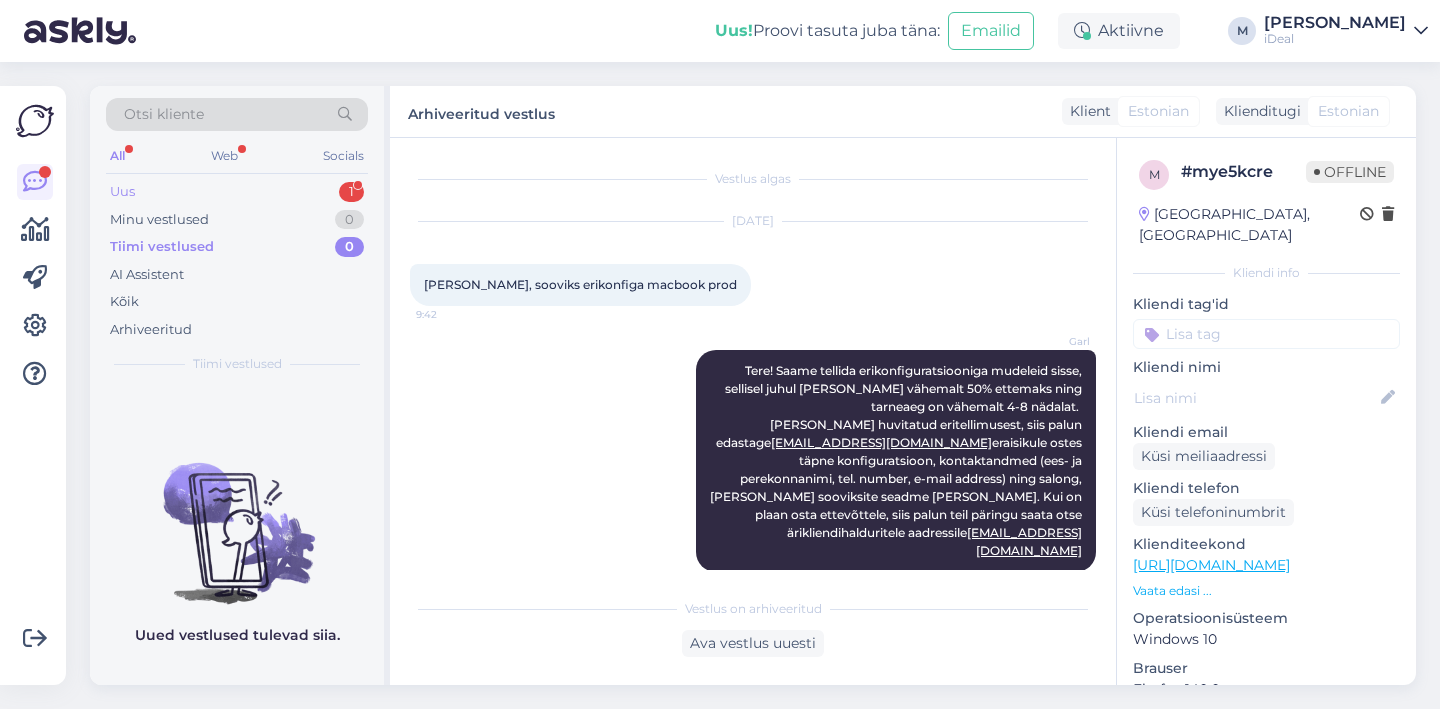 scroll, scrollTop: 0, scrollLeft: 0, axis: both 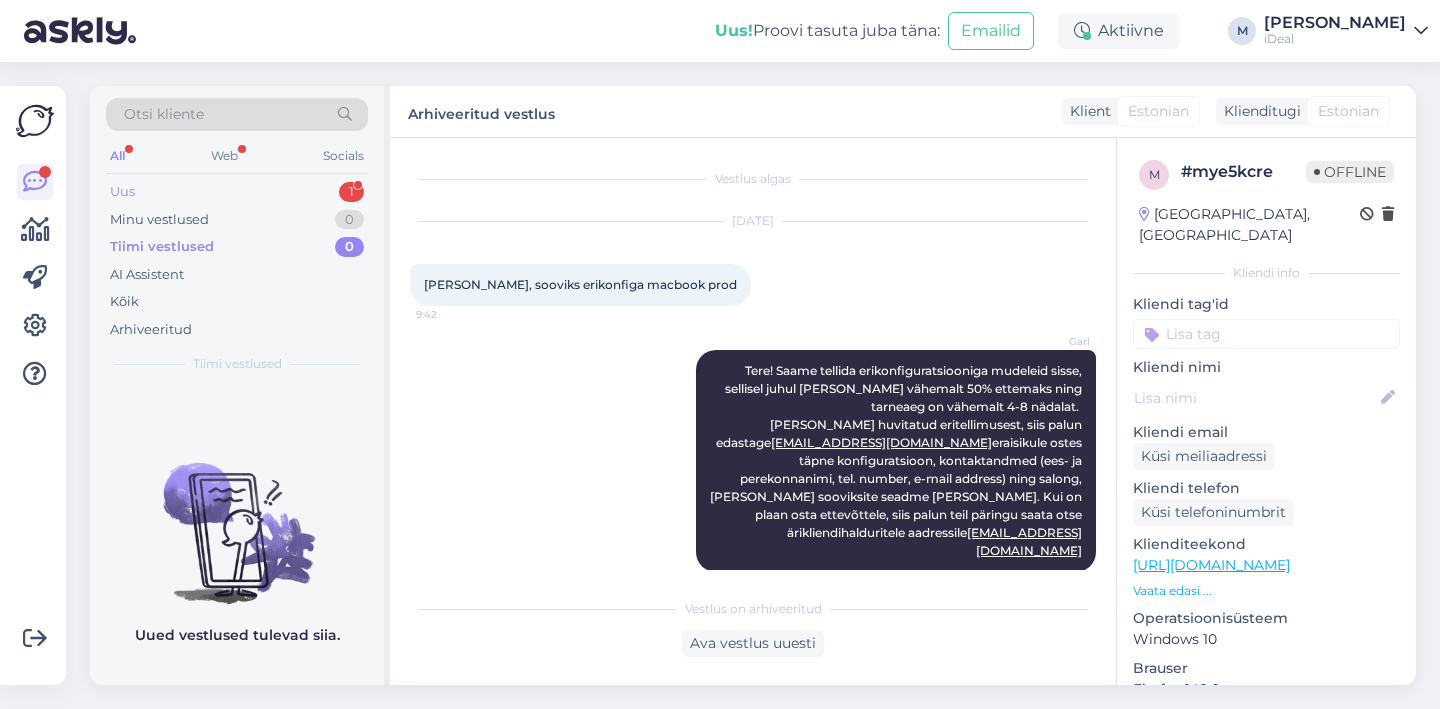 click on "Uus 1" at bounding box center [237, 192] 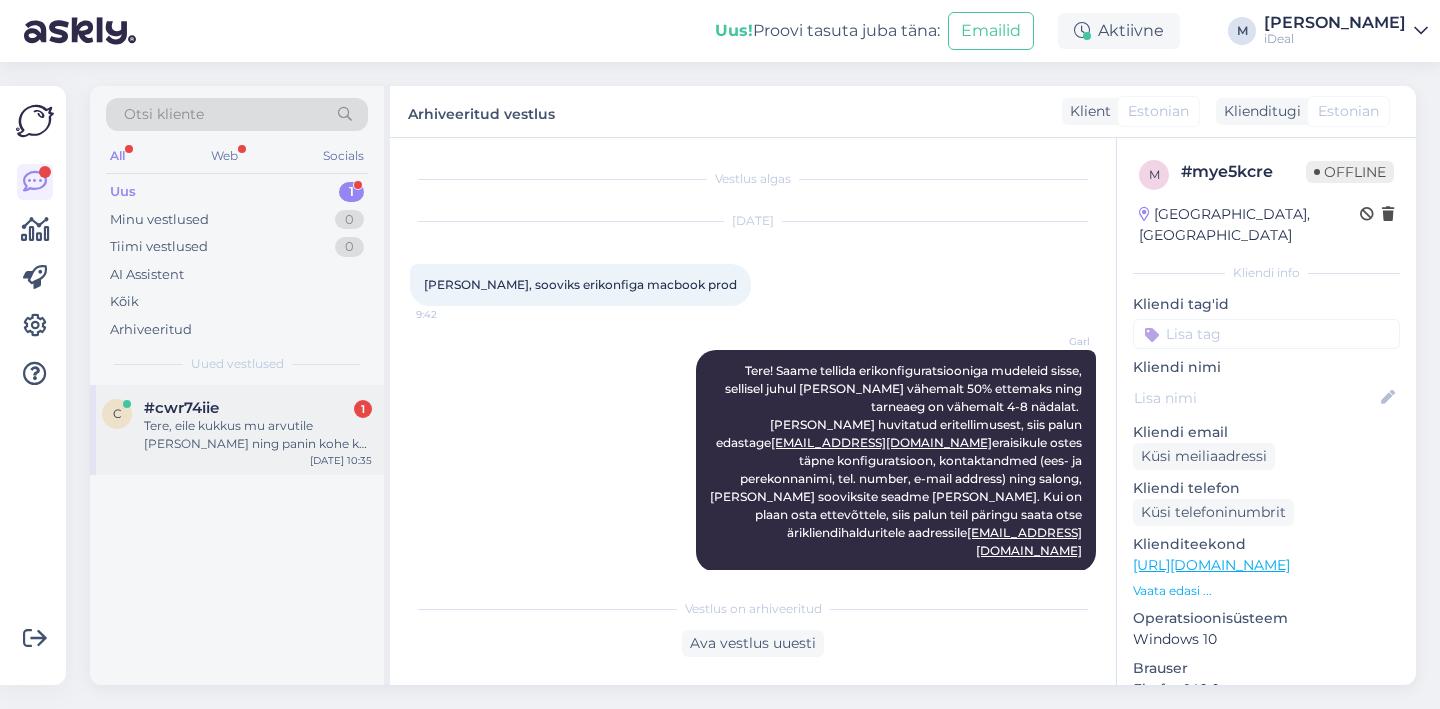 click on "c #cwr74iie 1 Tere, eile kukkus mu arvutile [PERSON_NAME] ning panin kohe ka riisi sisse. Alguses sellel [PERSON_NAME] ette silt support… midagi sellist. See nagu proovis tööle hakata ja siis [PERSON_NAME] uuesti silt nii see vilkus suht. Kui see oli ~5h riisis olnud võttis see pildi ette aga ükski [PERSON_NAME] töötanud ainult hiir. Praegu on see riisis olnud ~11h. Mul on Macbook Air 2020. Mis tegema peaks kas hoidma veel riisis ja lootma et nupud hakkavad tööle või tulen esimesel võimalusel esindusse? [DATE] 10:35" at bounding box center [237, 430] 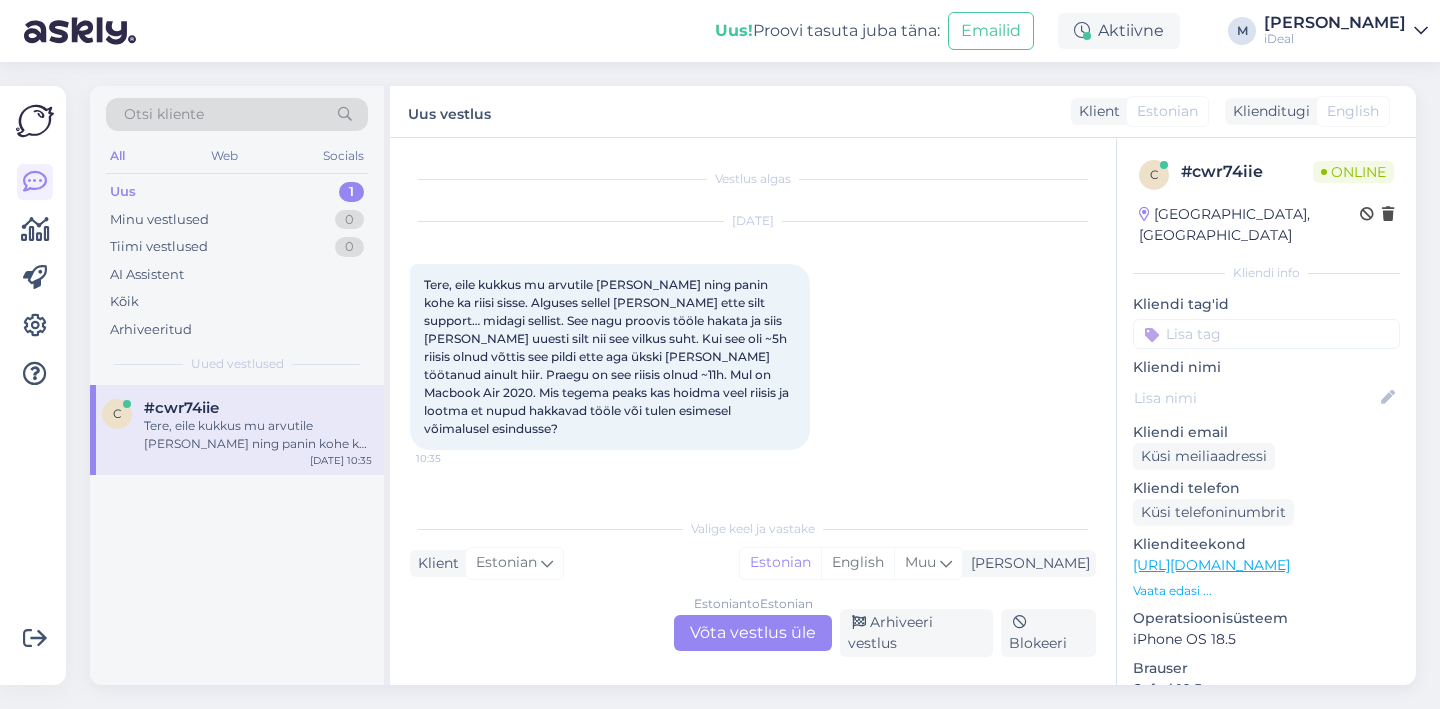 click on "Estonian  to  Estonian Võta vestlus üle" at bounding box center [753, 633] 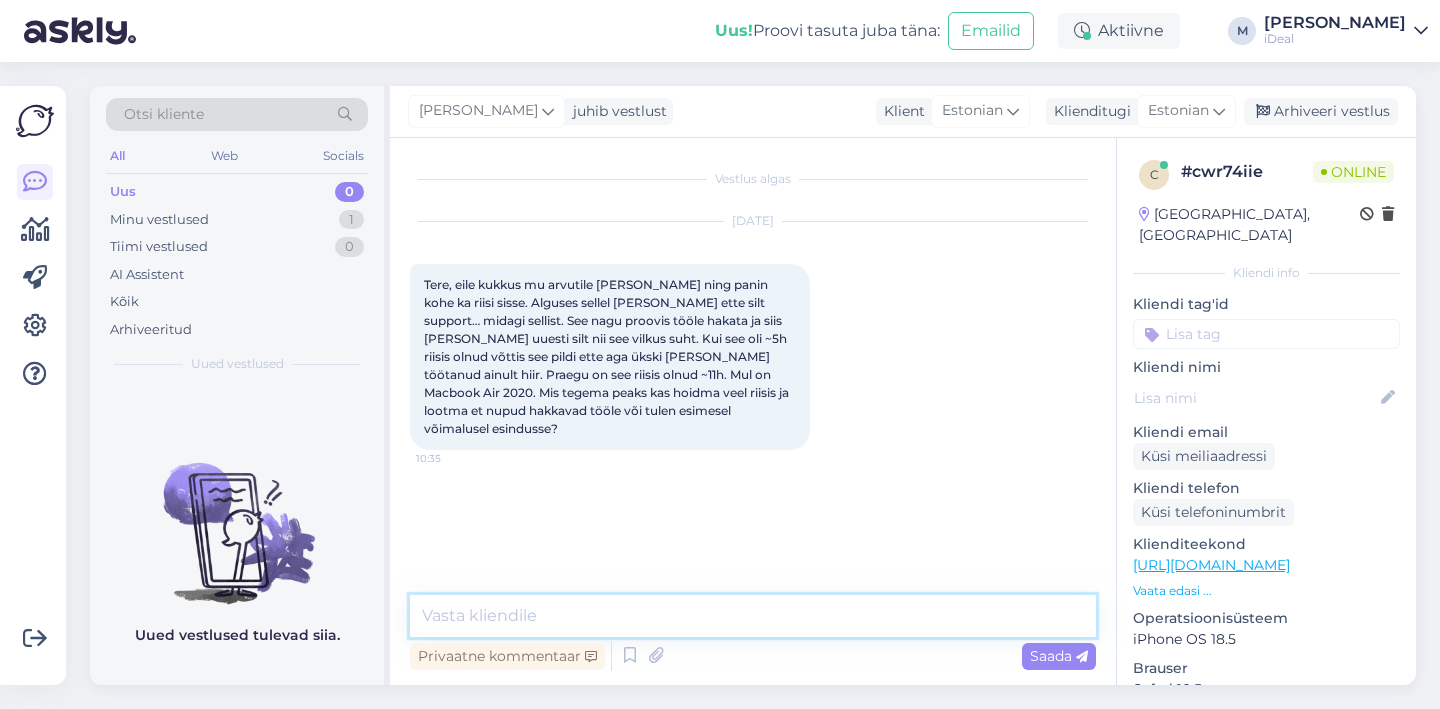 click at bounding box center [753, 616] 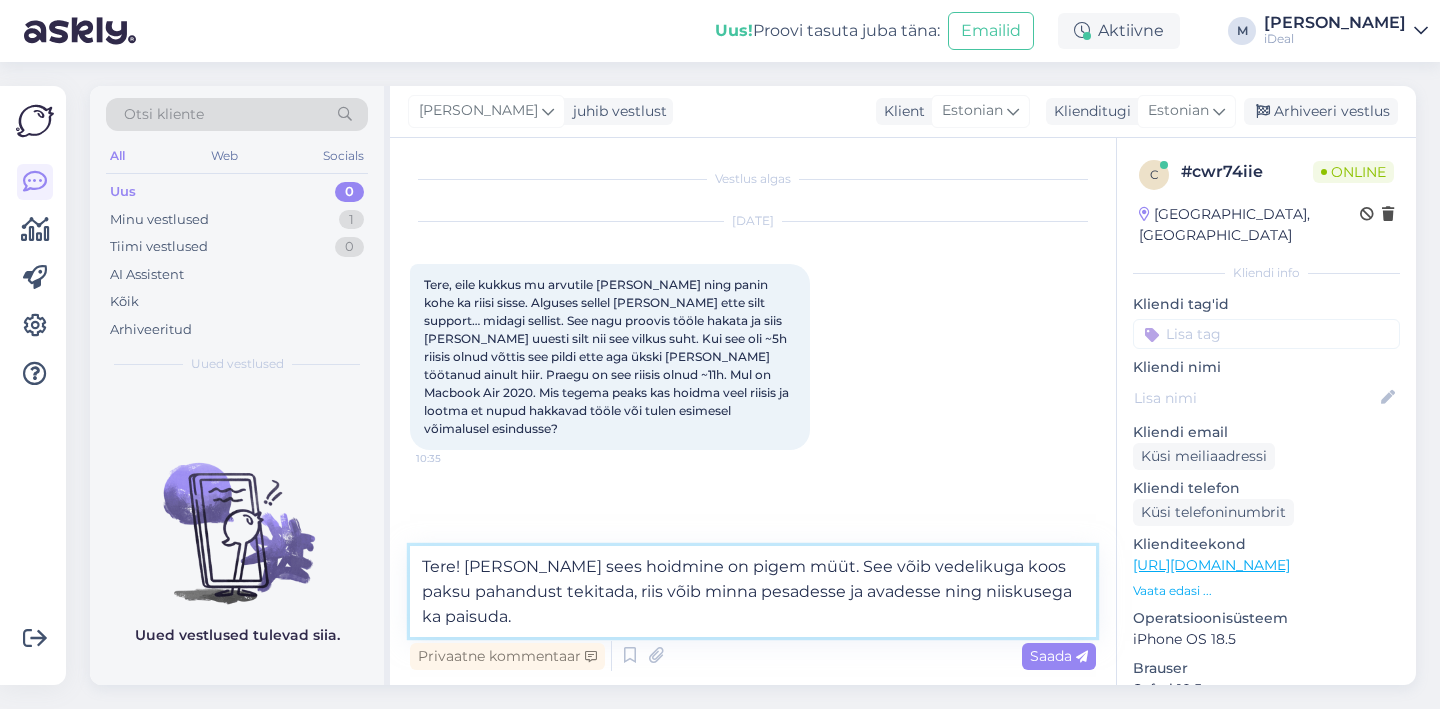 type on "Tere! [PERSON_NAME] sees hoidmine on pigem müüt. See võib vedelikuga koos paksu pahandust tekitada, riis võib minna pesadesse ja avadesse ning niiskusega ka paisuda." 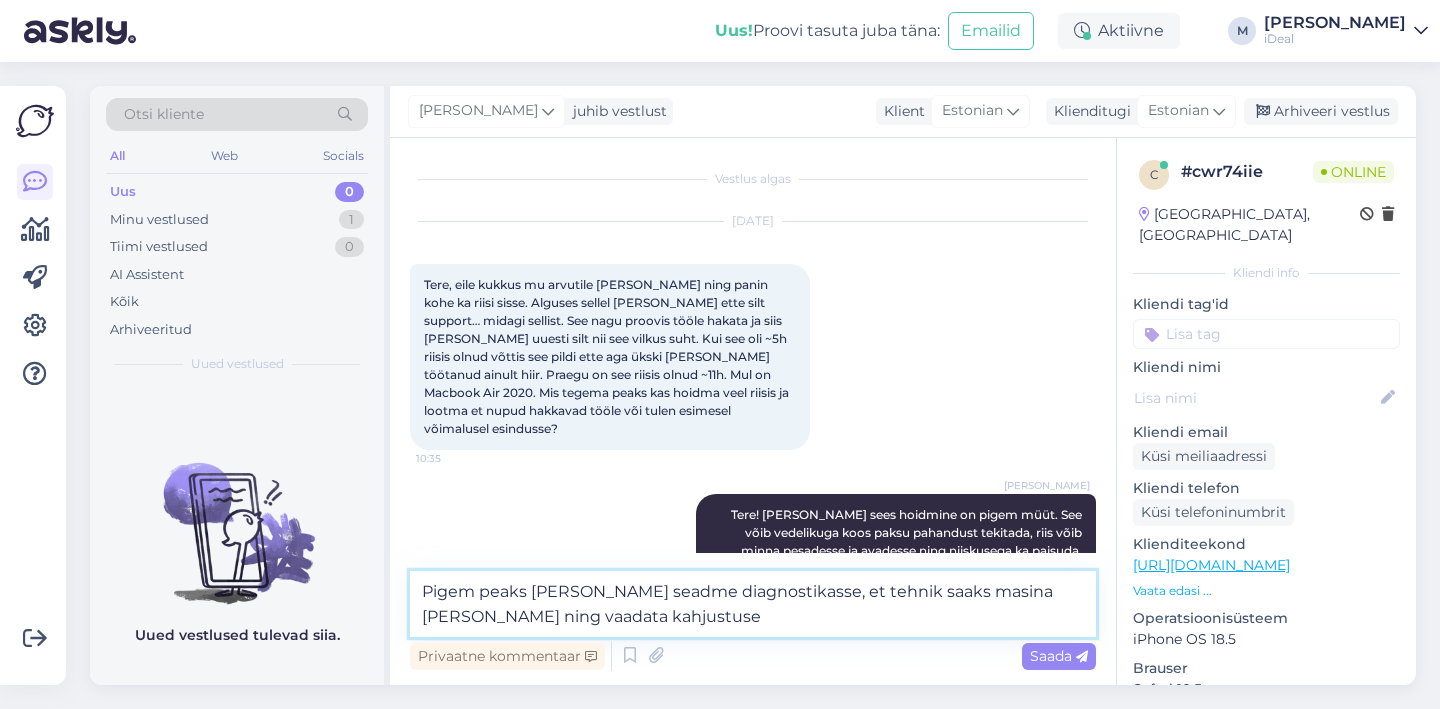 scroll, scrollTop: 127, scrollLeft: 0, axis: vertical 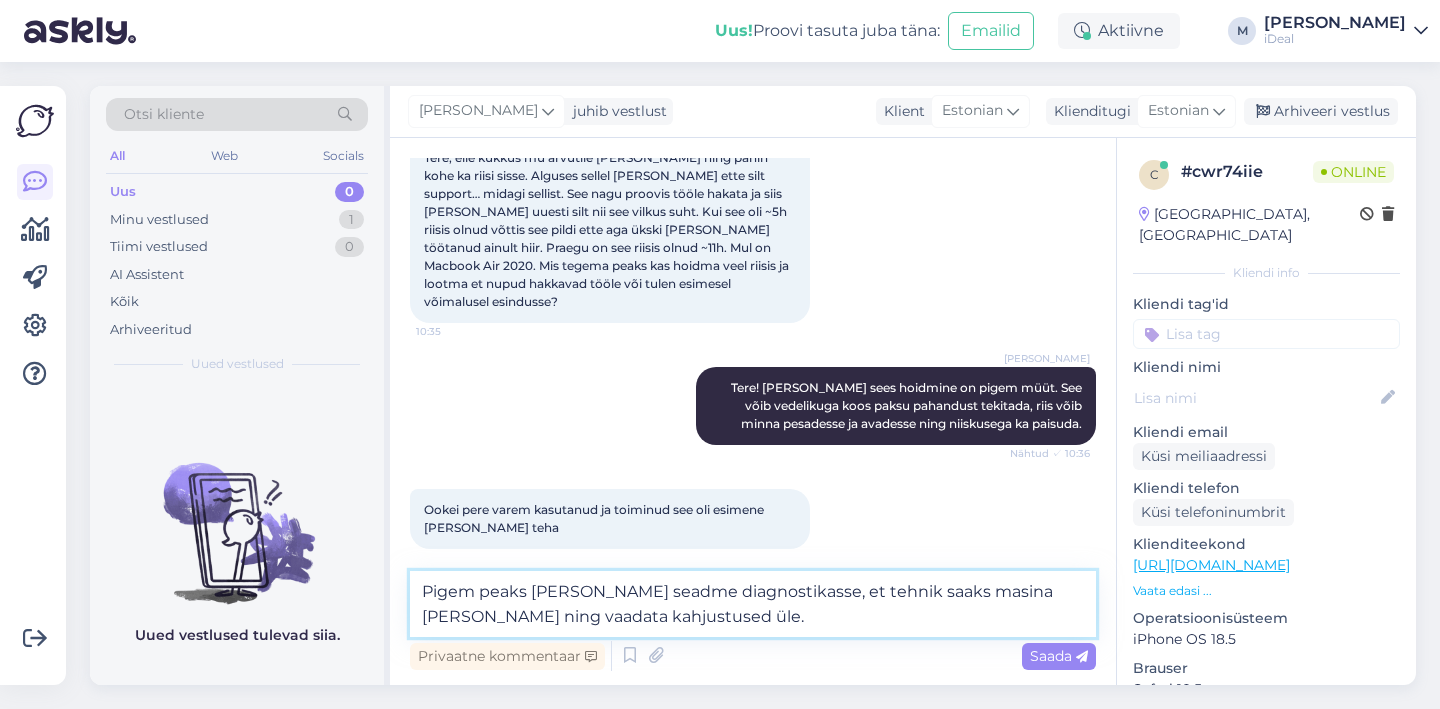 type on "Pigem peaks [PERSON_NAME] seadme diagnostikasse, et tehnik saaks masina [PERSON_NAME] ning vaadata kahjustused üle." 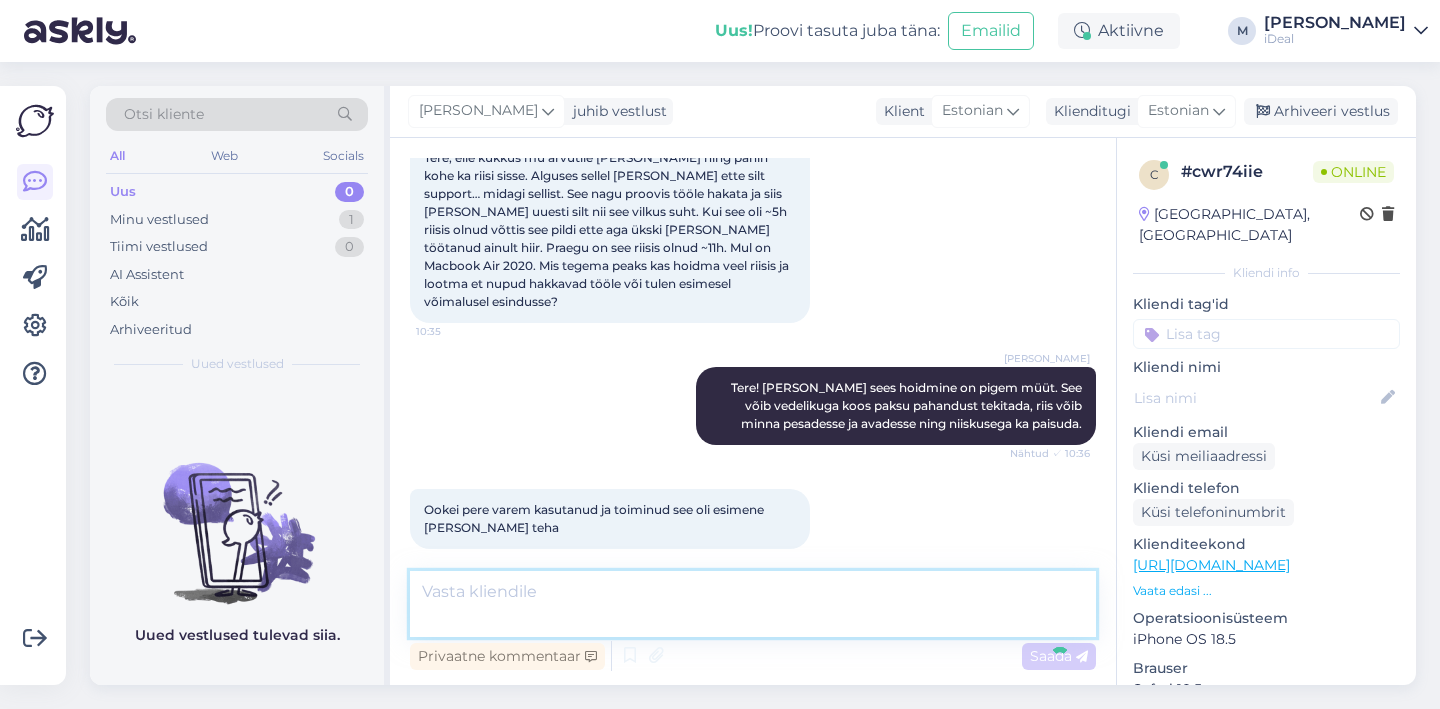 scroll, scrollTop: 207, scrollLeft: 0, axis: vertical 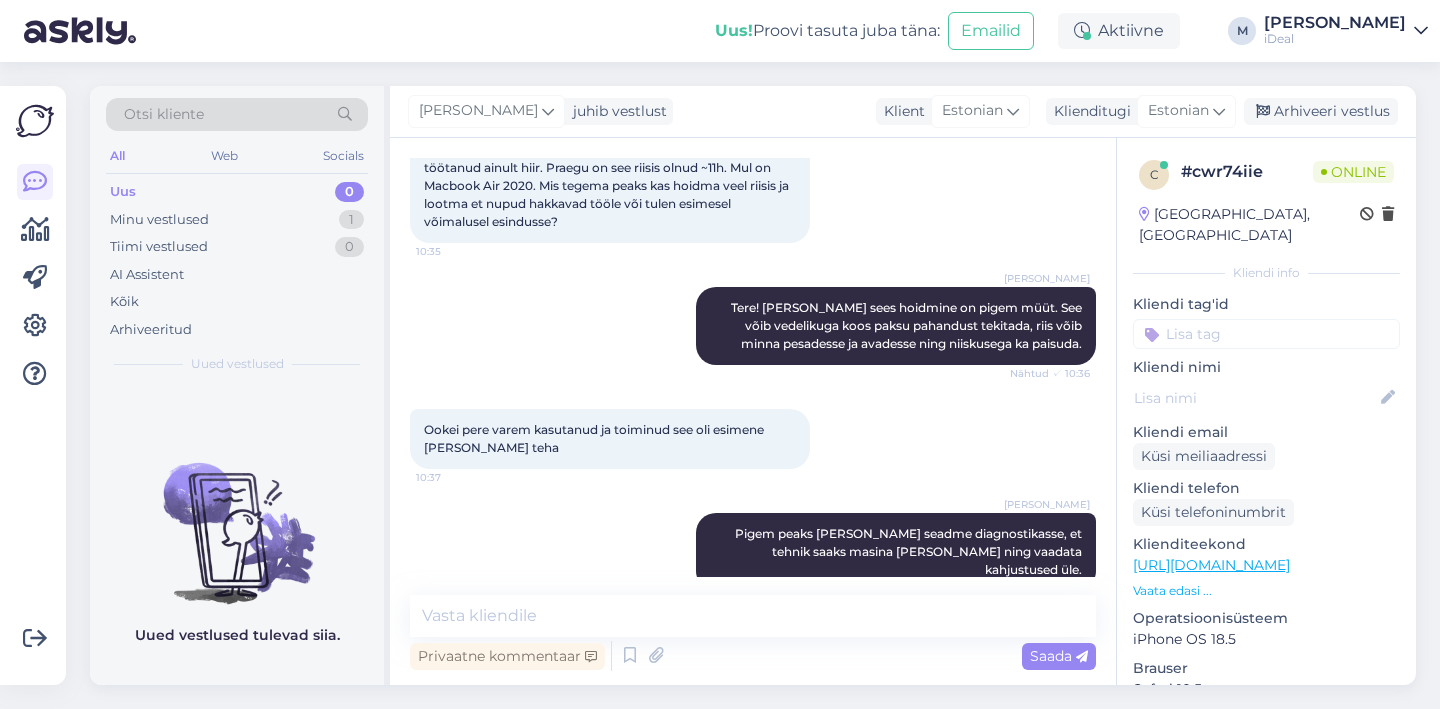 click on "Privaatne kommentaar Saada" at bounding box center [753, 656] 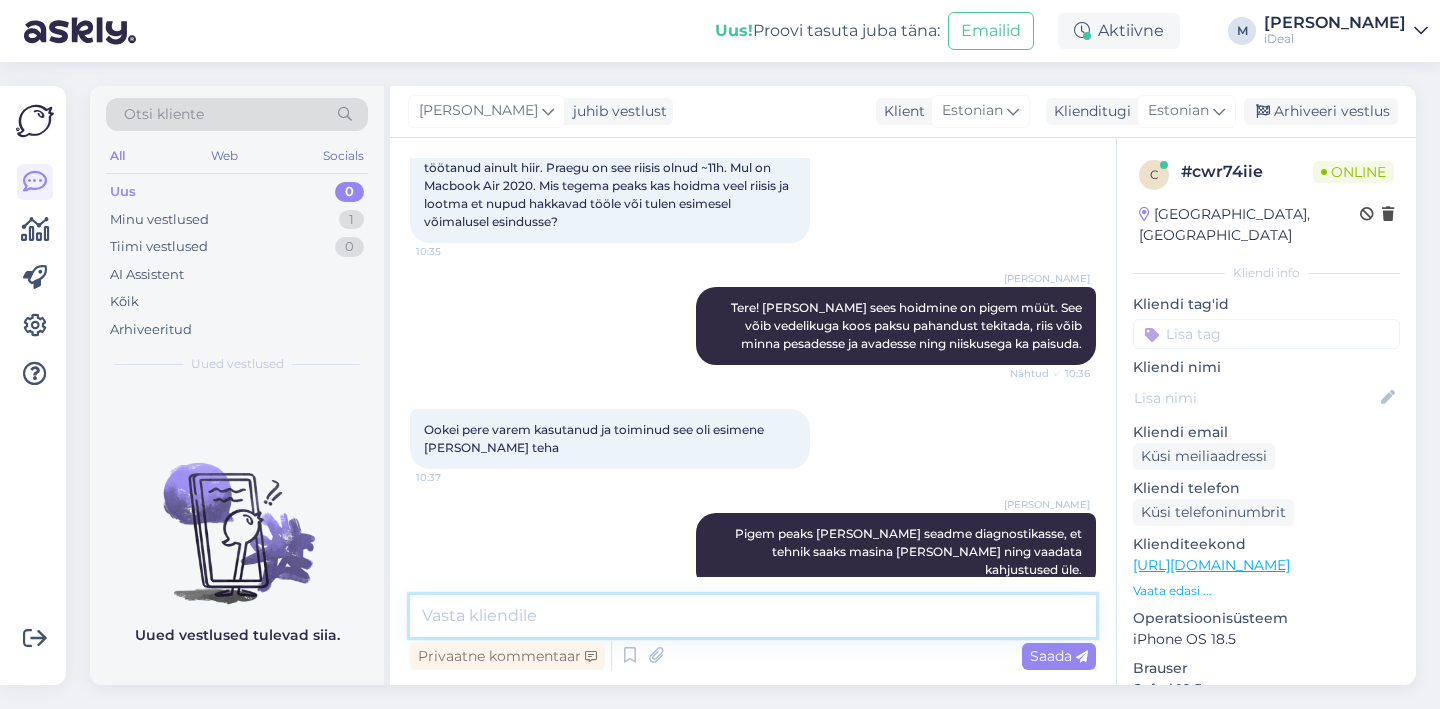 click at bounding box center (753, 616) 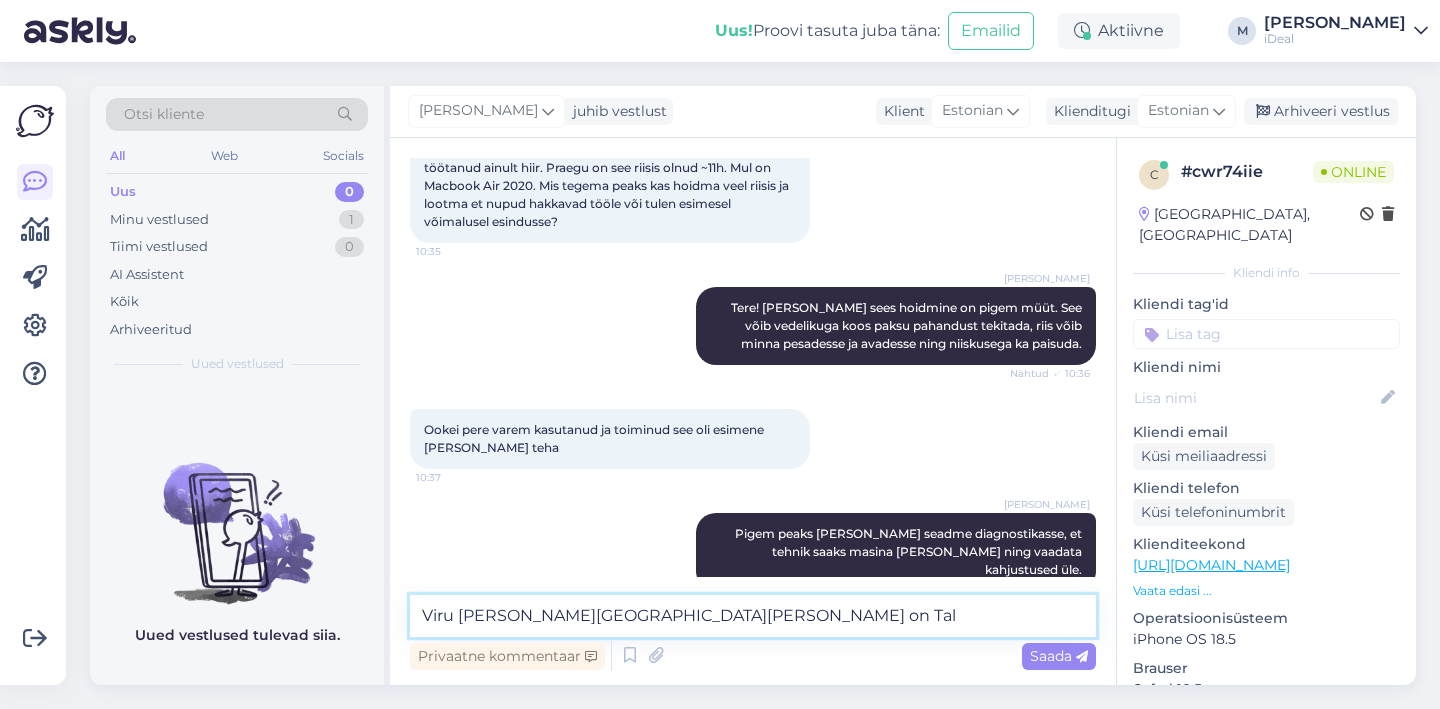 scroll, scrollTop: 311, scrollLeft: 0, axis: vertical 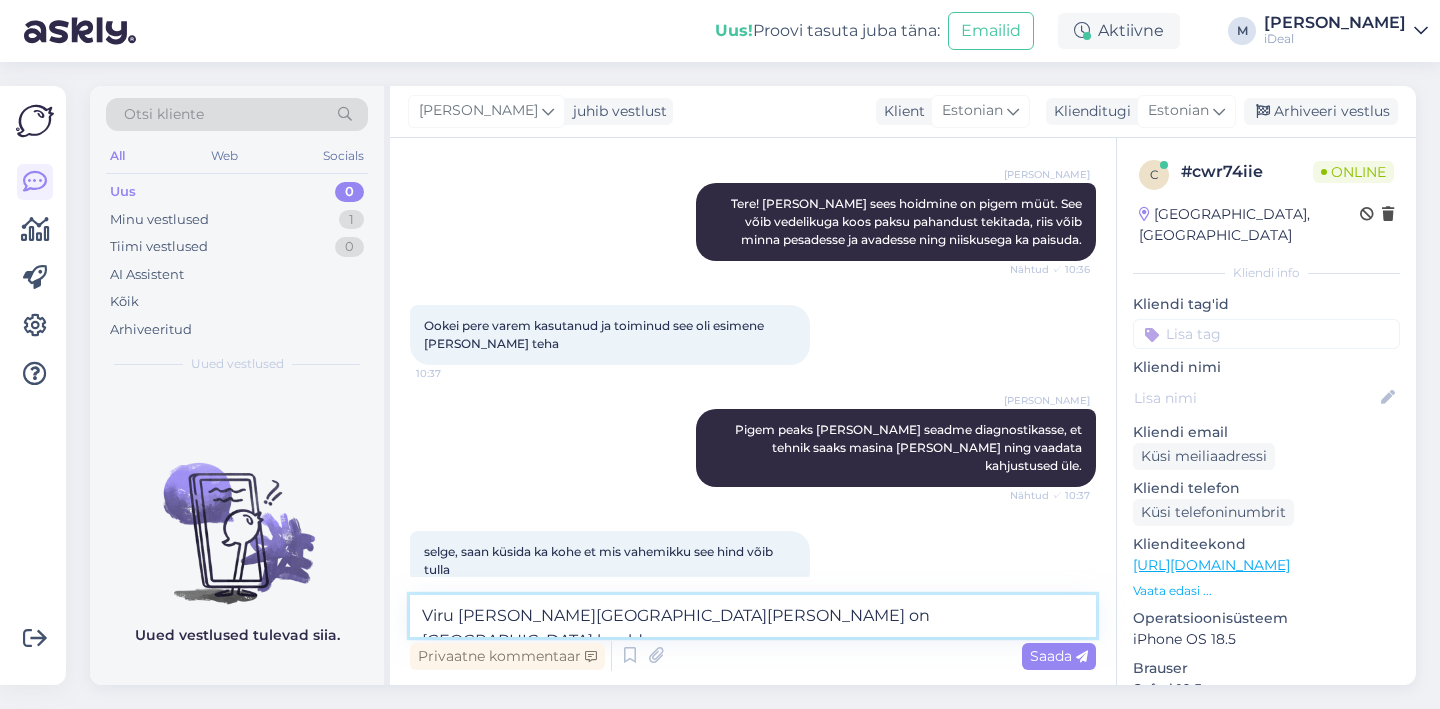 type on "Viru [PERSON_NAME][GEOGRAPHIC_DATA][PERSON_NAME] on [GEOGRAPHIC_DATA] hoolduse." 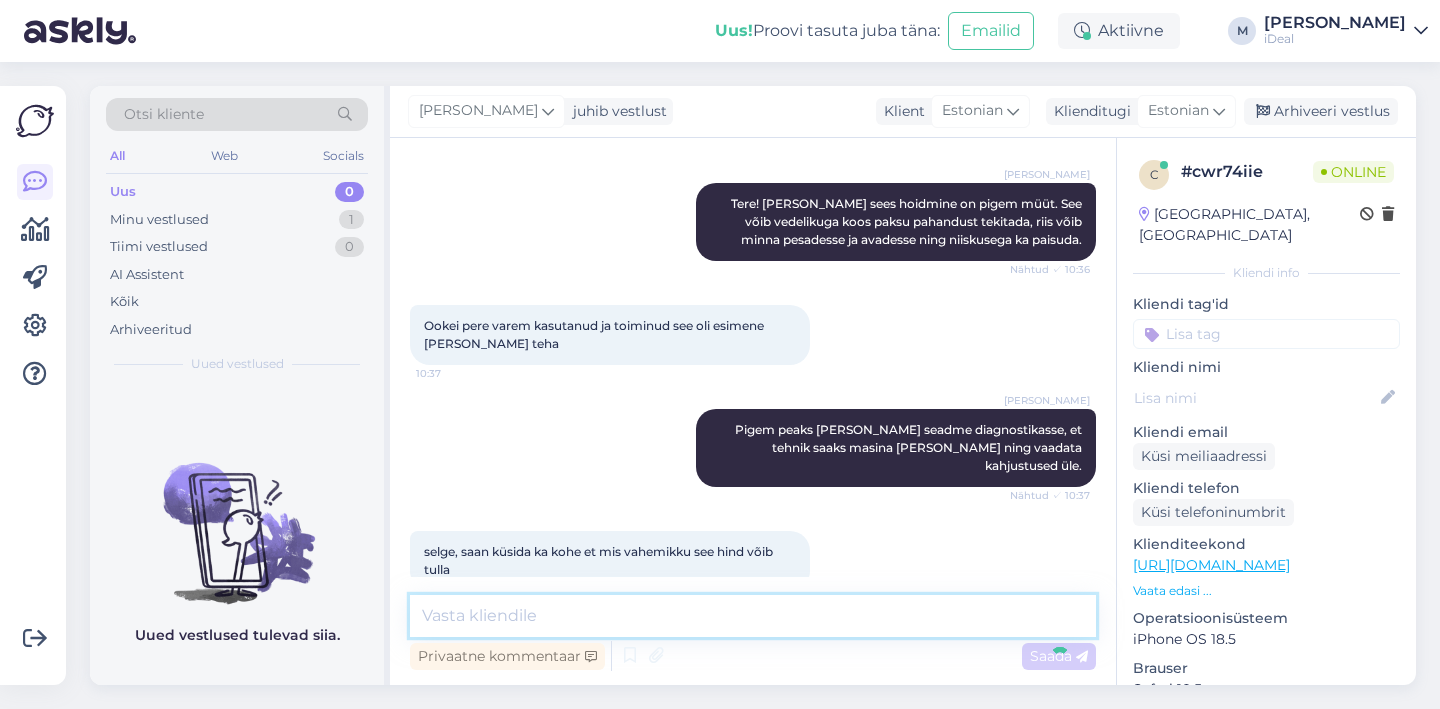scroll, scrollTop: 397, scrollLeft: 0, axis: vertical 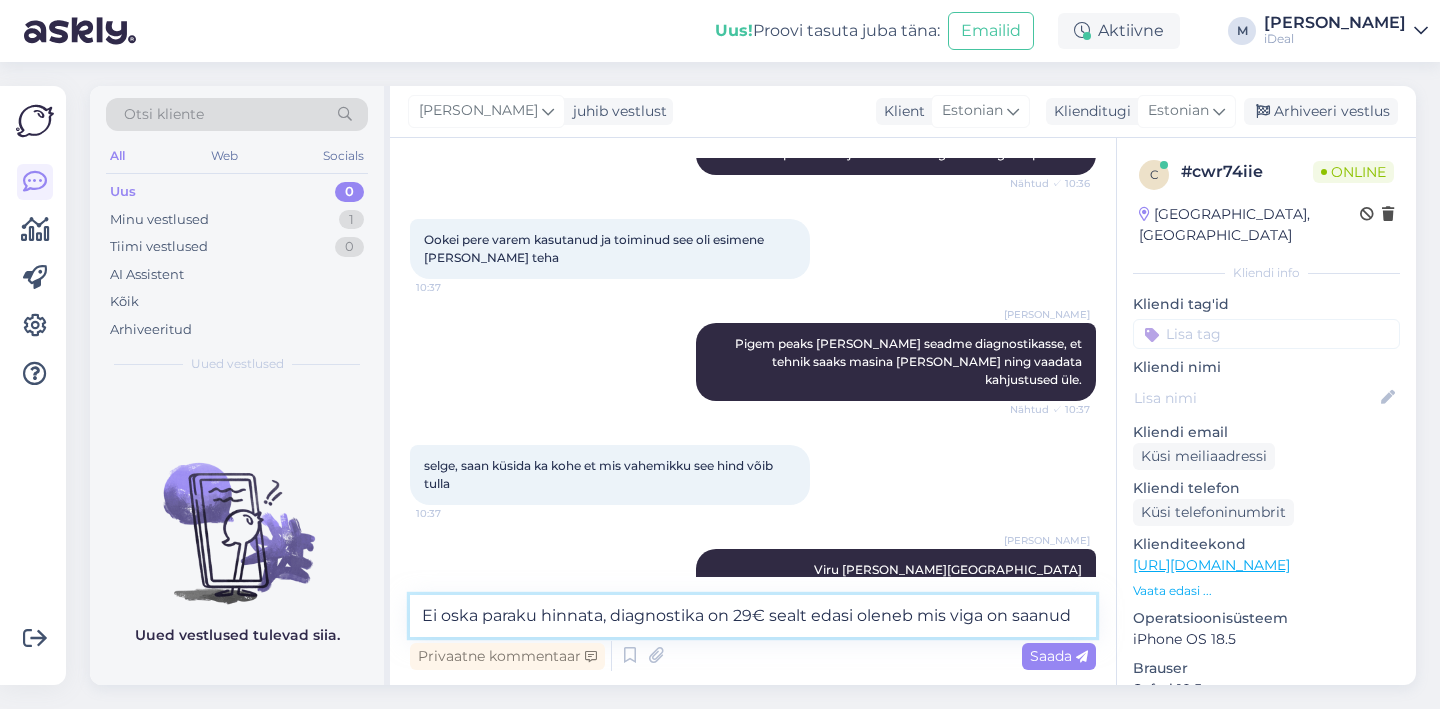 type on "Ei oska paraku hinnata, diagnostika on 29€ sealt edasi oleneb mis viga on saanud." 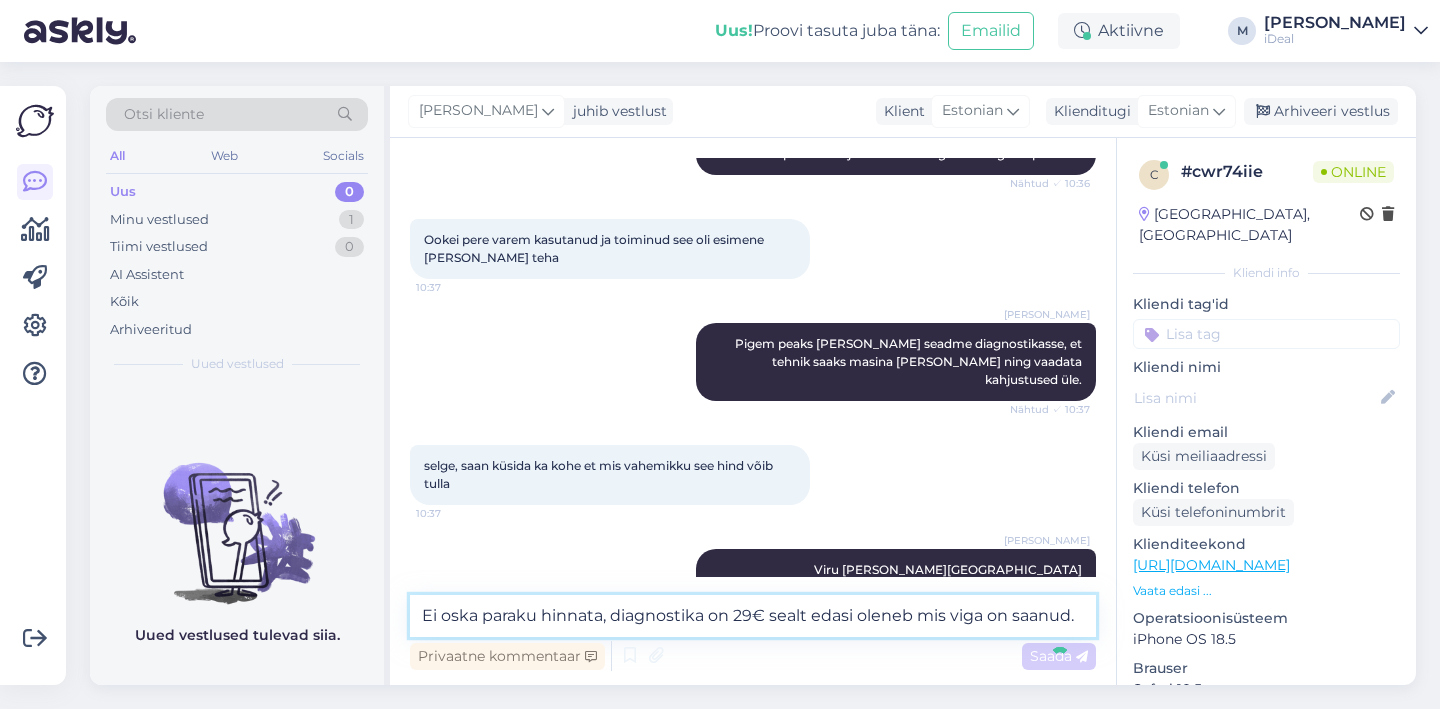 type 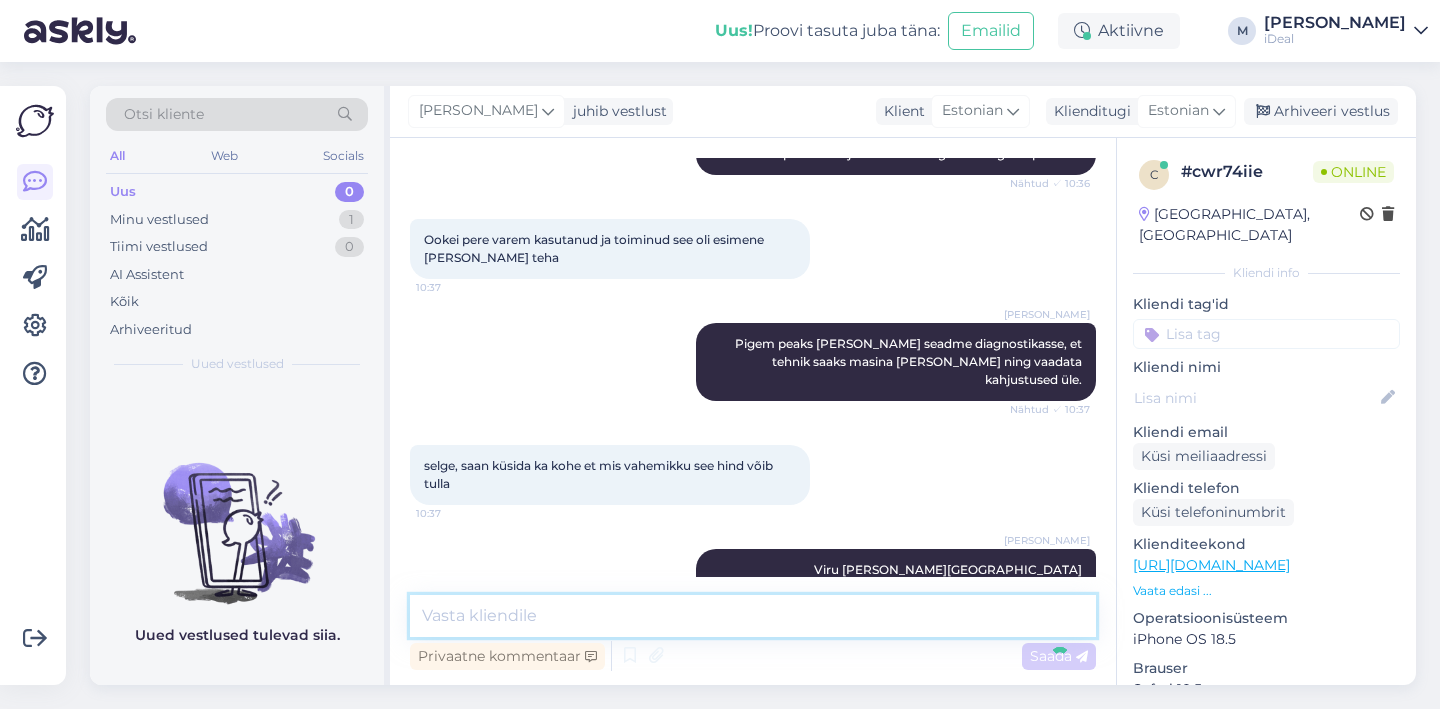 scroll, scrollTop: 501, scrollLeft: 0, axis: vertical 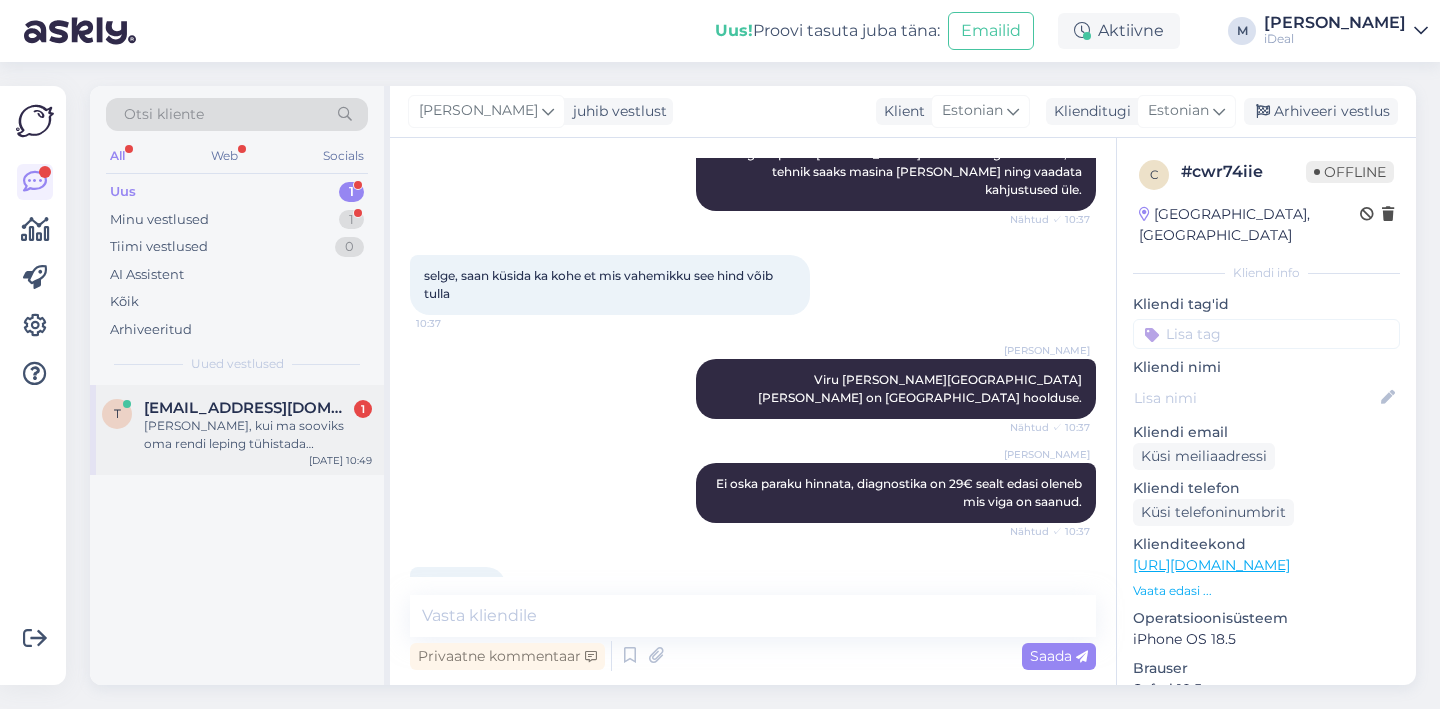 click on "t [EMAIL_ADDRESS][DOMAIN_NAME] 1 Tere, kui ma sooviks oma rendi leping tühistada [PERSON_NAME] tagastada, et kas see on võimalik, kuidas pean tegutsema ja mis summa maksma ? [DATE] 10:49" at bounding box center [237, 430] 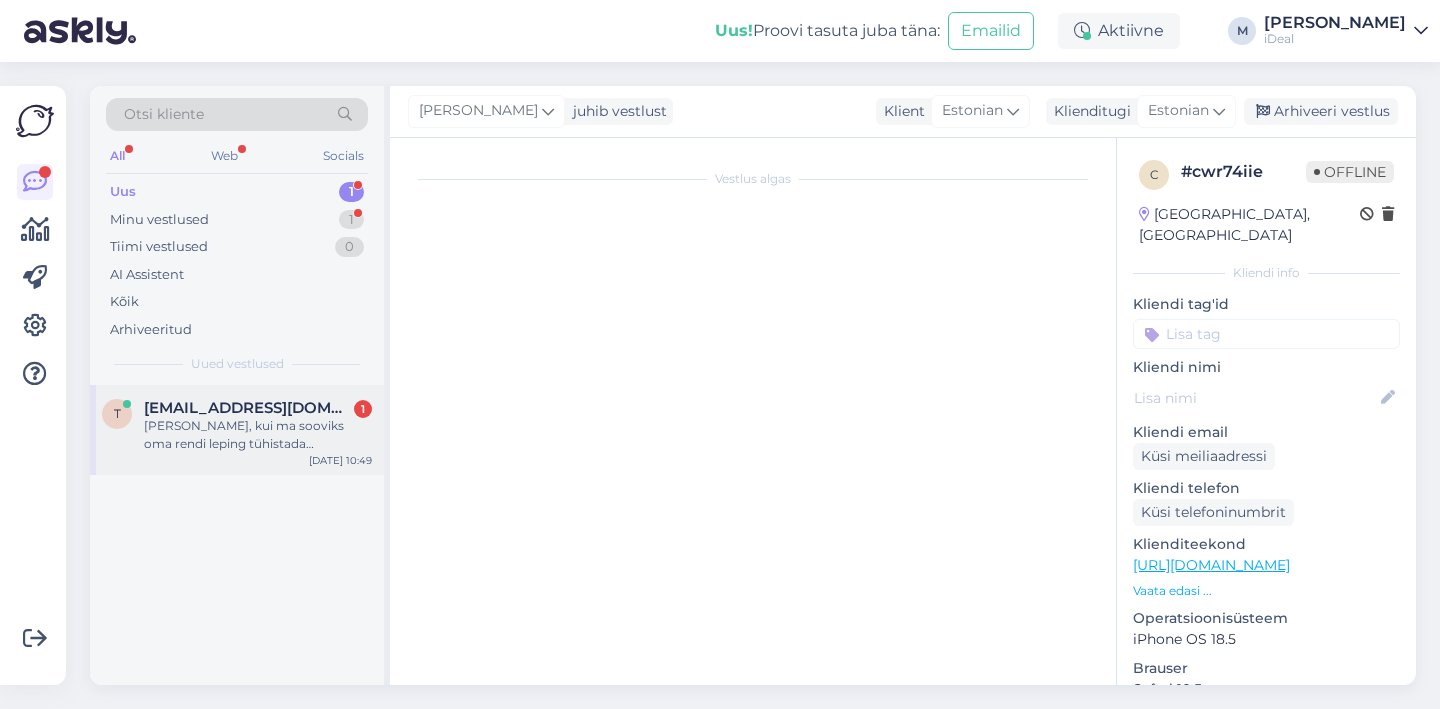 scroll, scrollTop: 1474, scrollLeft: 0, axis: vertical 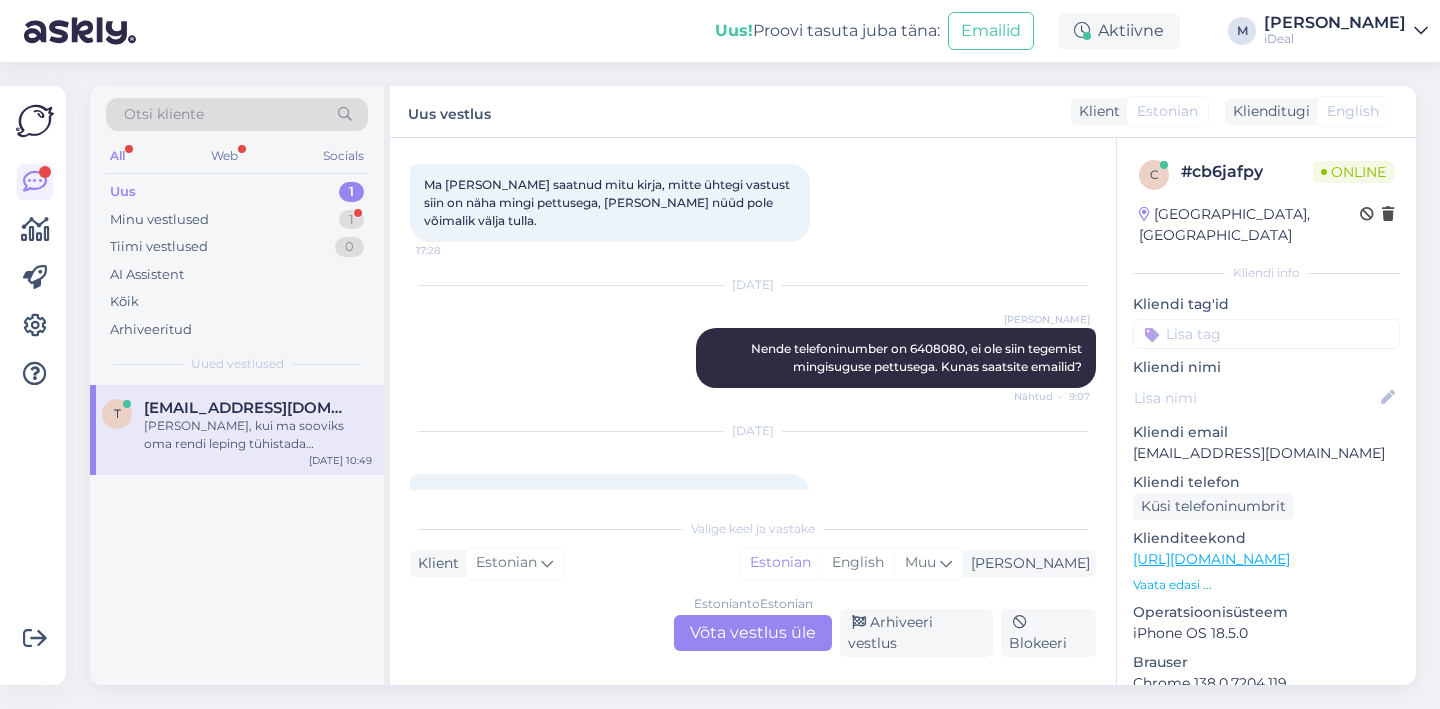click on "Estonian  to  Estonian Võta vestlus üle" at bounding box center [753, 633] 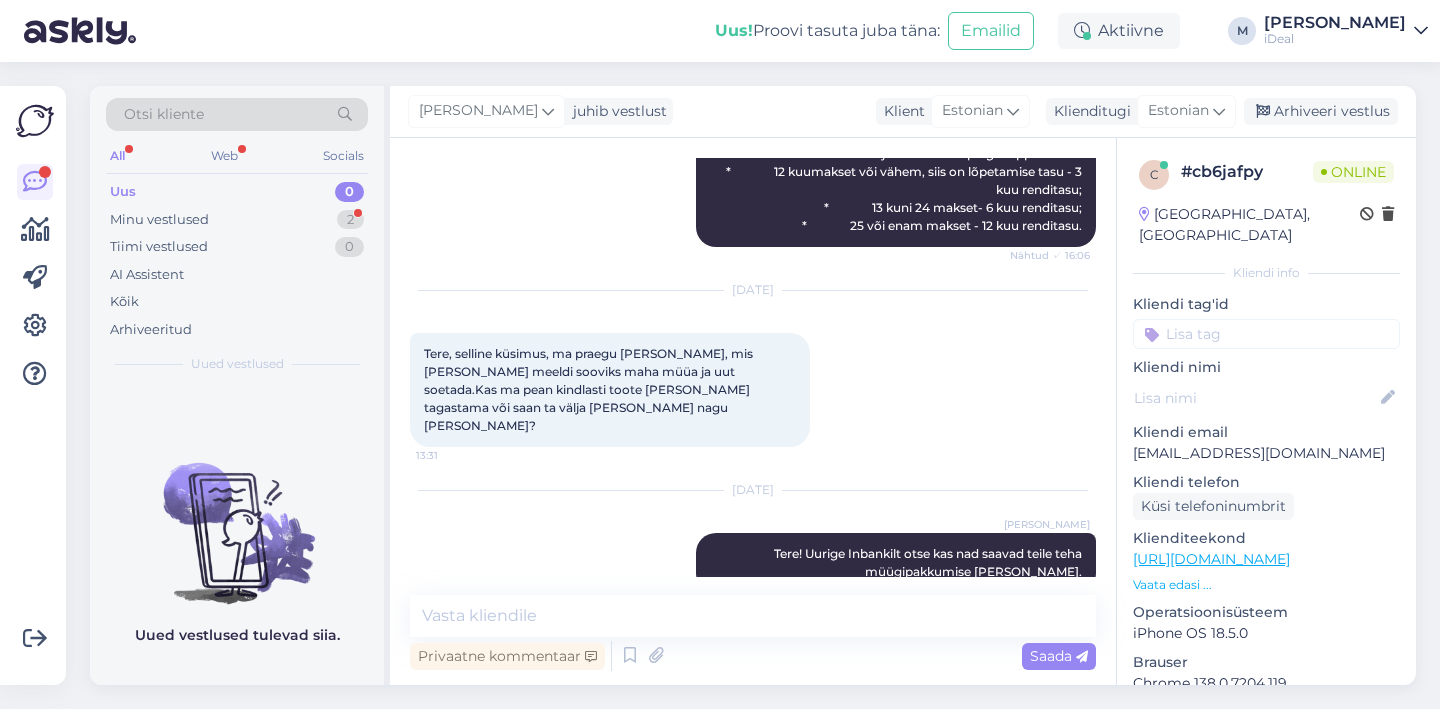 scroll, scrollTop: 1399, scrollLeft: 0, axis: vertical 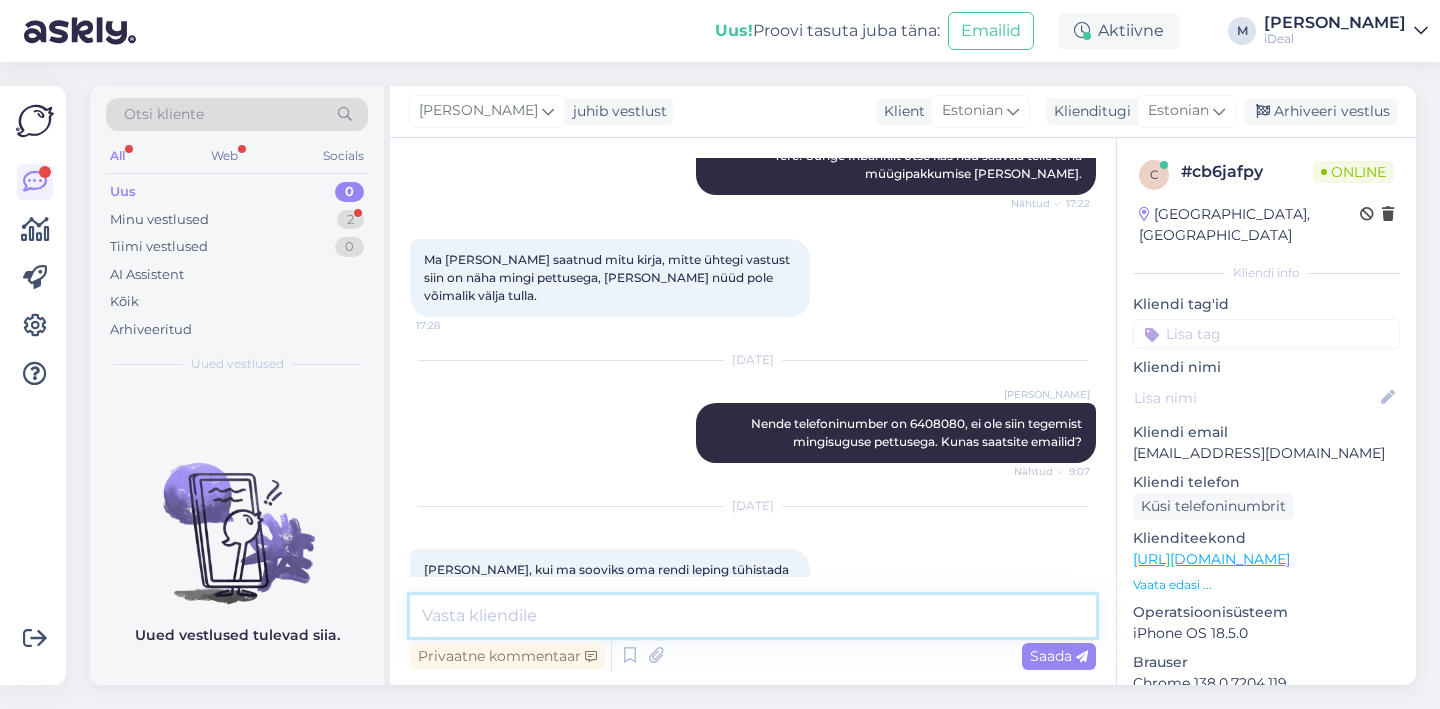 click at bounding box center (753, 616) 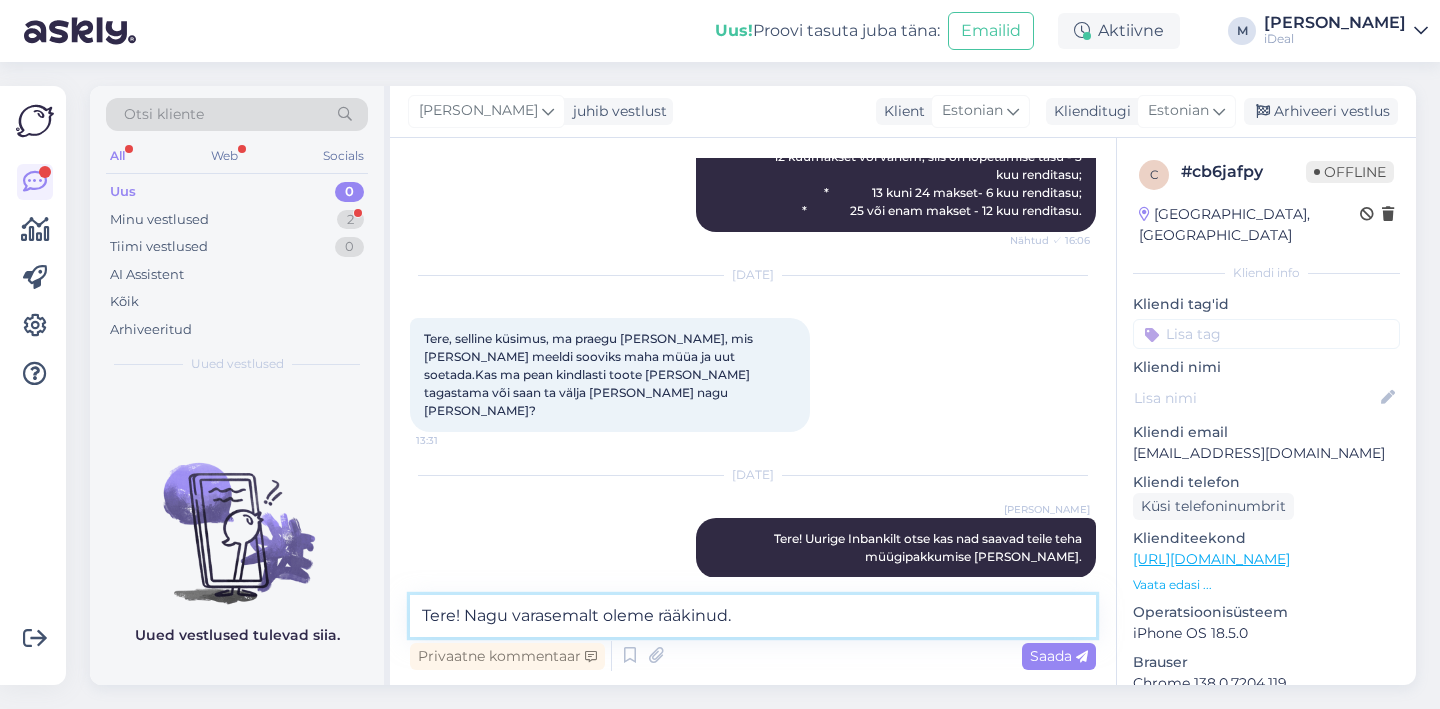 scroll, scrollTop: 710, scrollLeft: 0, axis: vertical 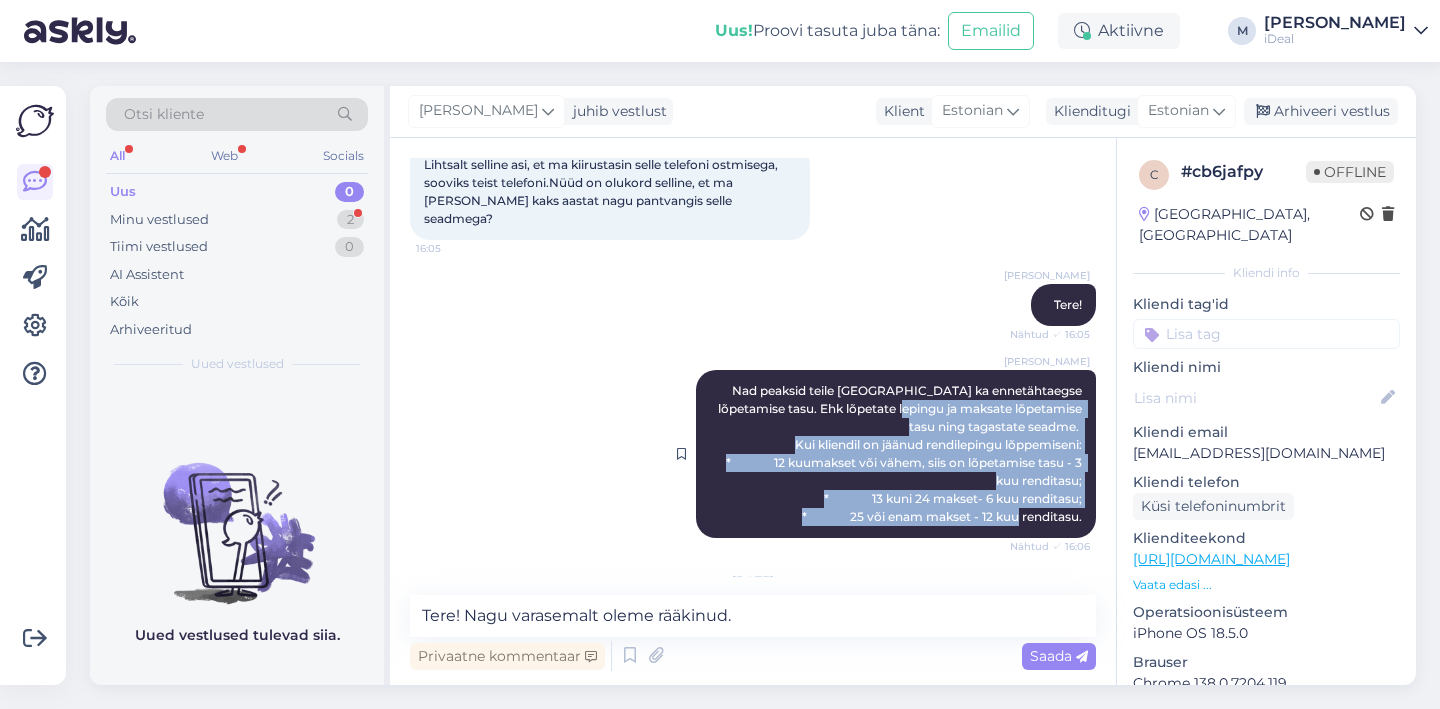 drag, startPoint x: 901, startPoint y: 373, endPoint x: 1080, endPoint y: 481, distance: 209.0574 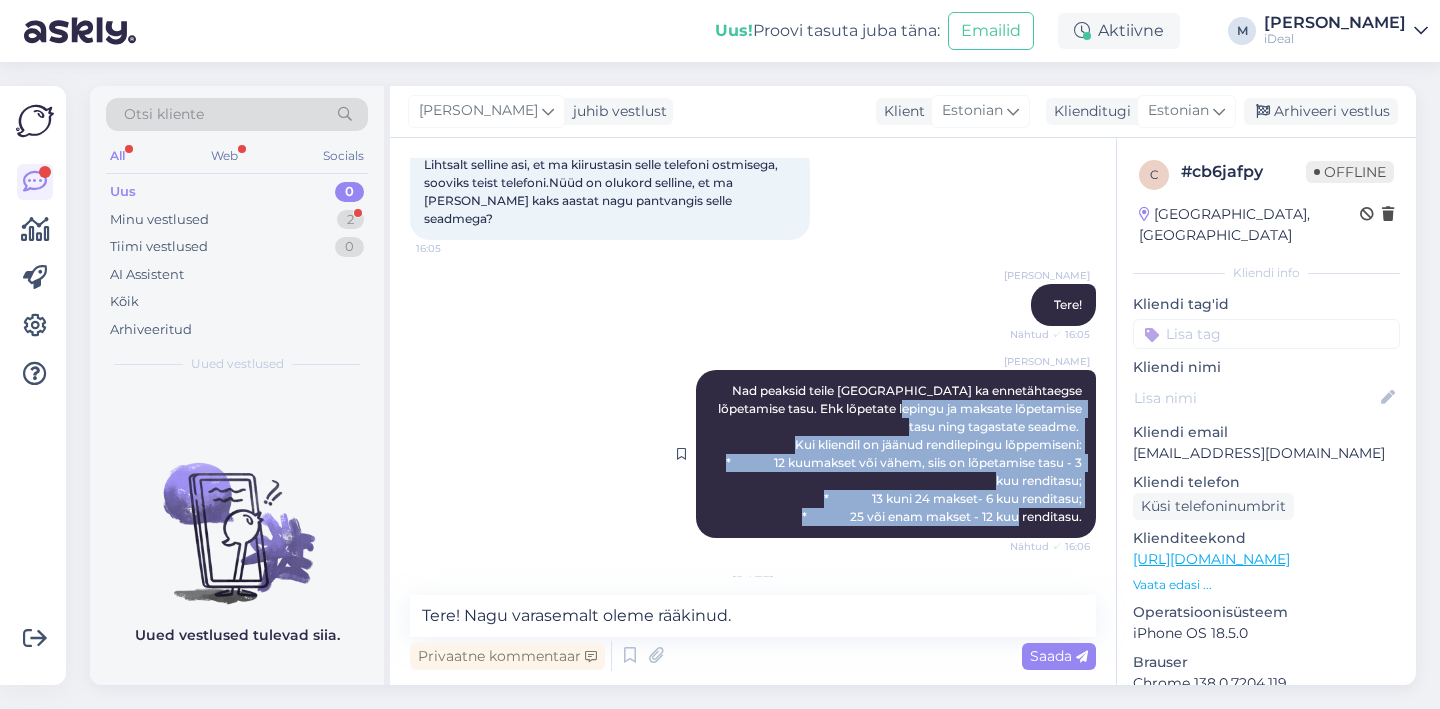 click on "Nad peaksid teile [GEOGRAPHIC_DATA] ka ennetähtaegse lõpetamise tasu. Ehk lõpetate lepingu ja maksate lõpetamise tasu ning tagastate seadme.
Kui kliendil on jäänud rendilepingu lõppemiseni:
* 		12 kuumakset või vähem, siis on lõpetamise tasu - 3 kuu renditasu;
* 		13 kuni 24 makset- 6 kuu renditasu;
* 		25 või enam makset - 12 kuu renditasu." at bounding box center (901, 453) 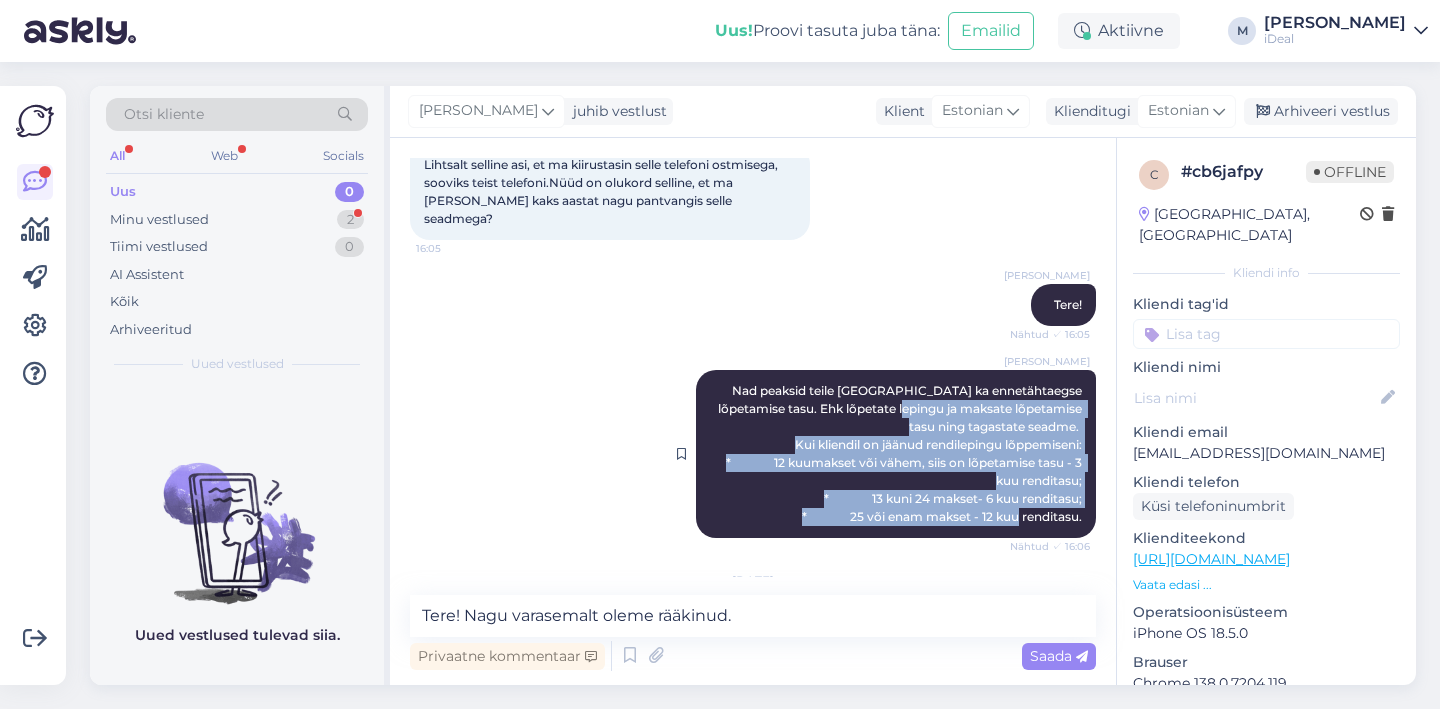 scroll, scrollTop: 1399, scrollLeft: 0, axis: vertical 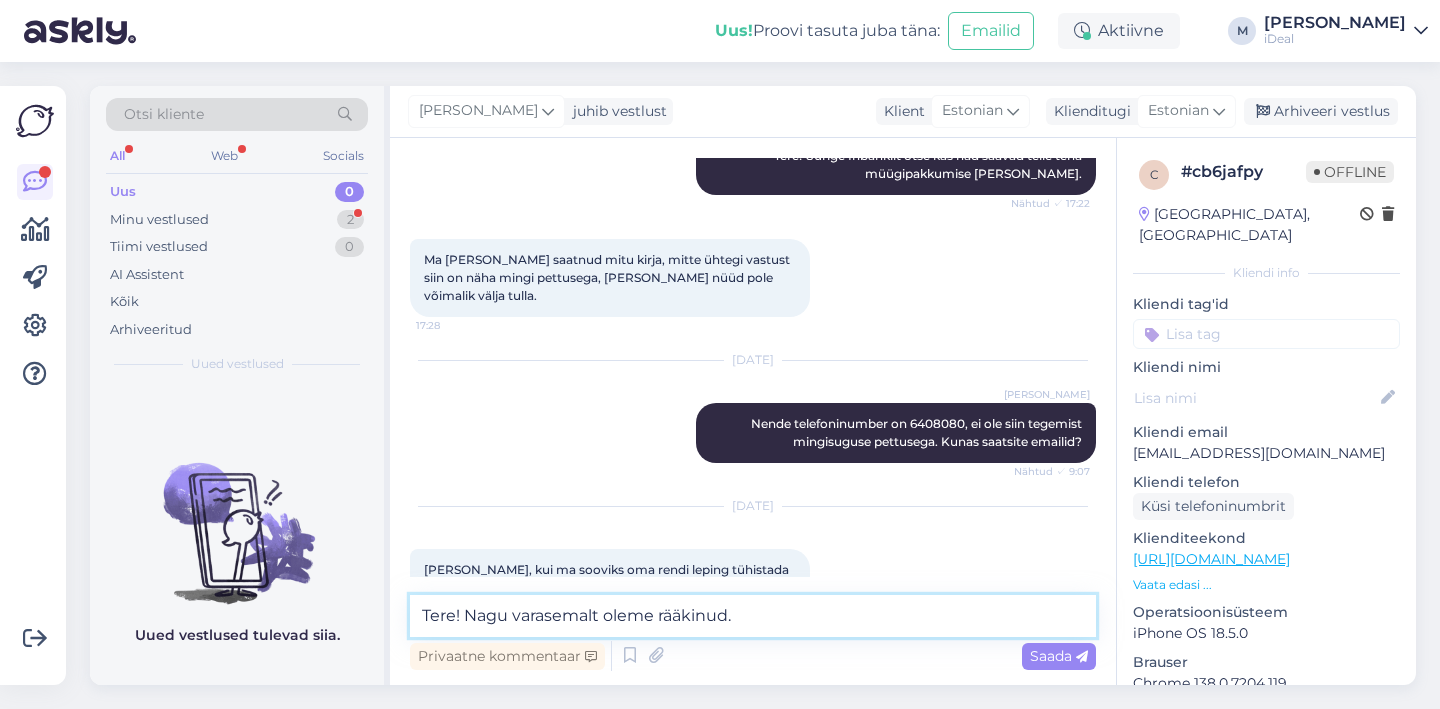 click on "Tere! Nagu varasemalt oleme rääkinud." at bounding box center [753, 616] 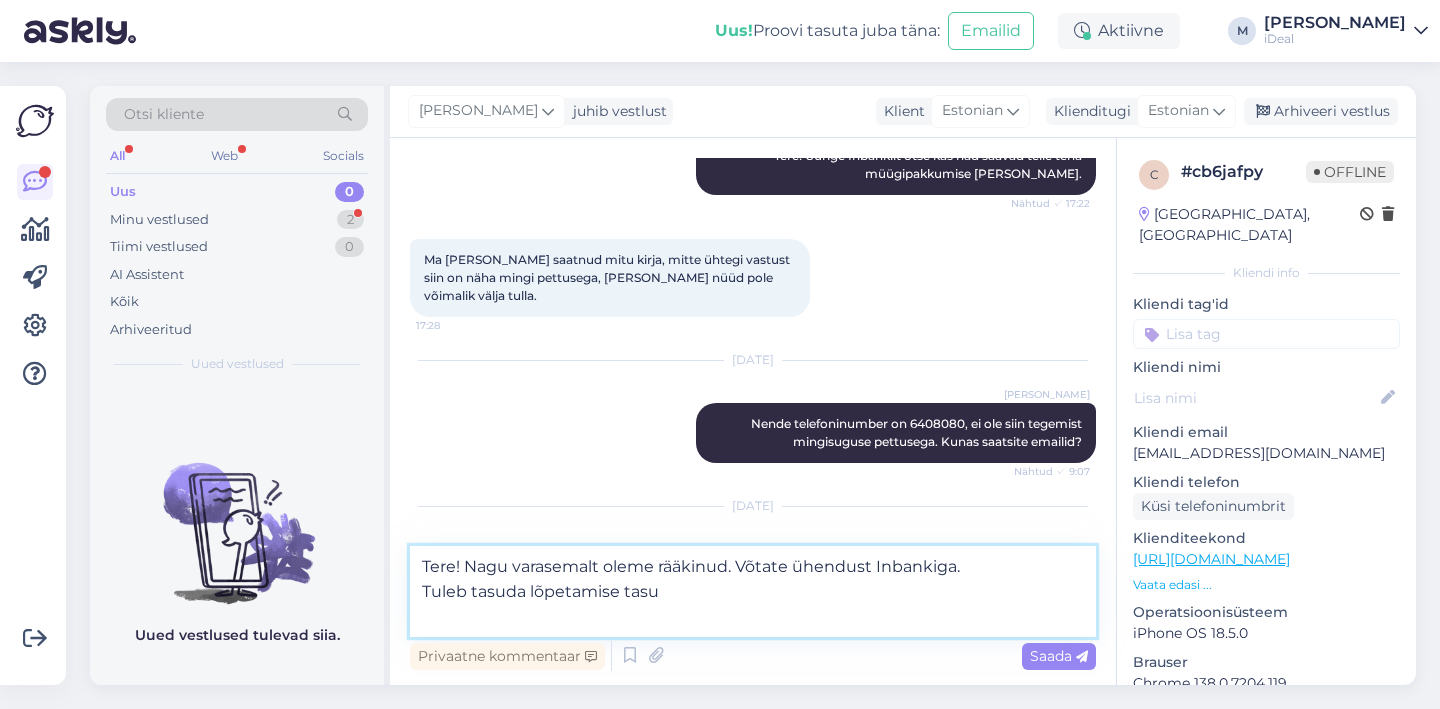 paste on "maksate lõpetamise tasu ning tagastate seadme.
Kui kliendil on jäänud rendilepingu lõppemiseni:
* 		12 kuumakset või vähem, siis on lõpetamise tasu - 3 kuu renditasu;
* 		13 kuni 24 makset- 6 kuu renditasu;
* 		25 või enam makset - 12 kuu renditasu" 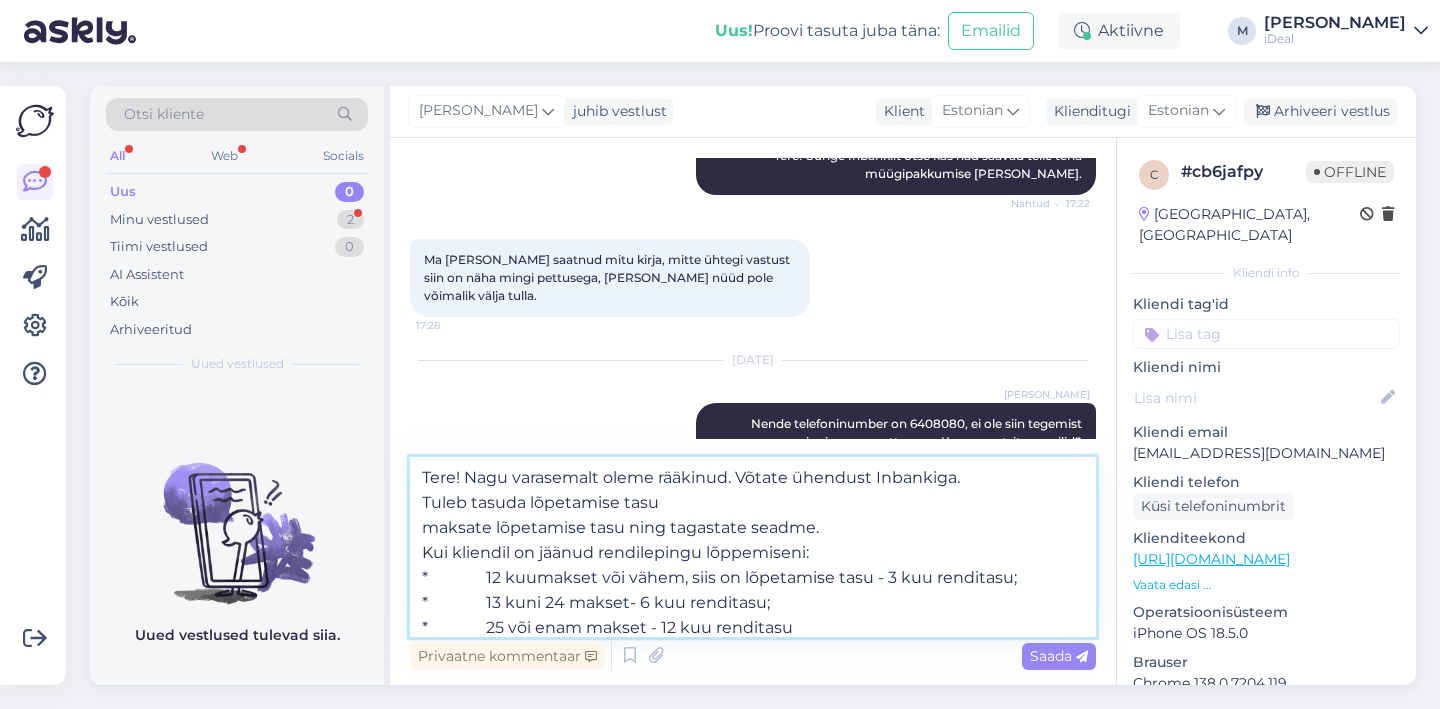 click on "Tere! Nagu varasemalt oleme rääkinud. Võtate ühendust Inbankiga.
Tuleb tasuda lõpetamise tasu
maksate lõpetamise tasu ning tagastate seadme.
Kui kliendil on jäänud rendilepingu lõppemiseni:
* 		12 kuumakset või vähem, siis on lõpetamise tasu - 3 kuu renditasu;
* 		13 kuni 24 makset- 6 kuu renditasu;
* 		25 või enam makset - 12 kuu renditasu" at bounding box center (753, 547) 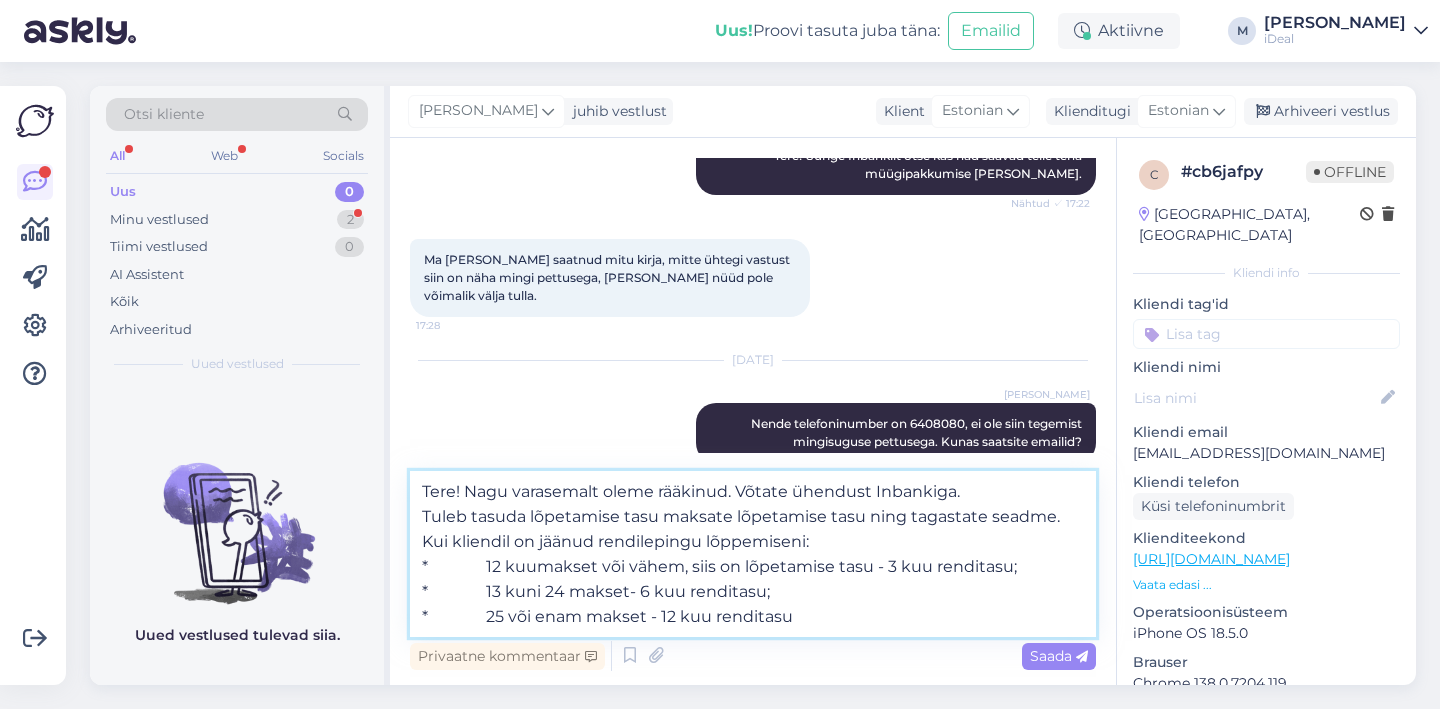 drag, startPoint x: 675, startPoint y: 522, endPoint x: 415, endPoint y: 521, distance: 260.00192 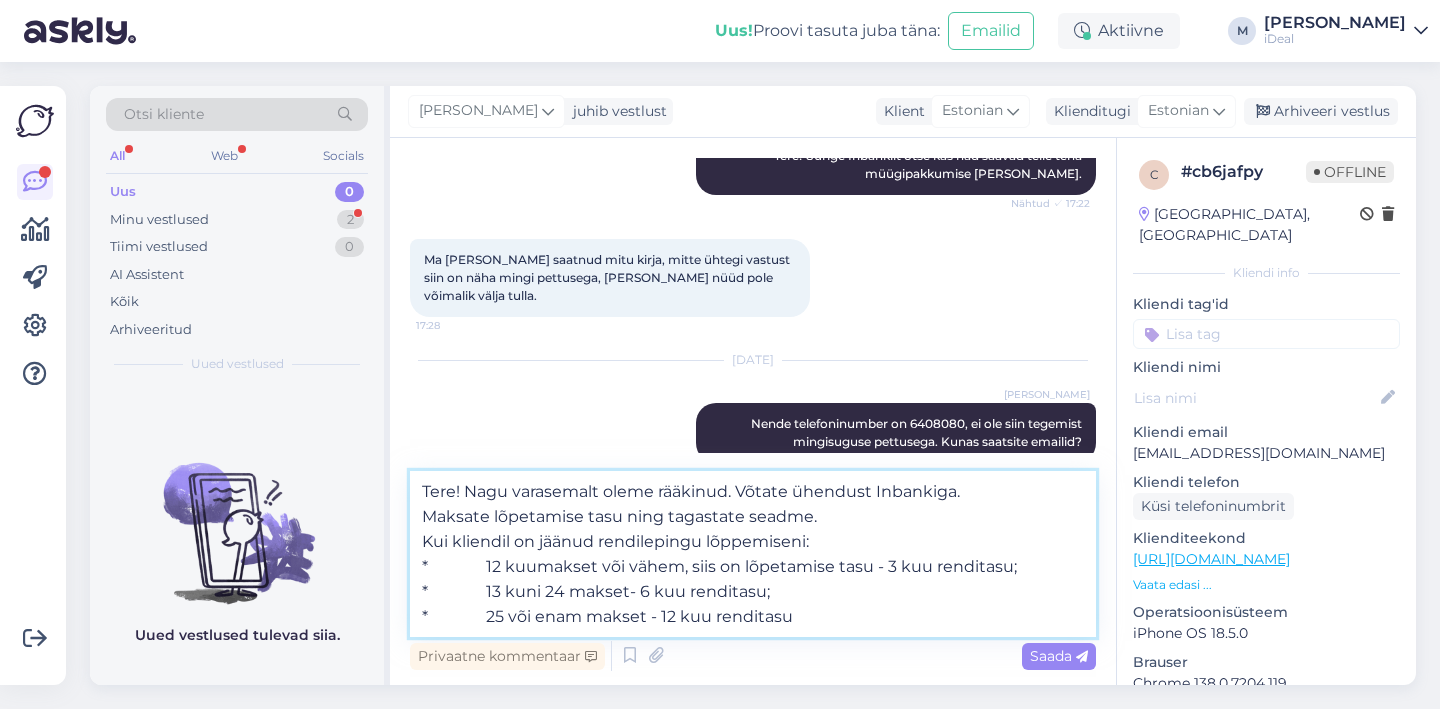 click on "Tere! Nagu varasemalt oleme rääkinud. Võtate ühendust Inbankiga.
Maksate lõpetamise tasu ning tagastate seadme.
Kui kliendil on jäänud rendilepingu lõppemiseni:
* 		12 kuumakset või vähem, siis on lõpetamise tasu - 3 kuu renditasu;
* 		13 kuni 24 makset- 6 kuu renditasu;
* 		25 või enam makset - 12 kuu renditasu" at bounding box center [753, 554] 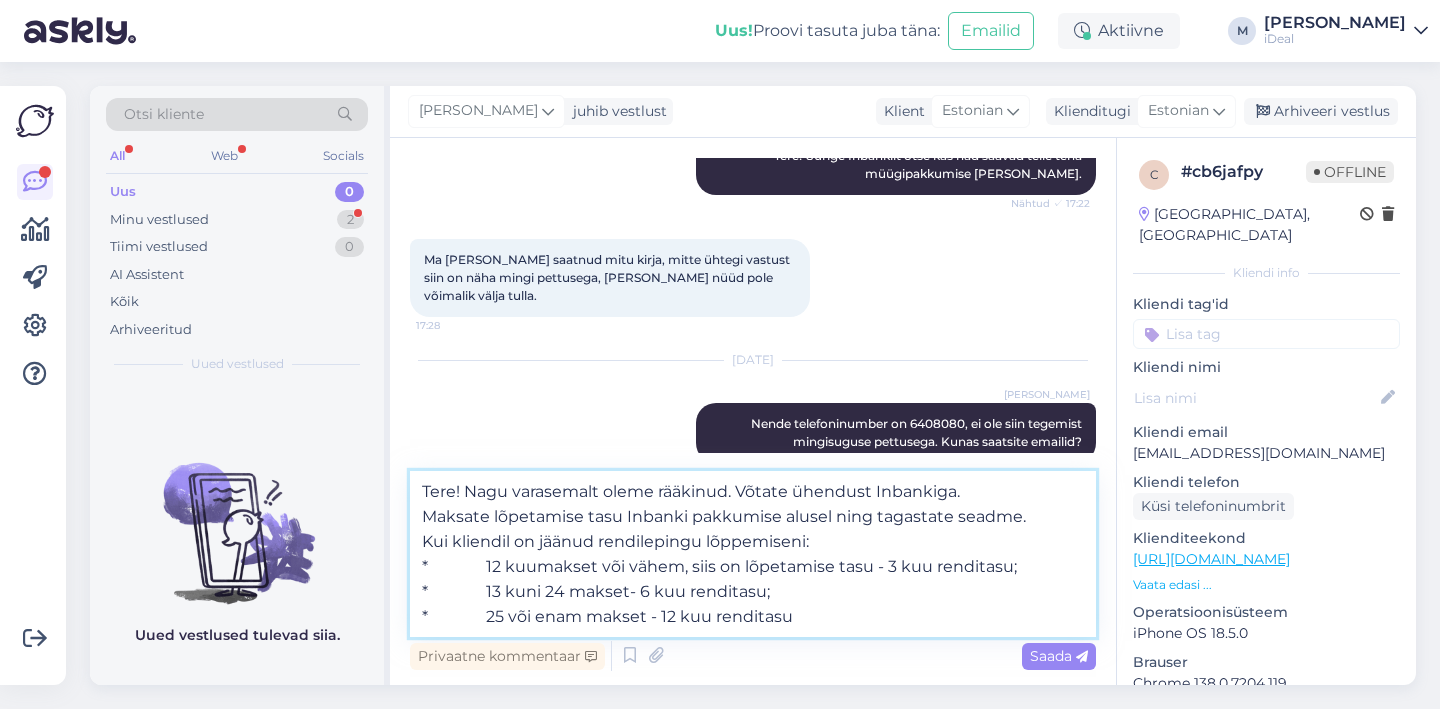 click on "Tere! Nagu varasemalt oleme rääkinud. Võtate ühendust Inbankiga.
Maksate lõpetamise tasu Inbanki pakkumise alusel ning tagastate seadme.
Kui kliendil on jäänud rendilepingu lõppemiseni:
* 		12 kuumakset või vähem, siis on lõpetamise tasu - 3 kuu renditasu;
* 		13 kuni 24 makset- 6 kuu renditasu;
* 		25 või enam makset - 12 kuu renditasu" at bounding box center [753, 554] 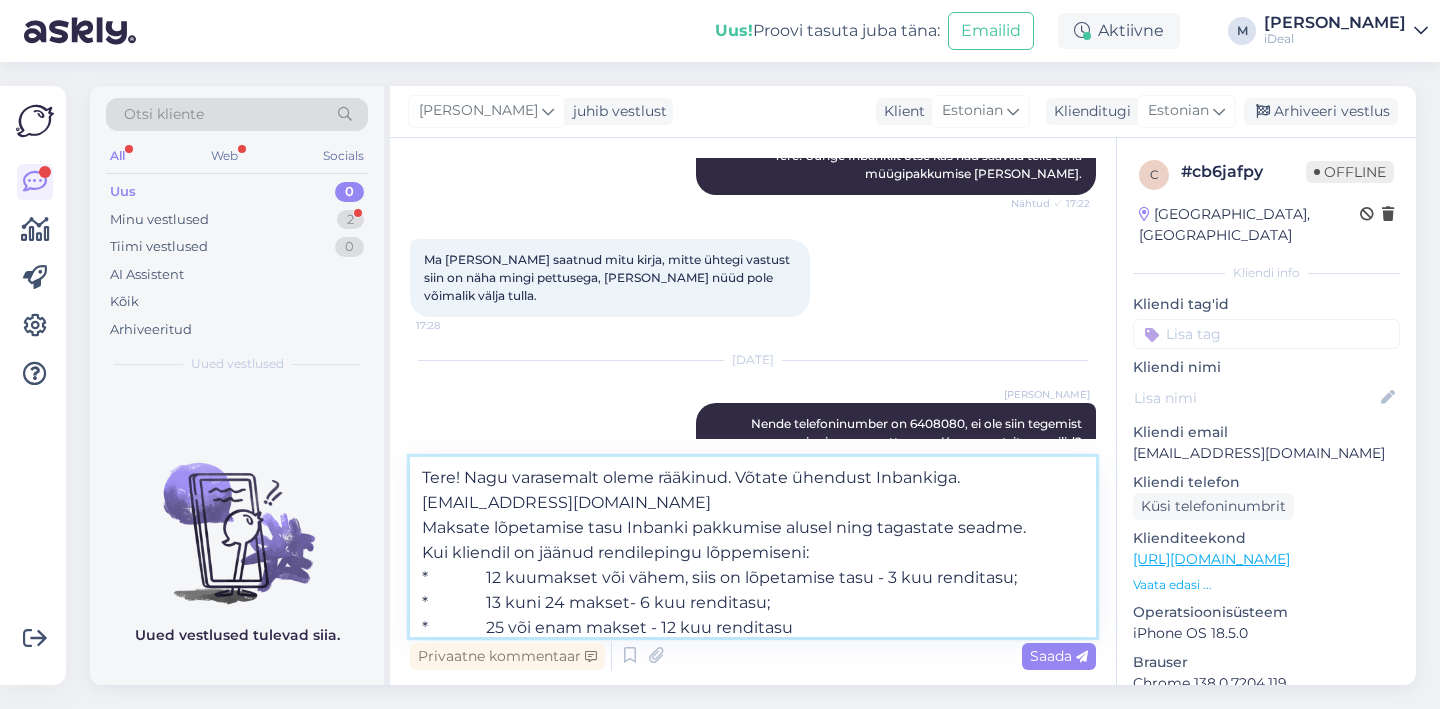 type on "Tere! Nagu varasemalt oleme rääkinud. Võtate ühendust Inbankiga. [EMAIL_ADDRESS][DOMAIN_NAME]
Maksate lõpetamise tasu Inbanki pakkumise alusel ning tagastate seadme.
Kui kliendil on jäänud rendilepingu lõppemiseni:
* 		12 kuumakset või vähem, siis on lõpetamise tasu - 3 kuu renditasu;
* 		13 kuni 24 makset- 6 kuu renditasu;
* 		25 või enam makset - 12 kuu renditasu" 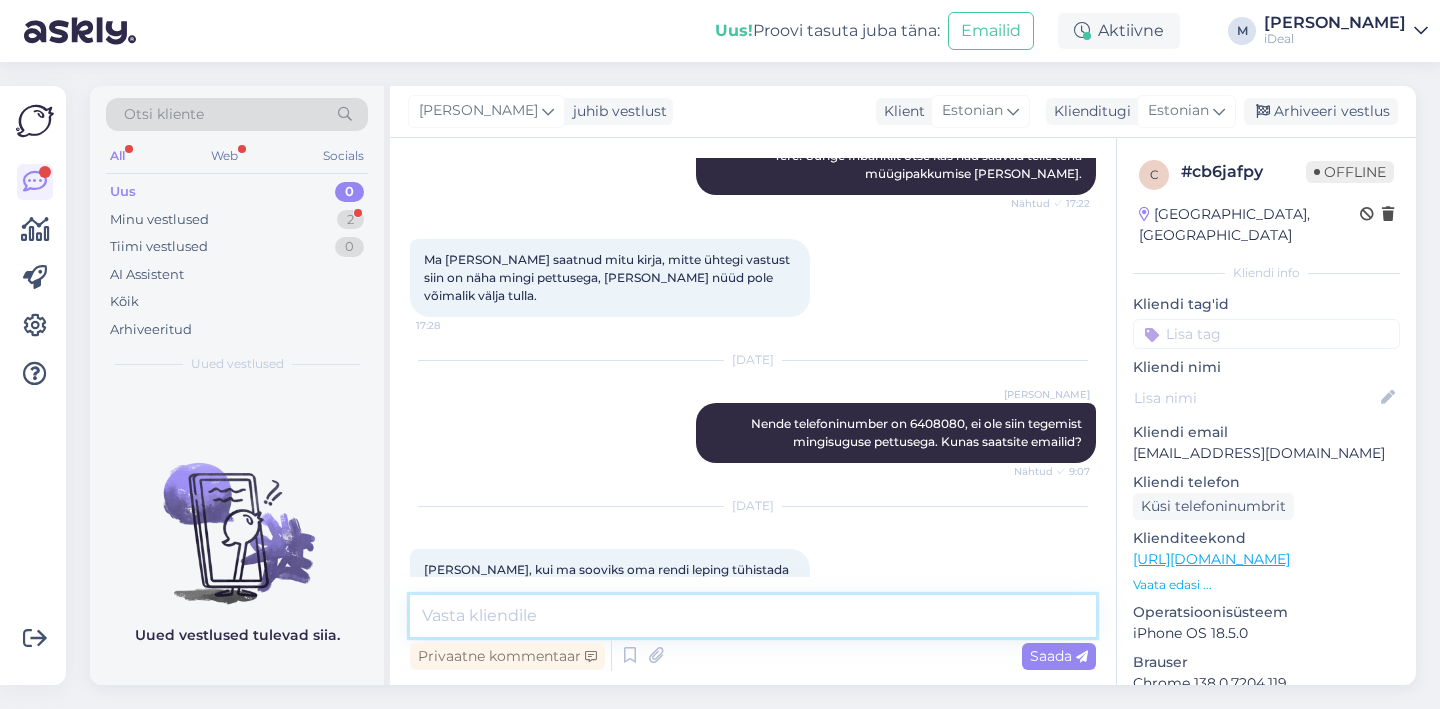 scroll, scrollTop: 1629, scrollLeft: 0, axis: vertical 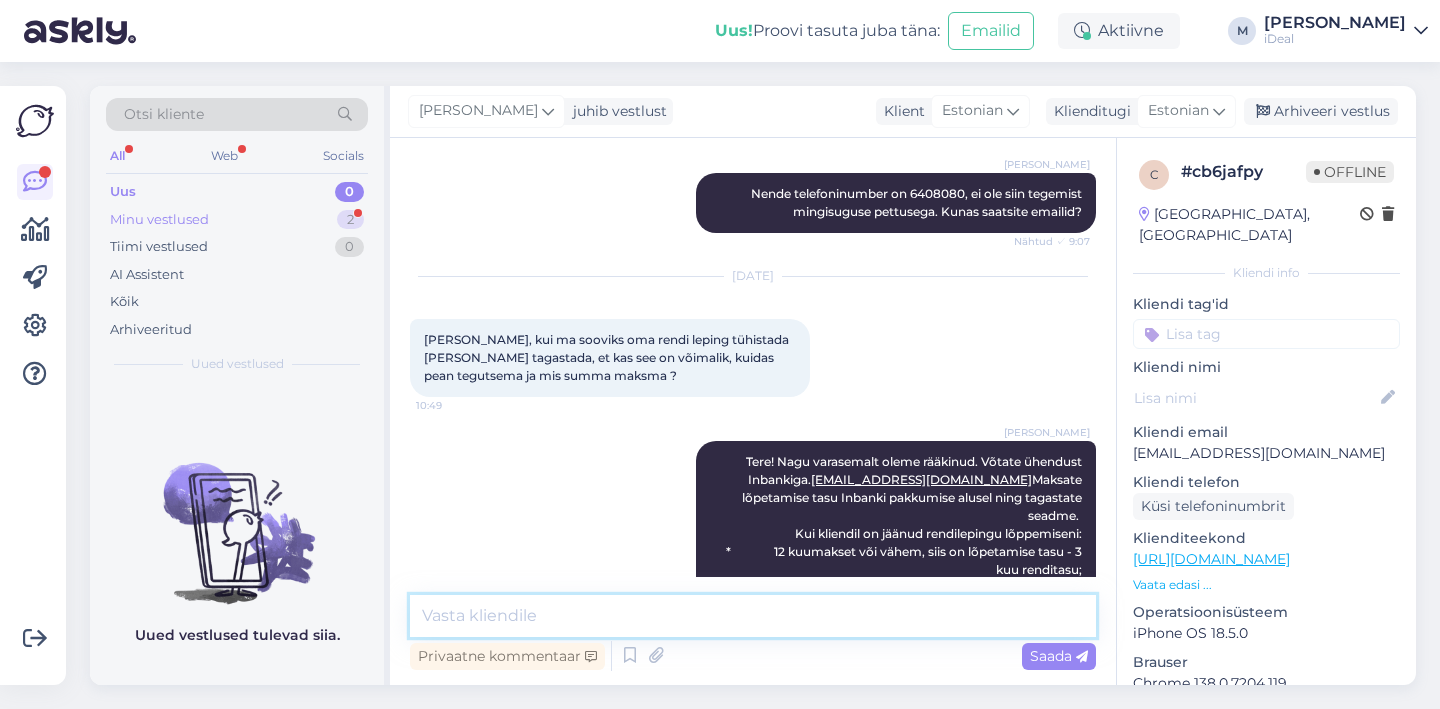 type 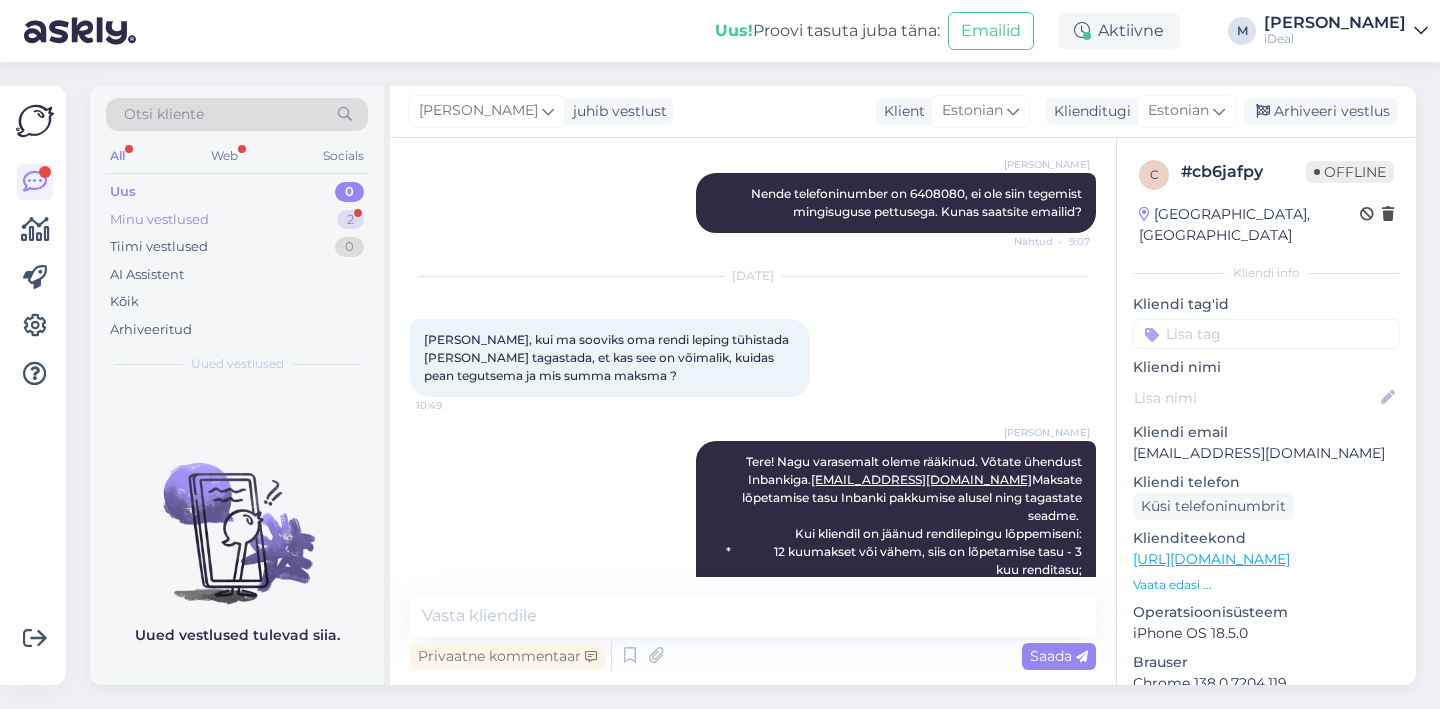 click on "Minu vestlused 2" at bounding box center (237, 220) 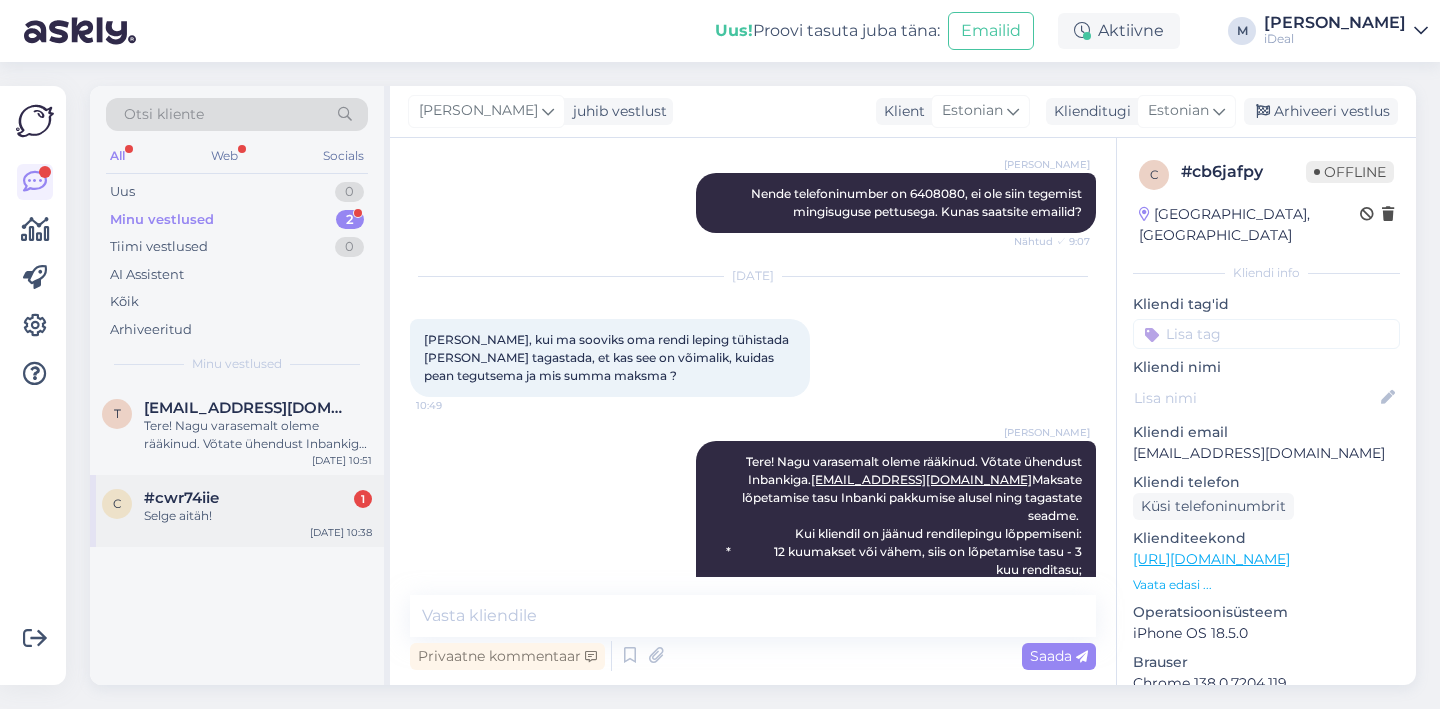 click on "#cwr74iie 1" at bounding box center [258, 498] 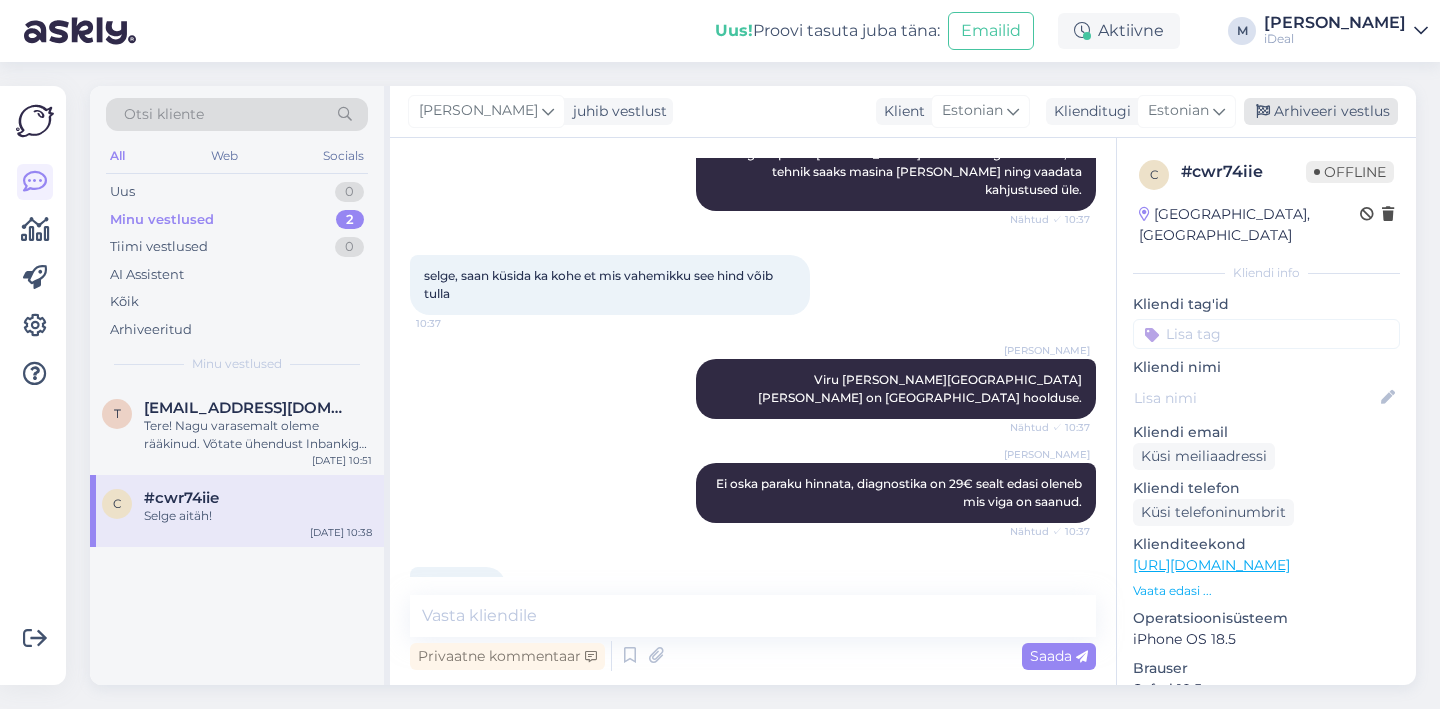 click on "Arhiveeri vestlus" at bounding box center (1321, 111) 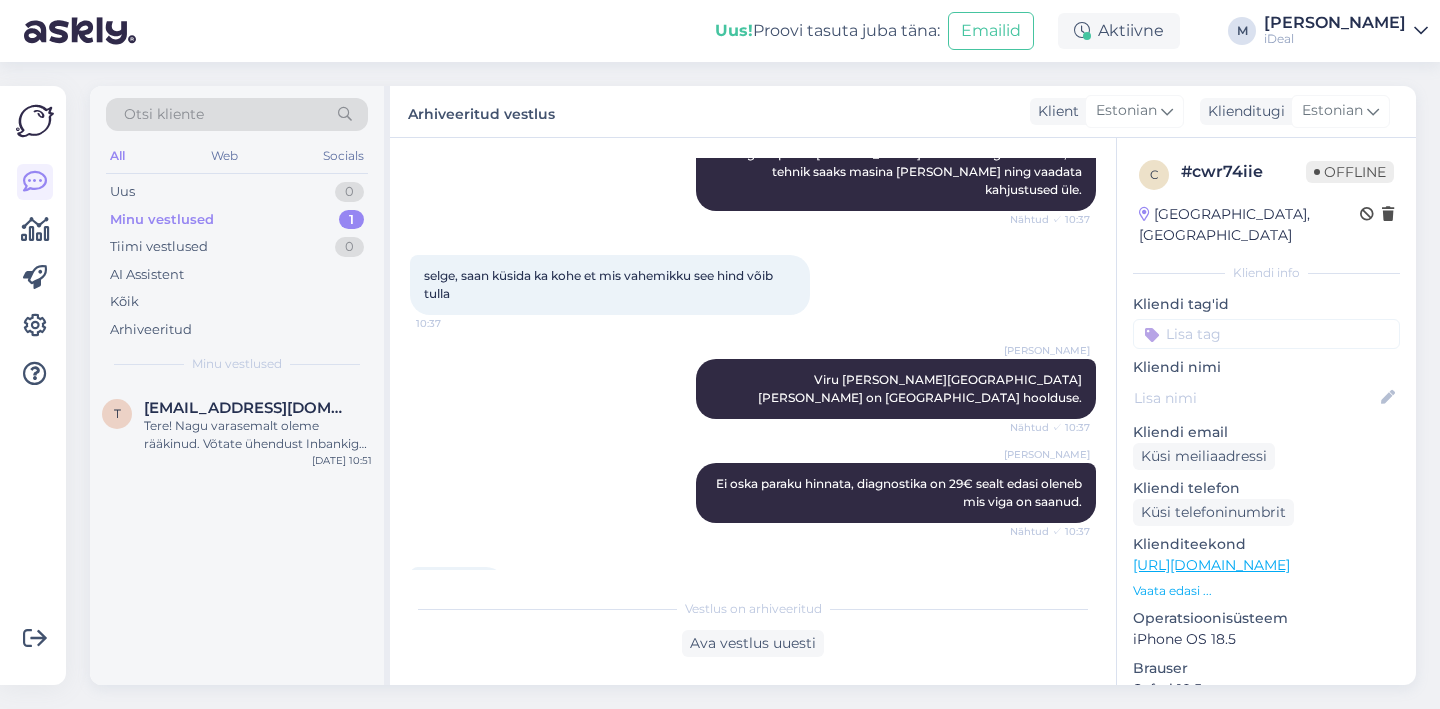 click on "Otsi kliente All Web Socials Uus 0 Minu vestlused 1 Tiimi vestlused 0 AI Assistent Kõik Arhiveeritud Minu vestlused" at bounding box center (237, 235) 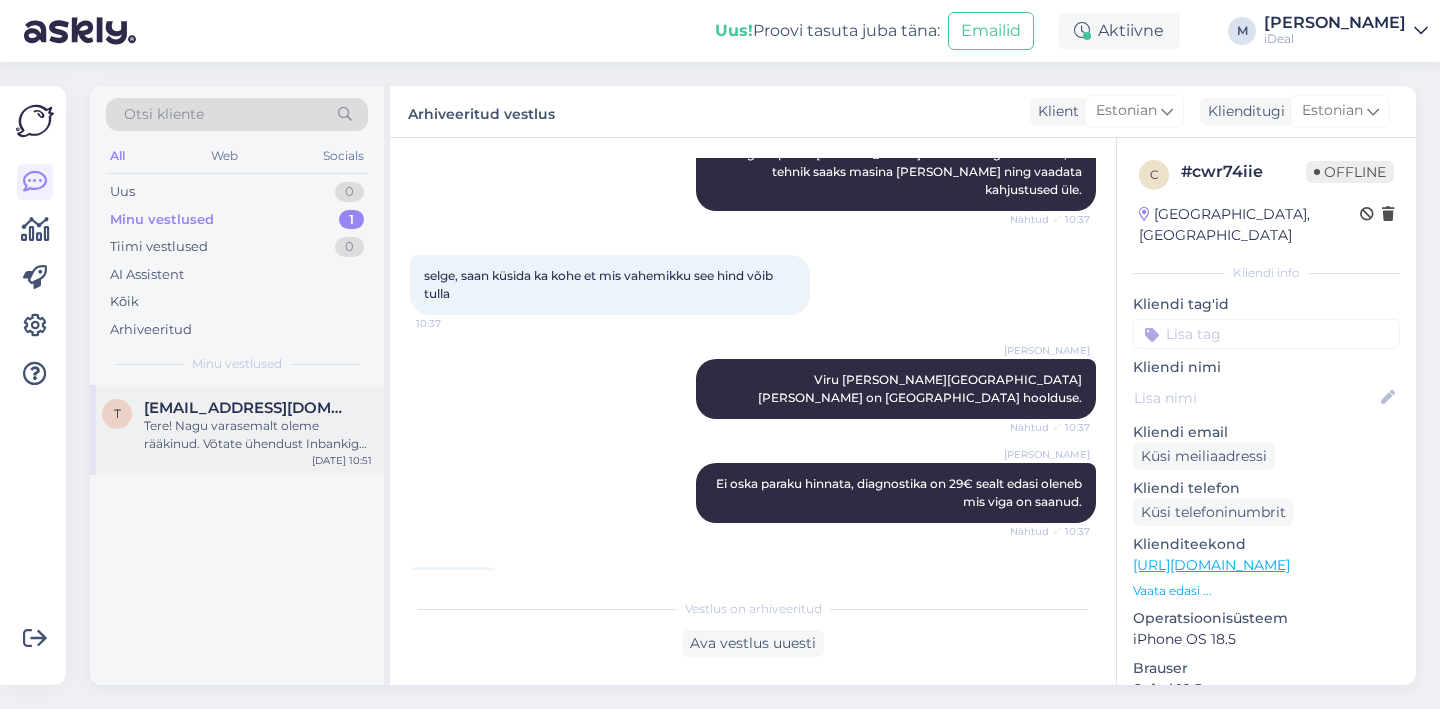 click on "[EMAIL_ADDRESS][DOMAIN_NAME]" at bounding box center [248, 408] 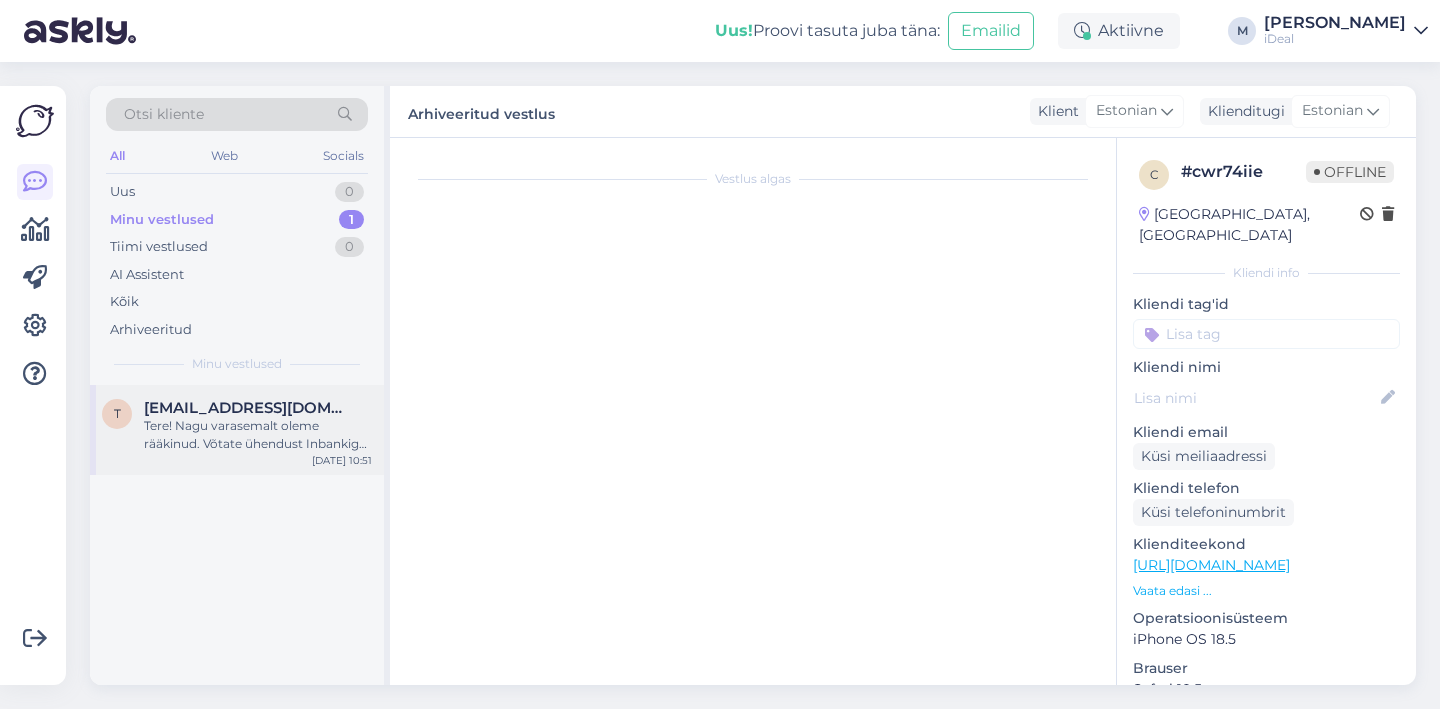 scroll, scrollTop: 1629, scrollLeft: 0, axis: vertical 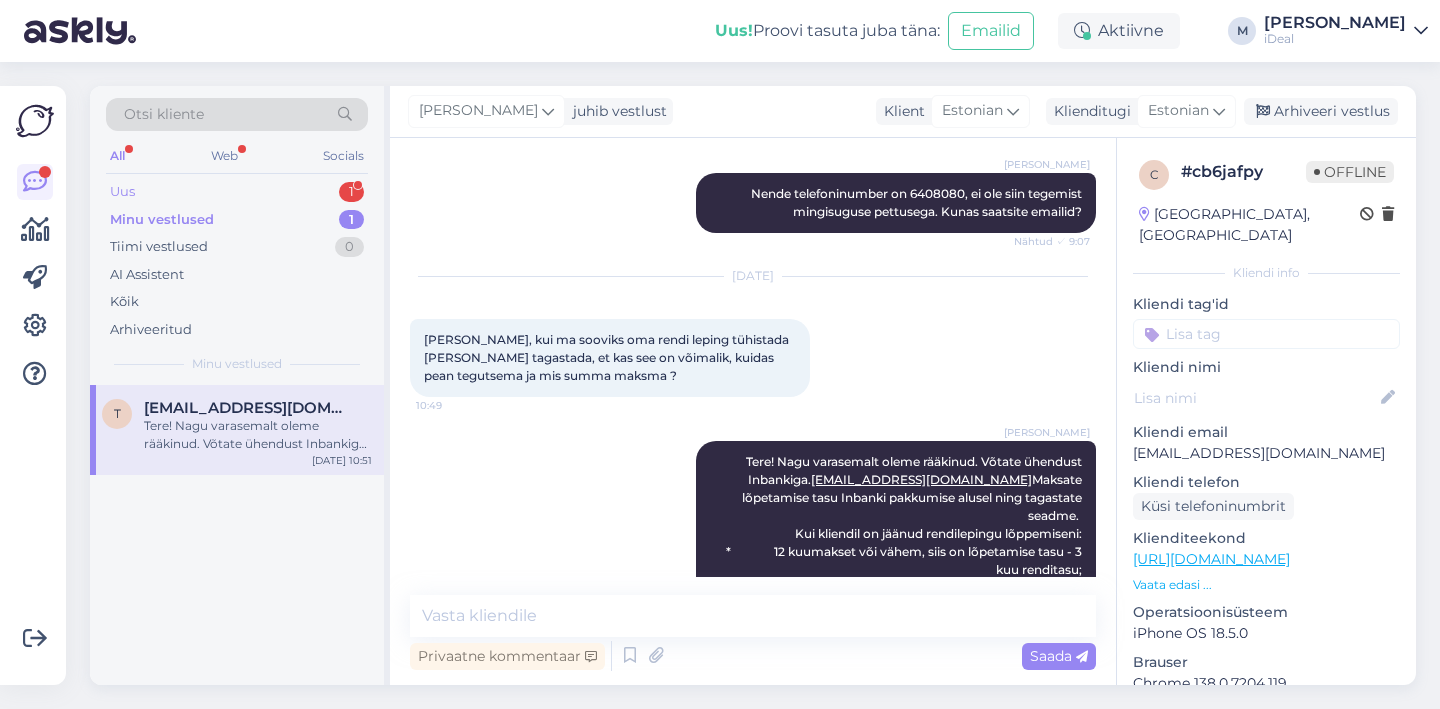 click on "Uus 1" at bounding box center (237, 192) 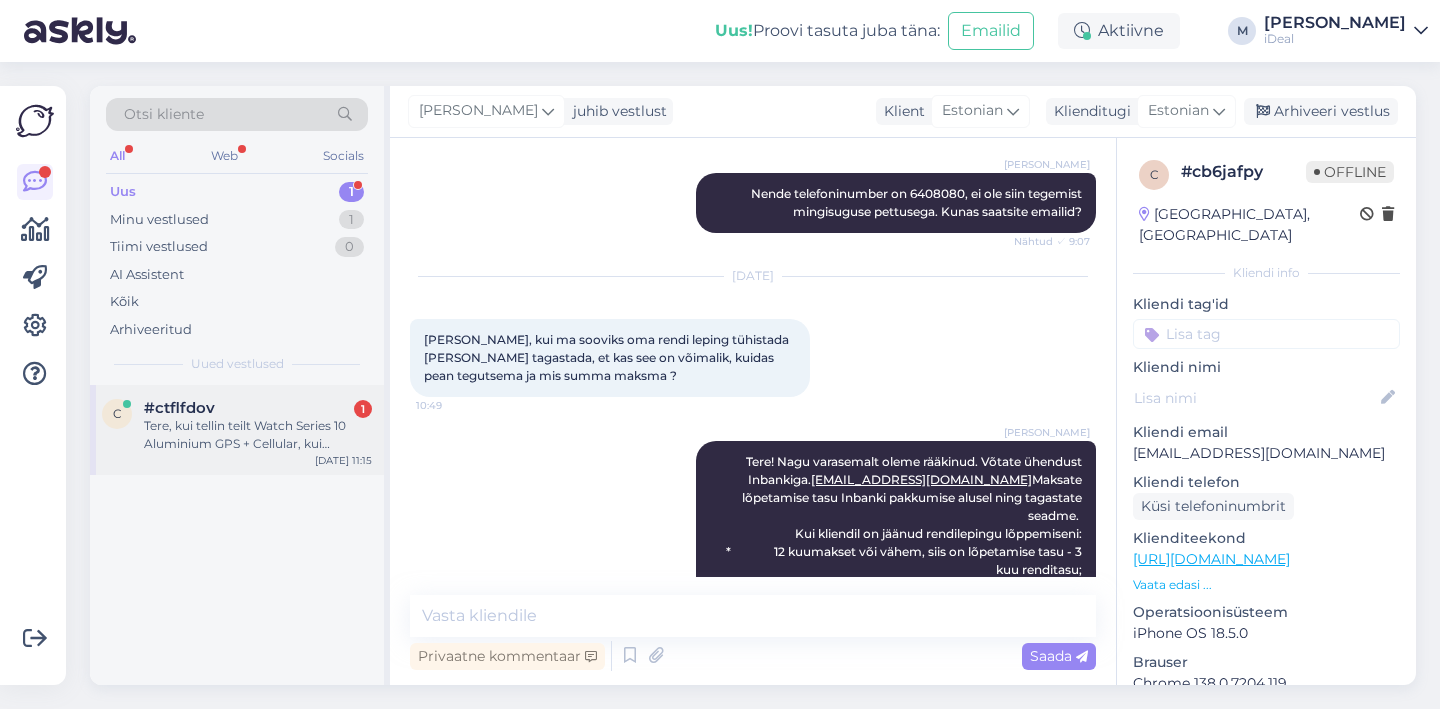 click on "Tere, kui tellin teilt Watch Series 10 Aluminium GPS + Cellular, kui [PERSON_NAME] [PERSON_NAME] kätte saab? [PERSON_NAME] ise järgi minna kristiine keskusse." at bounding box center [258, 435] 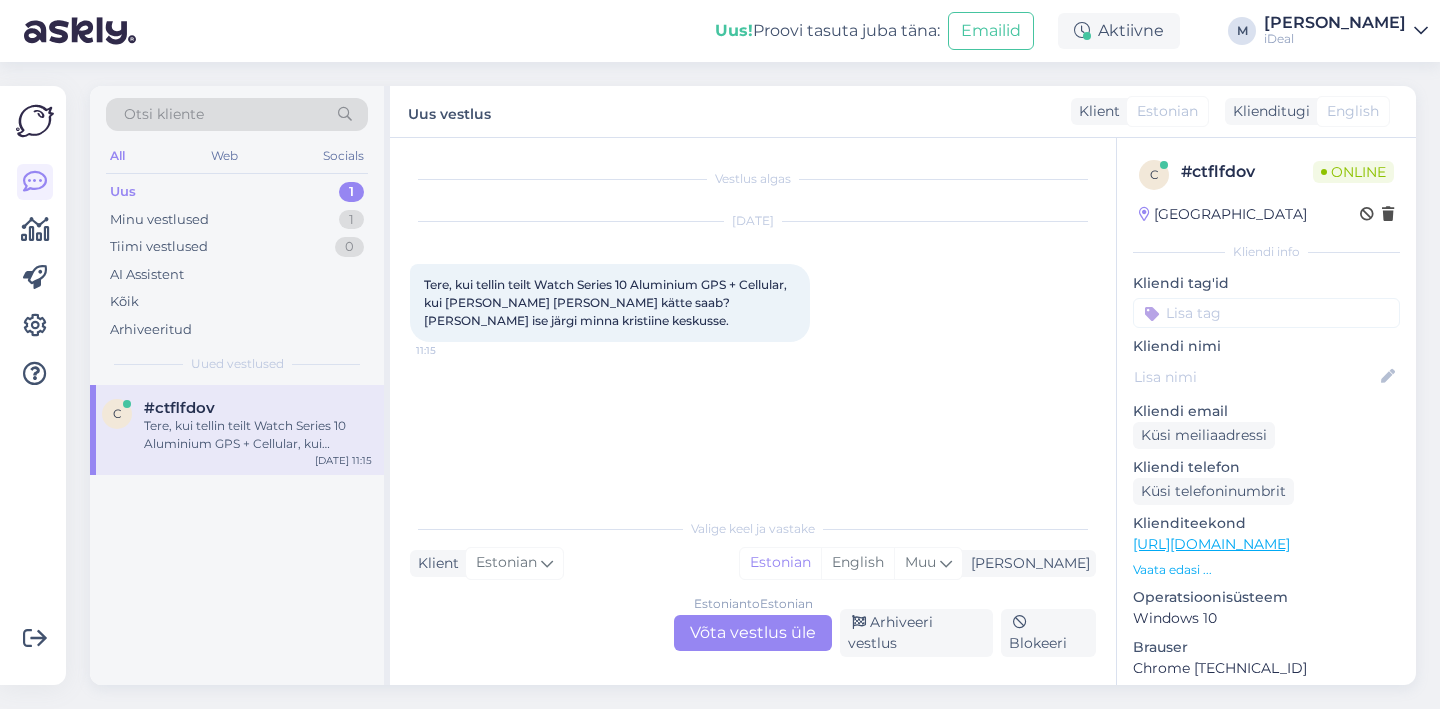 click on "Estonian  to  Estonian Võta vestlus üle" at bounding box center [753, 633] 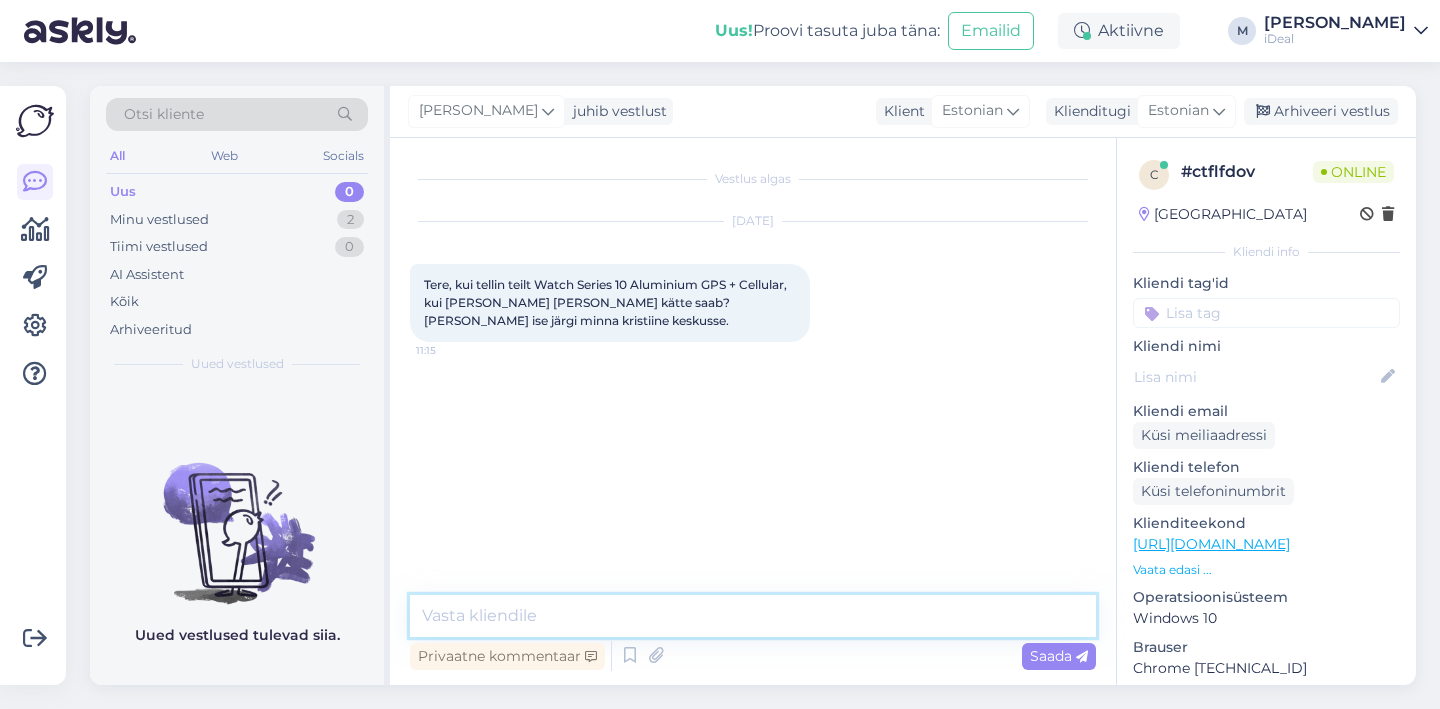 click at bounding box center (753, 616) 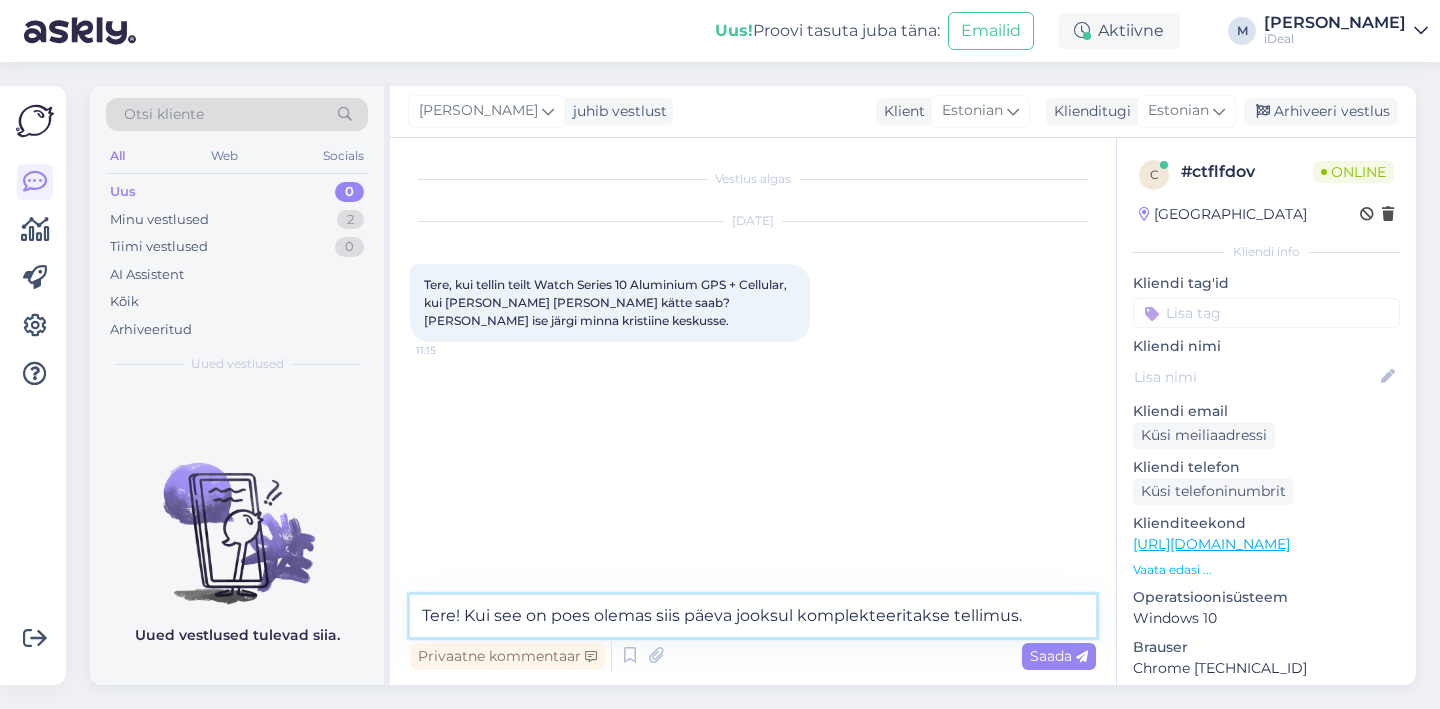 type on "Tere! Kui see on poes olemas siis päeva jooksul komplekteeritakse tellimus." 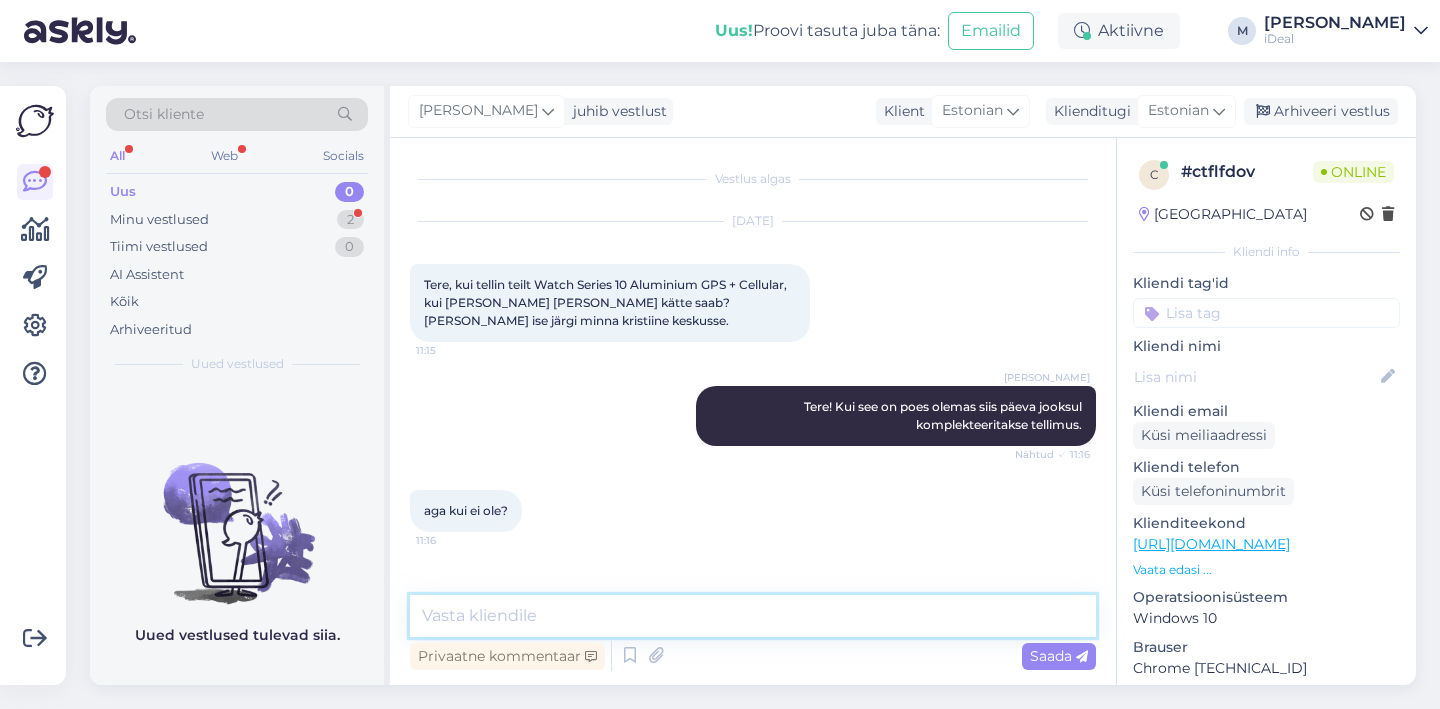 click at bounding box center (753, 616) 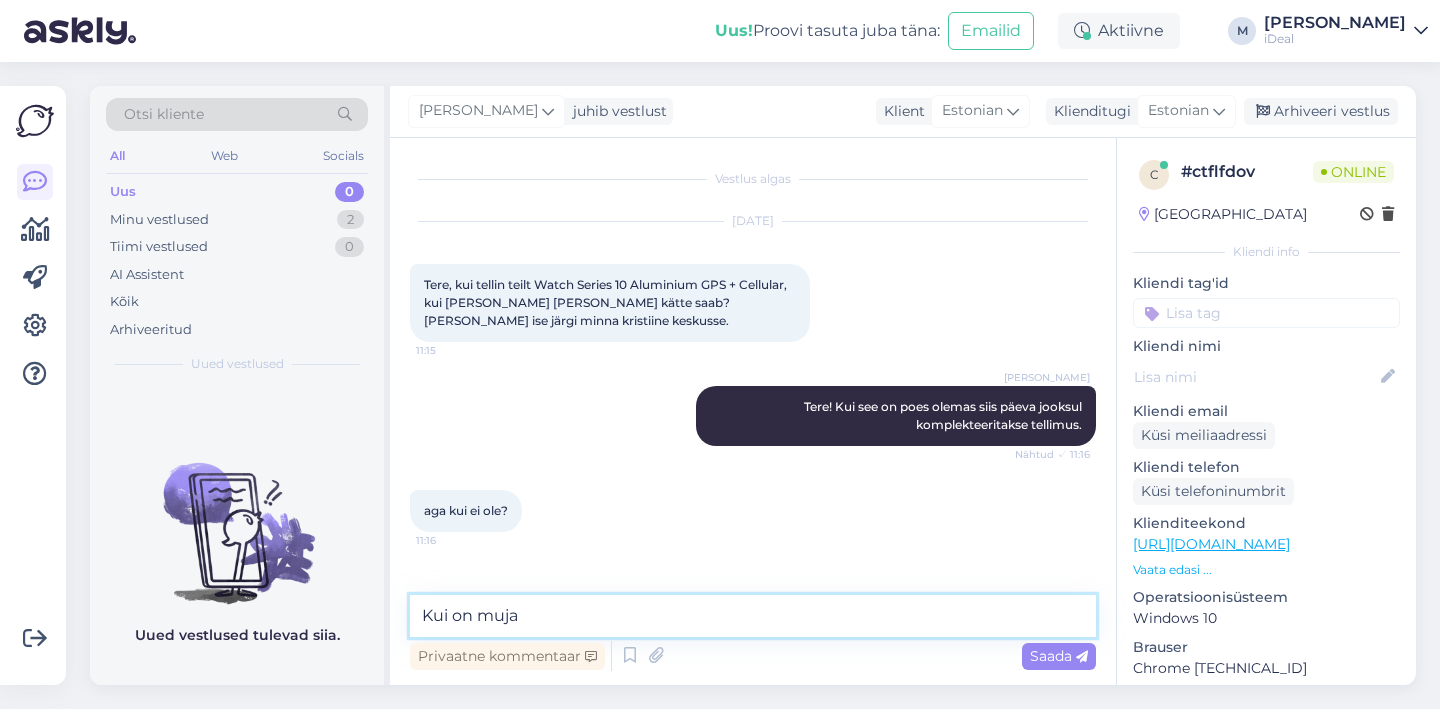scroll, scrollTop: 63, scrollLeft: 0, axis: vertical 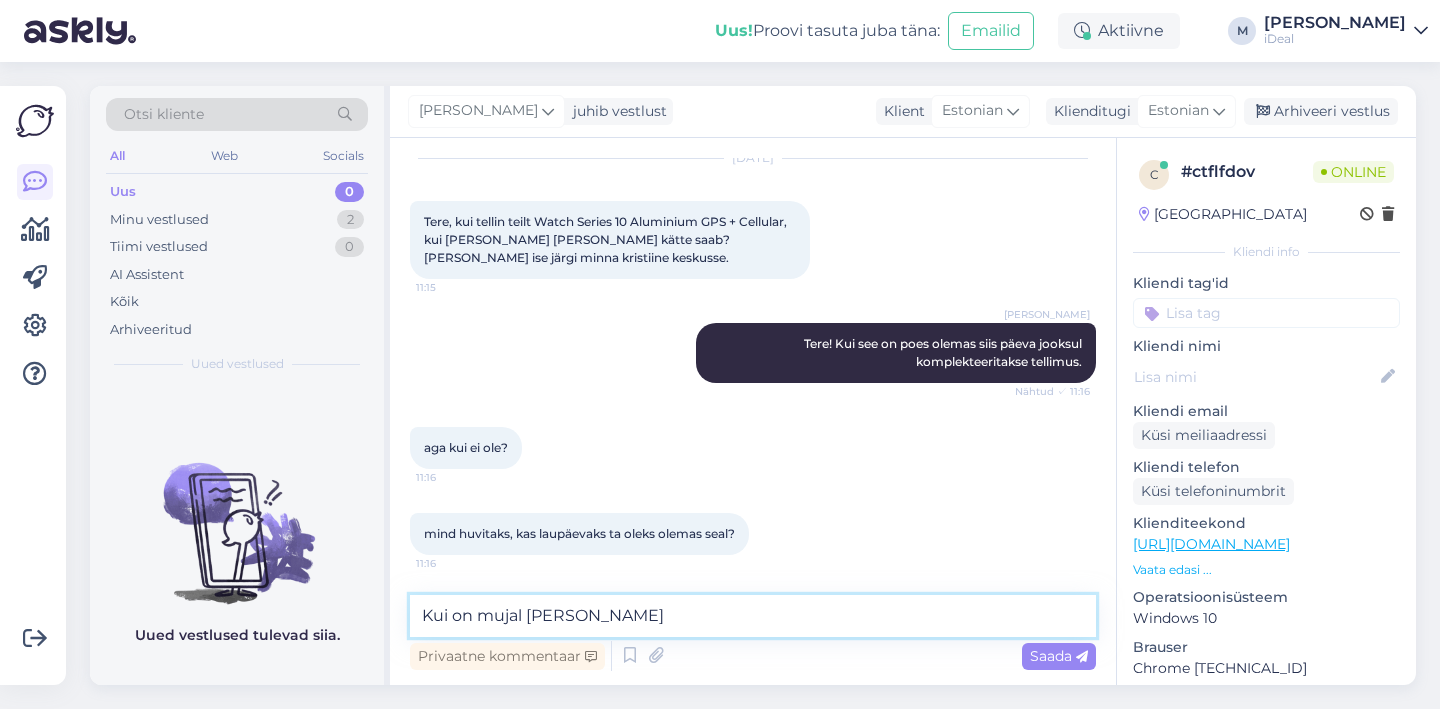 type on "Kui on mujal poes" 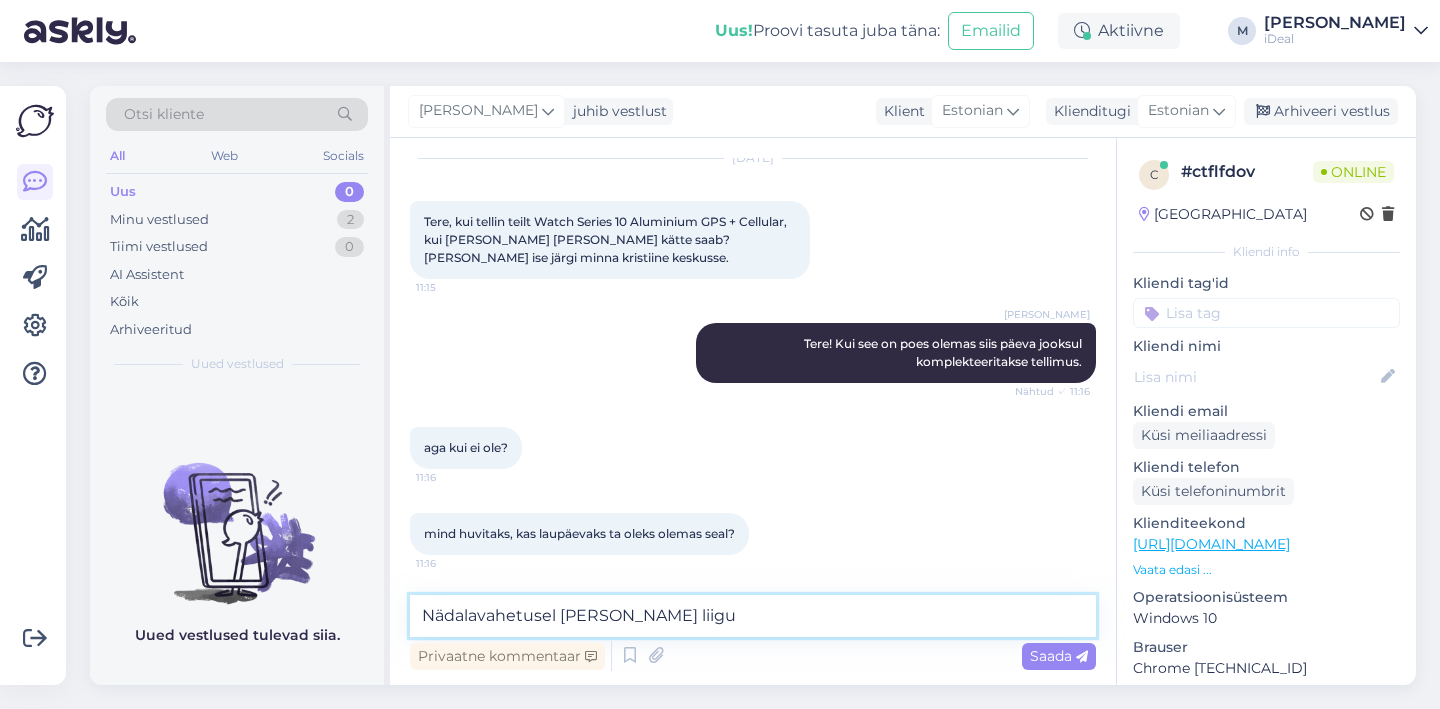 type on "Nädalavahetusel [PERSON_NAME] liigu." 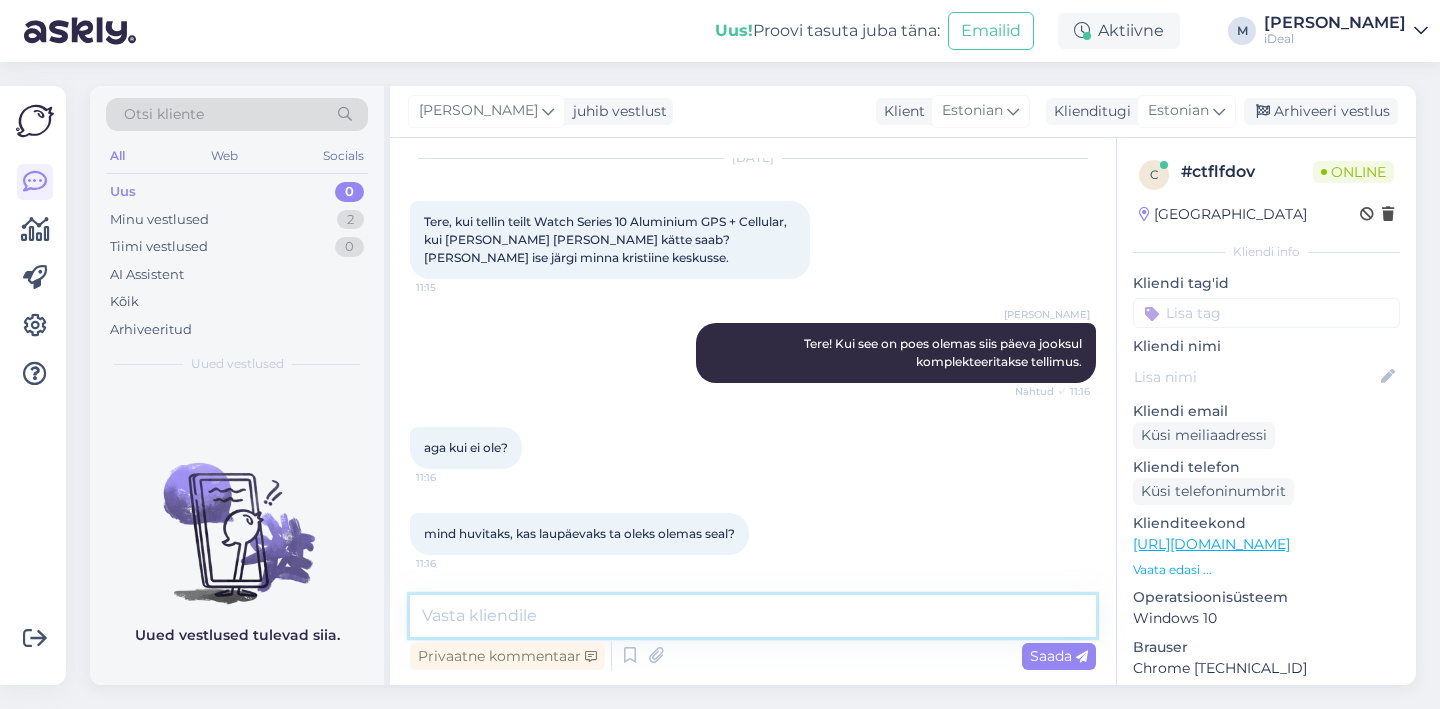 scroll, scrollTop: 149, scrollLeft: 0, axis: vertical 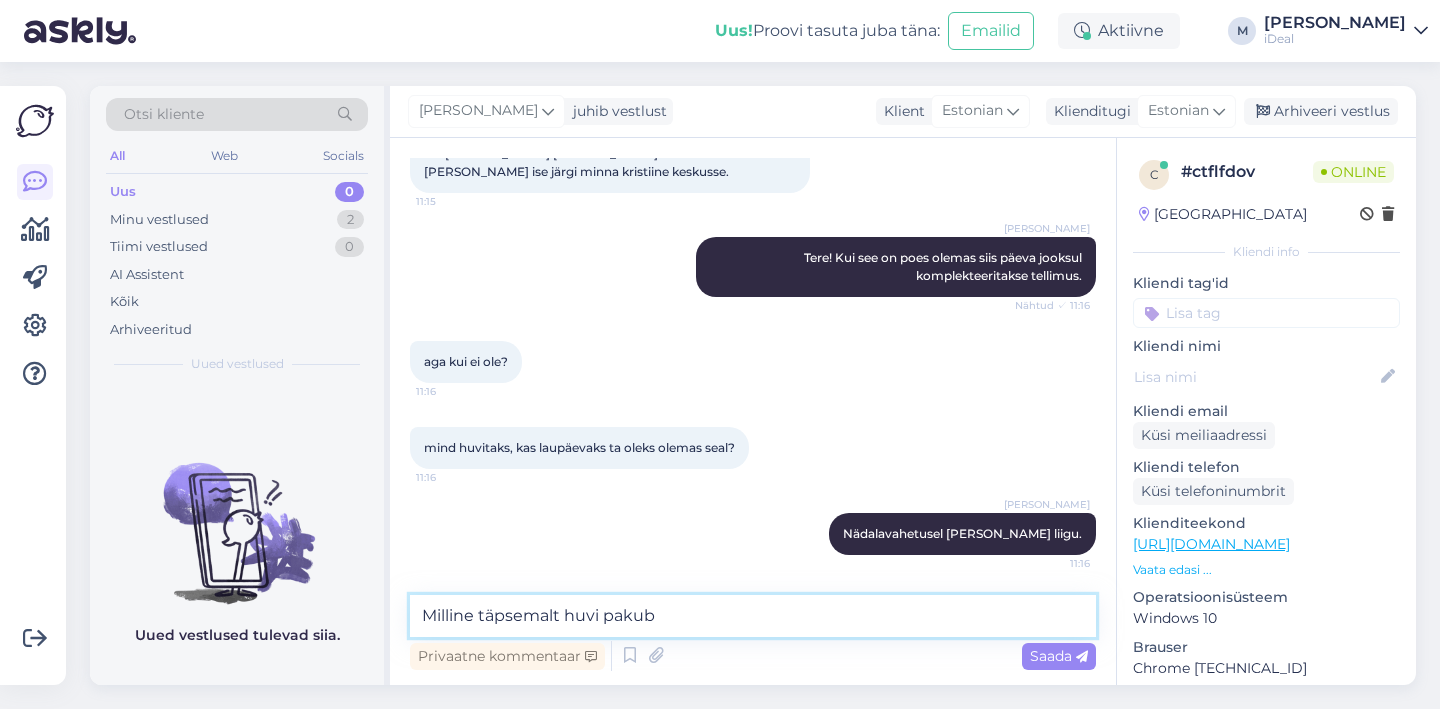 type on "Milline täpsemalt huvi pakub?" 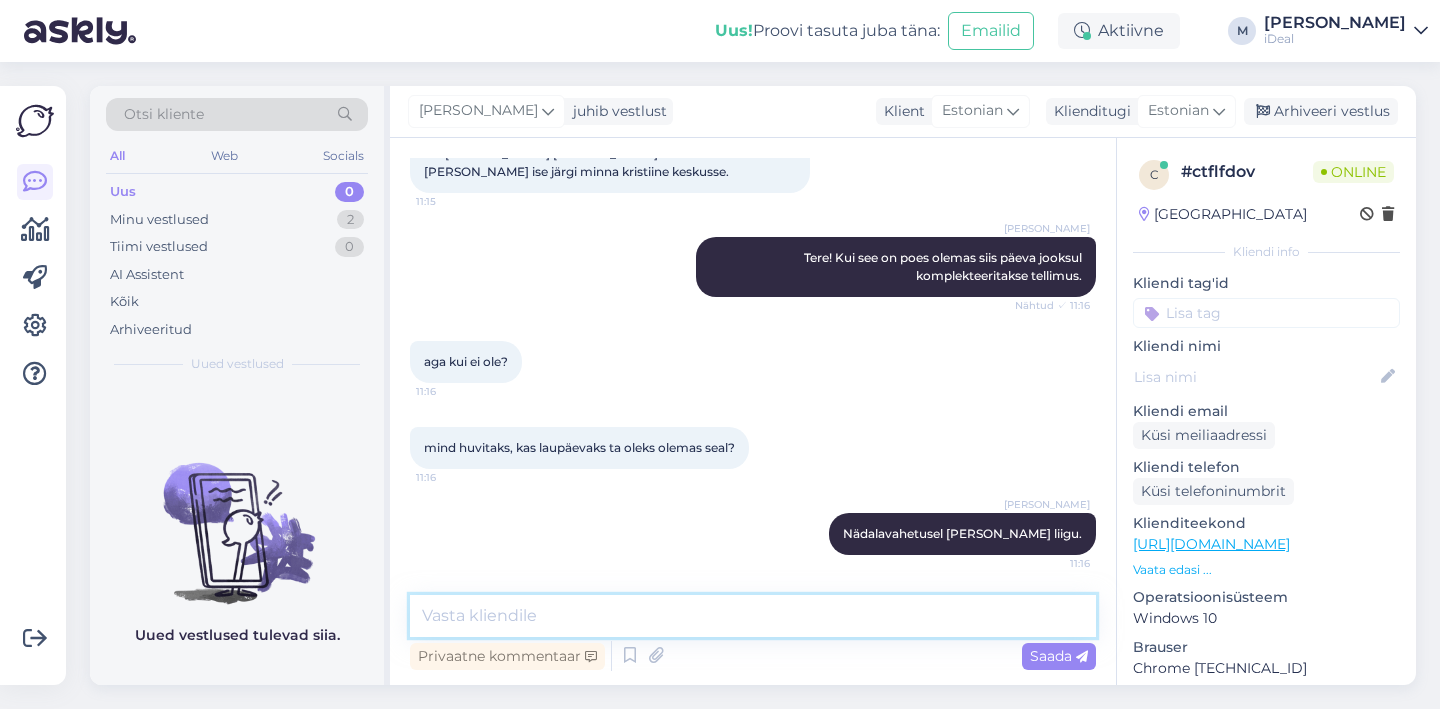 scroll, scrollTop: 235, scrollLeft: 0, axis: vertical 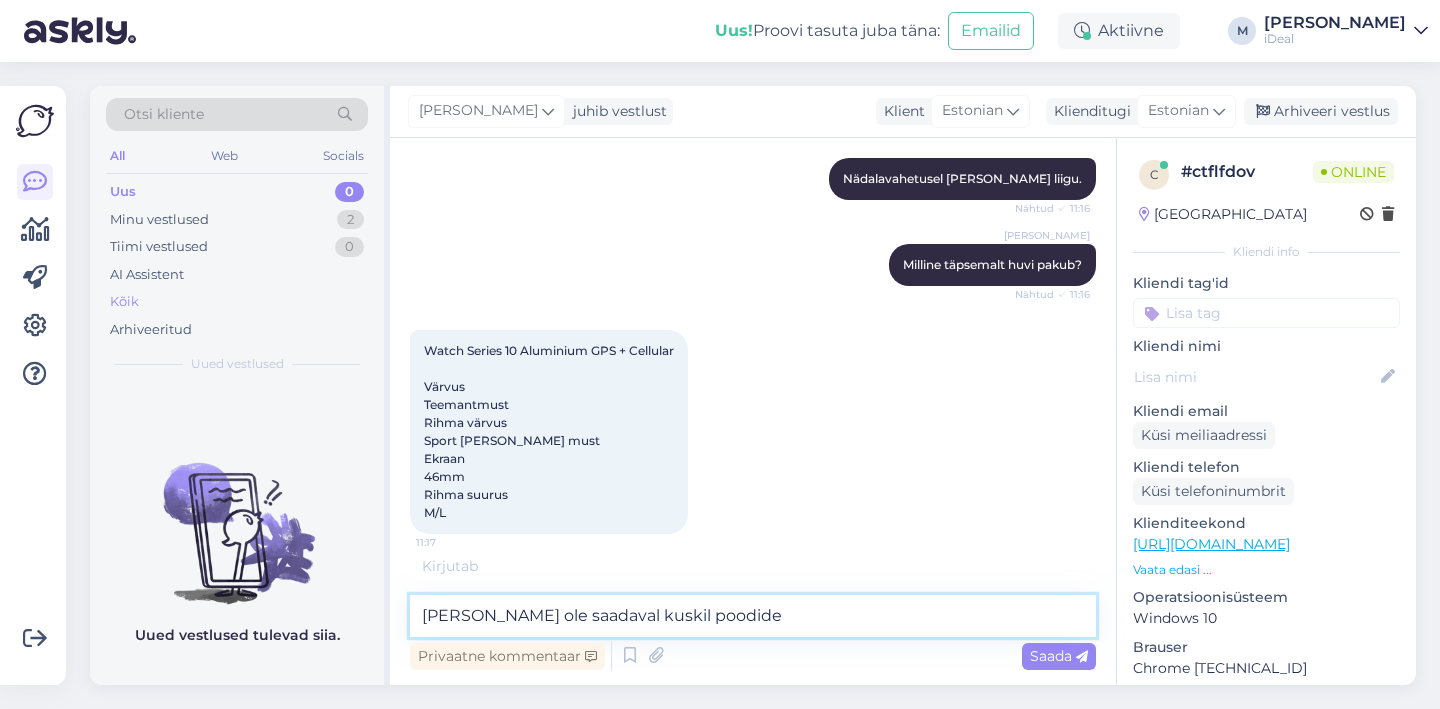 type on "[PERSON_NAME] ole saadaval kuskil poodides" 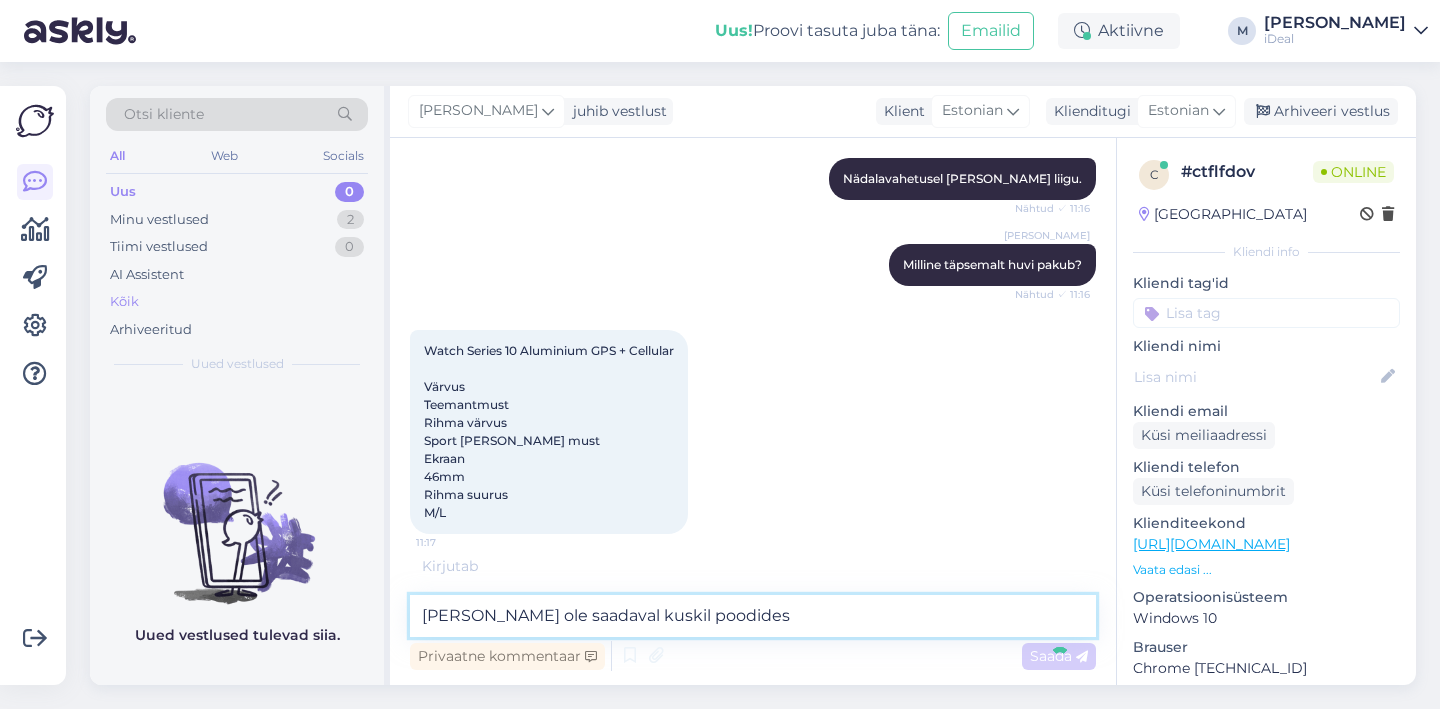 type 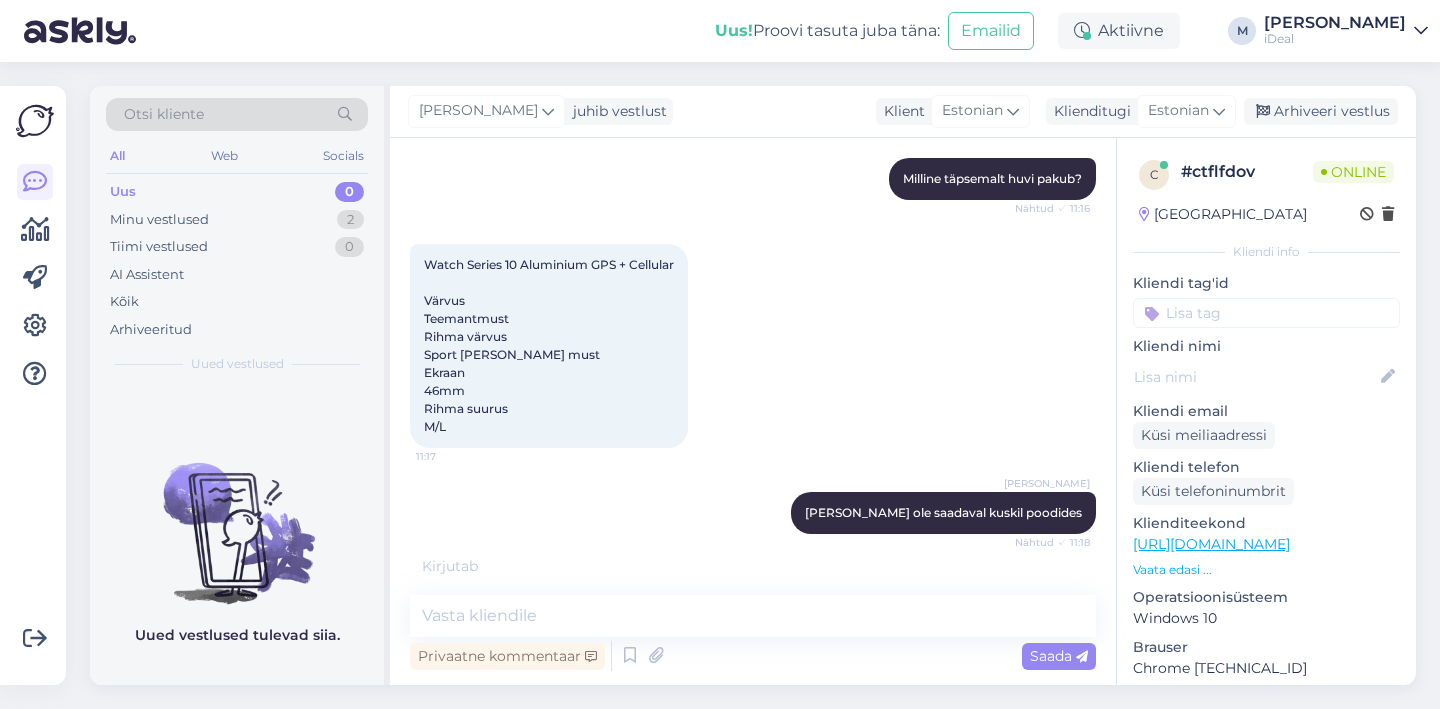 scroll, scrollTop: 655, scrollLeft: 0, axis: vertical 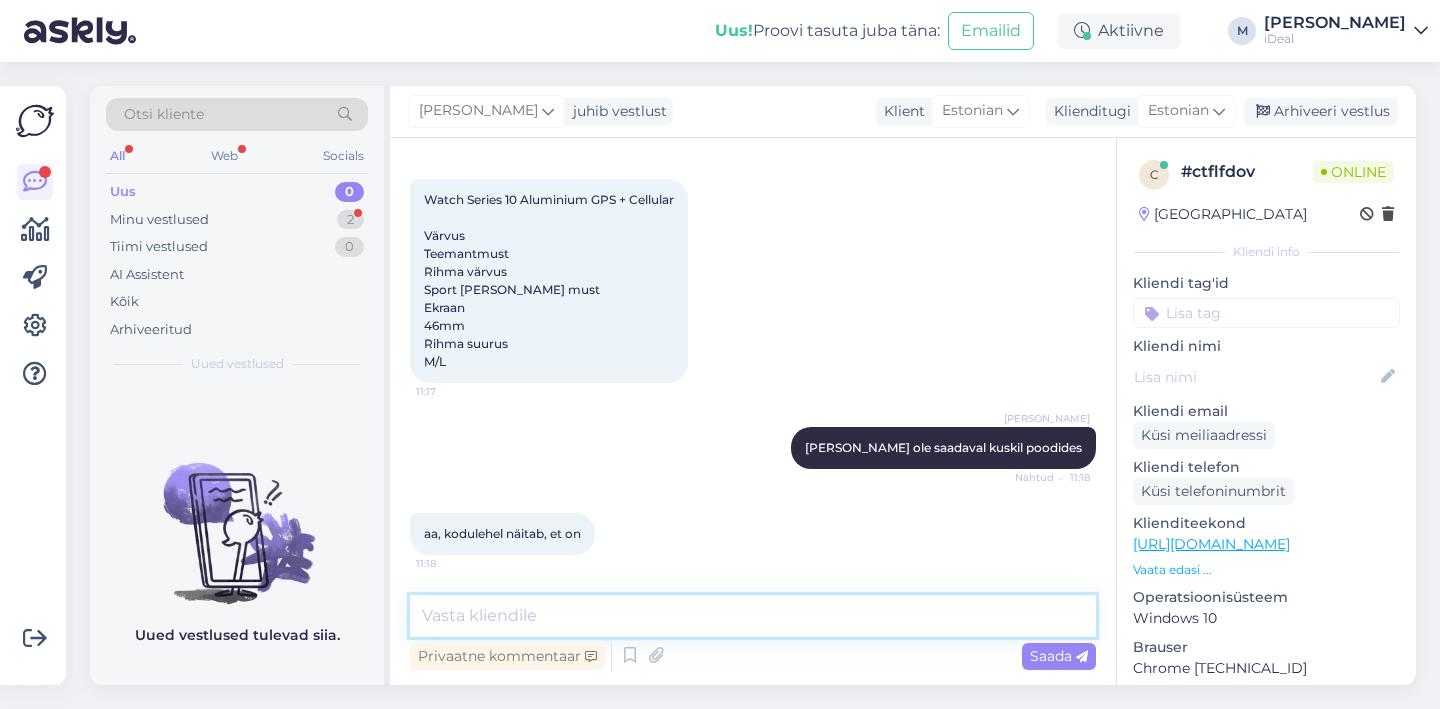 click at bounding box center (753, 616) 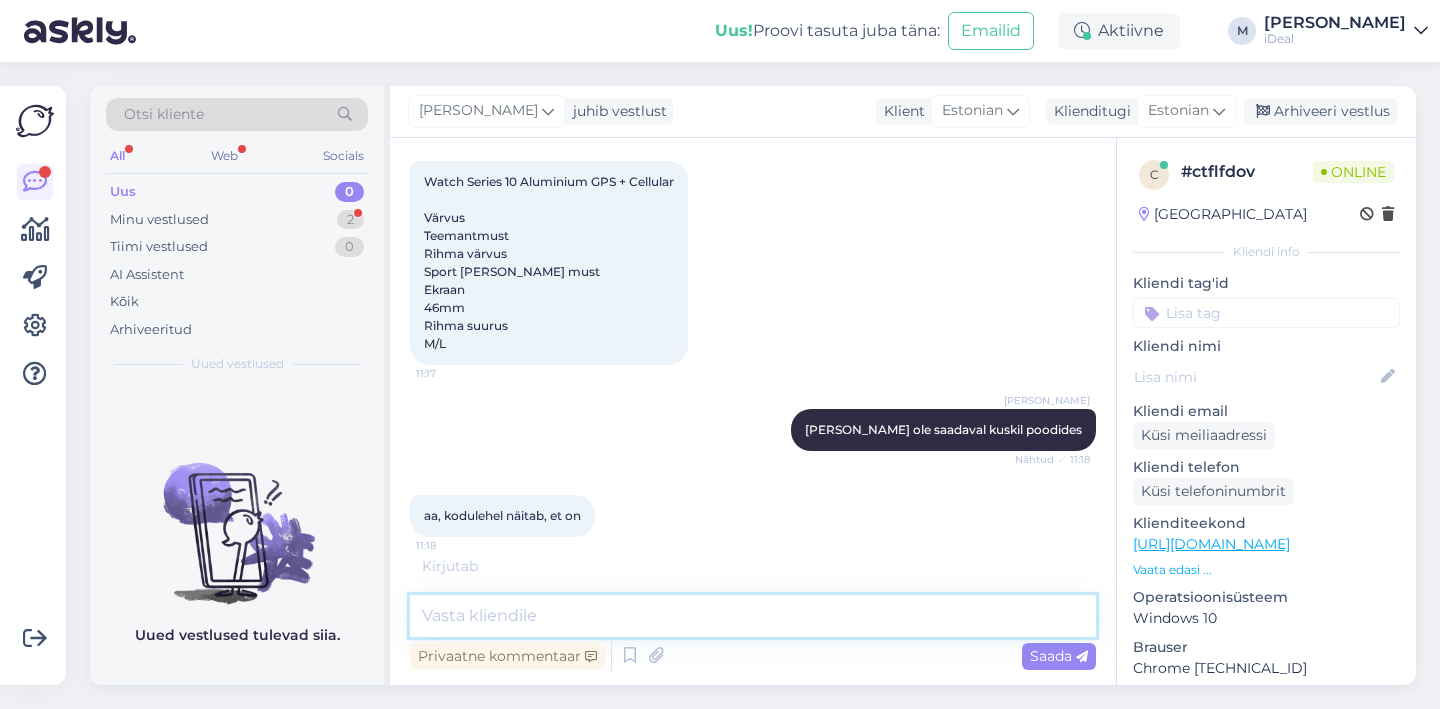scroll, scrollTop: 676, scrollLeft: 0, axis: vertical 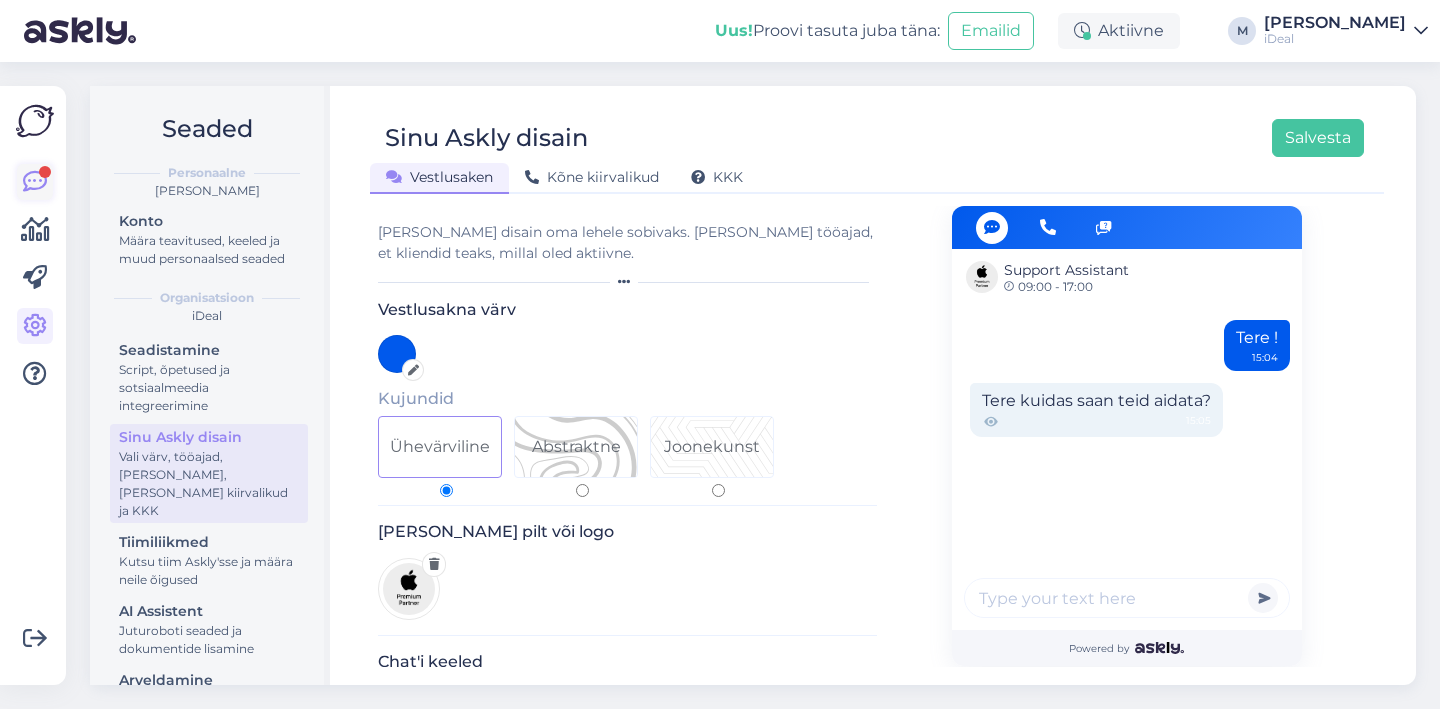click at bounding box center (35, 182) 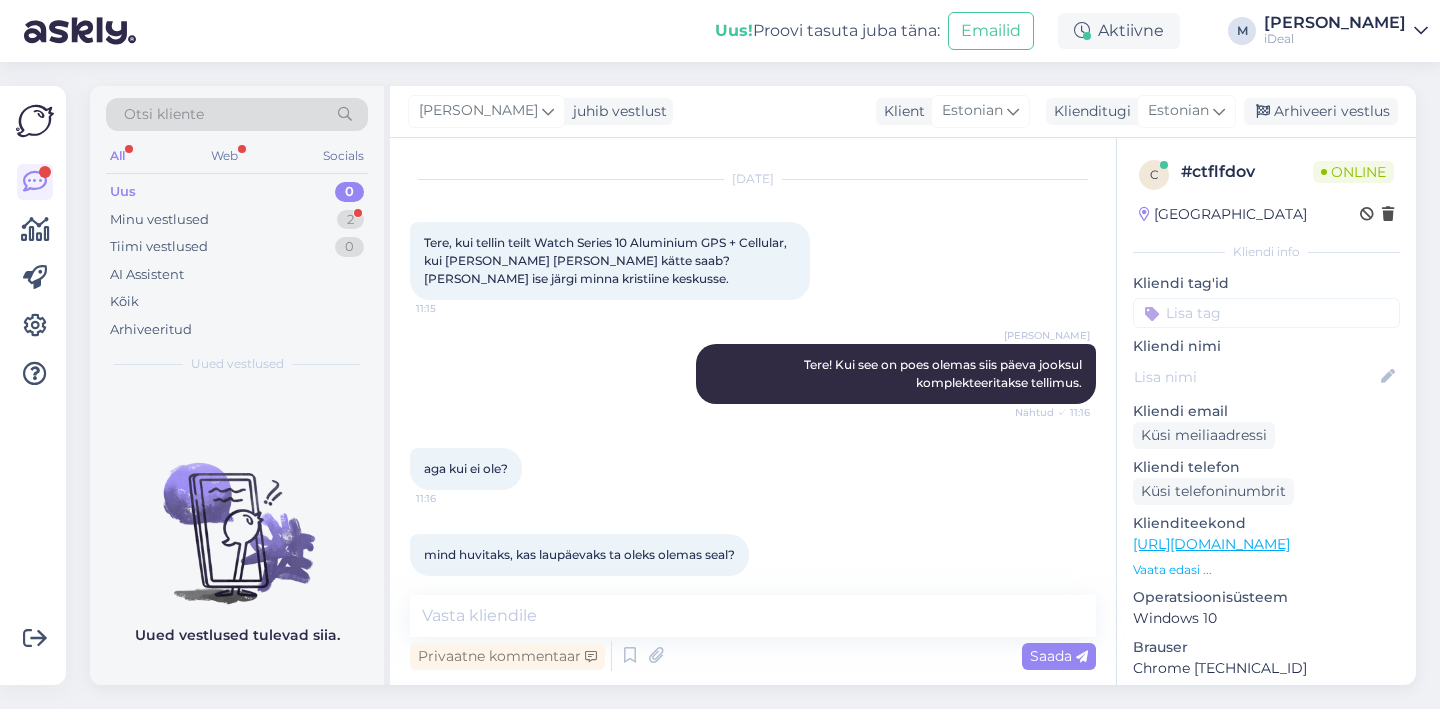 scroll, scrollTop: 759, scrollLeft: 0, axis: vertical 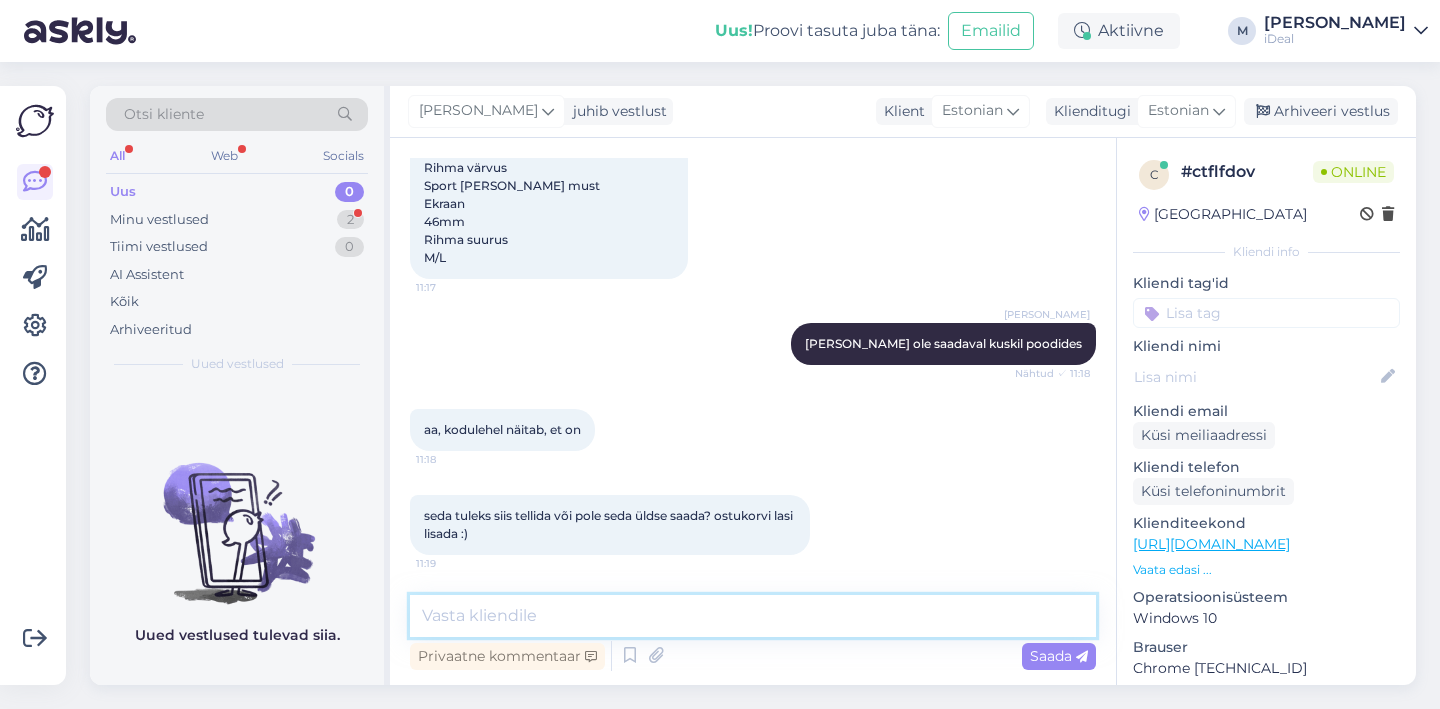 click at bounding box center [753, 616] 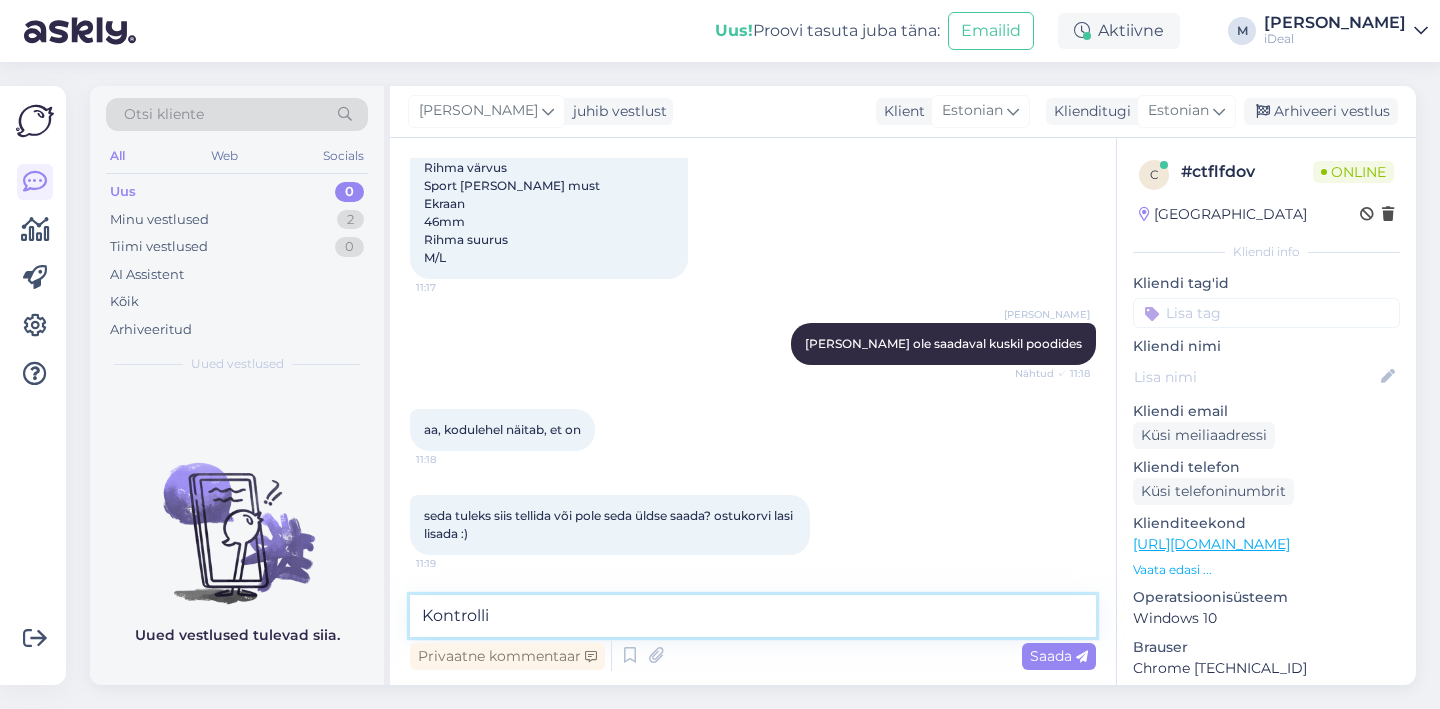 type on "Kontrollin" 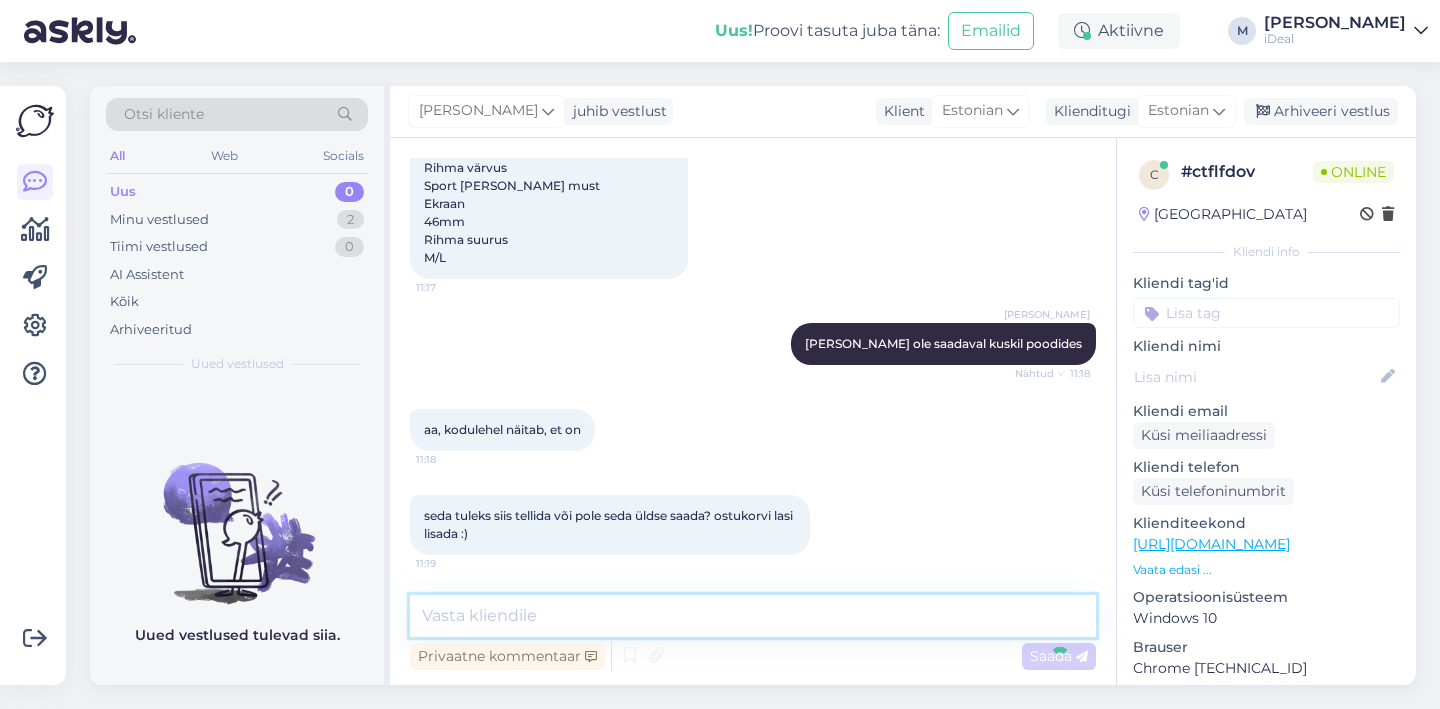 scroll, scrollTop: 845, scrollLeft: 0, axis: vertical 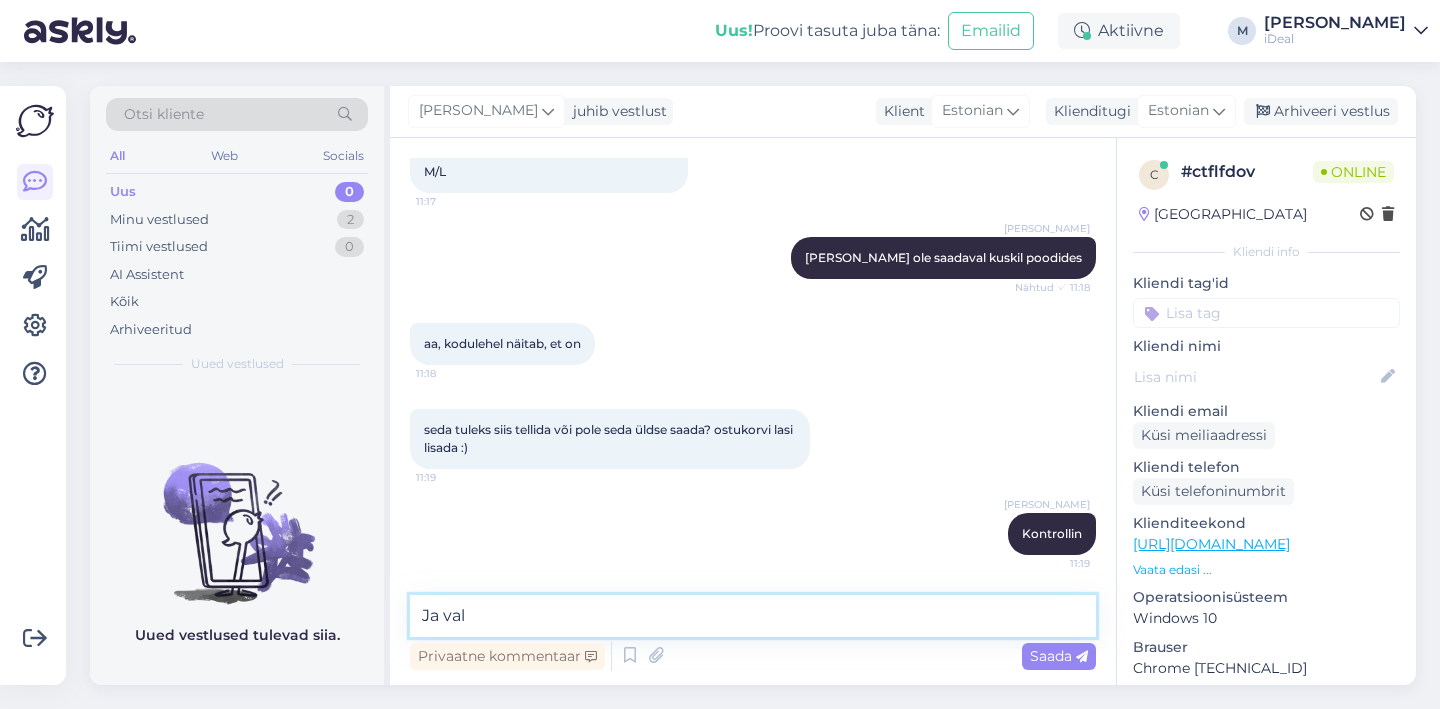 type on "[PERSON_NAME]" 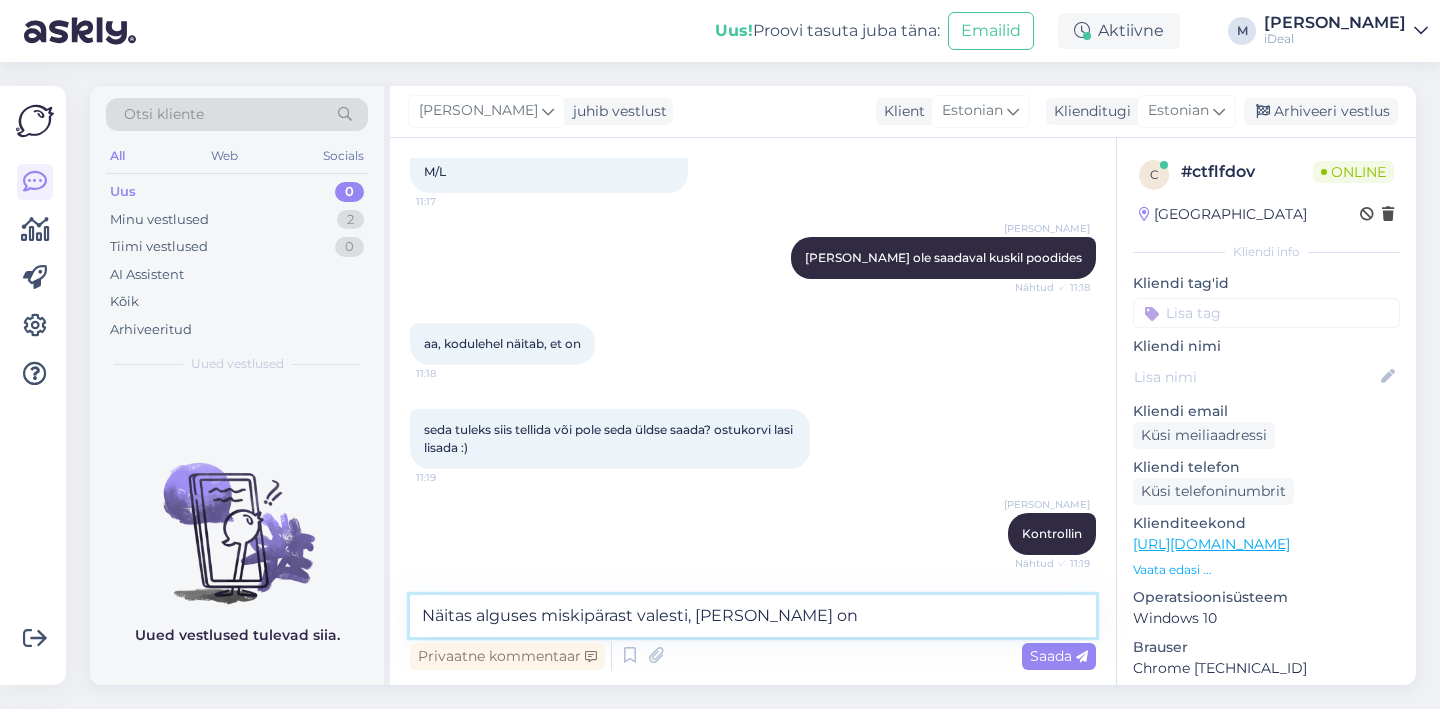 paste on "Apple Watch Series 10 GPS + Cellular 46mm Jet Black Aluminium - Black Sport Band - M/L" 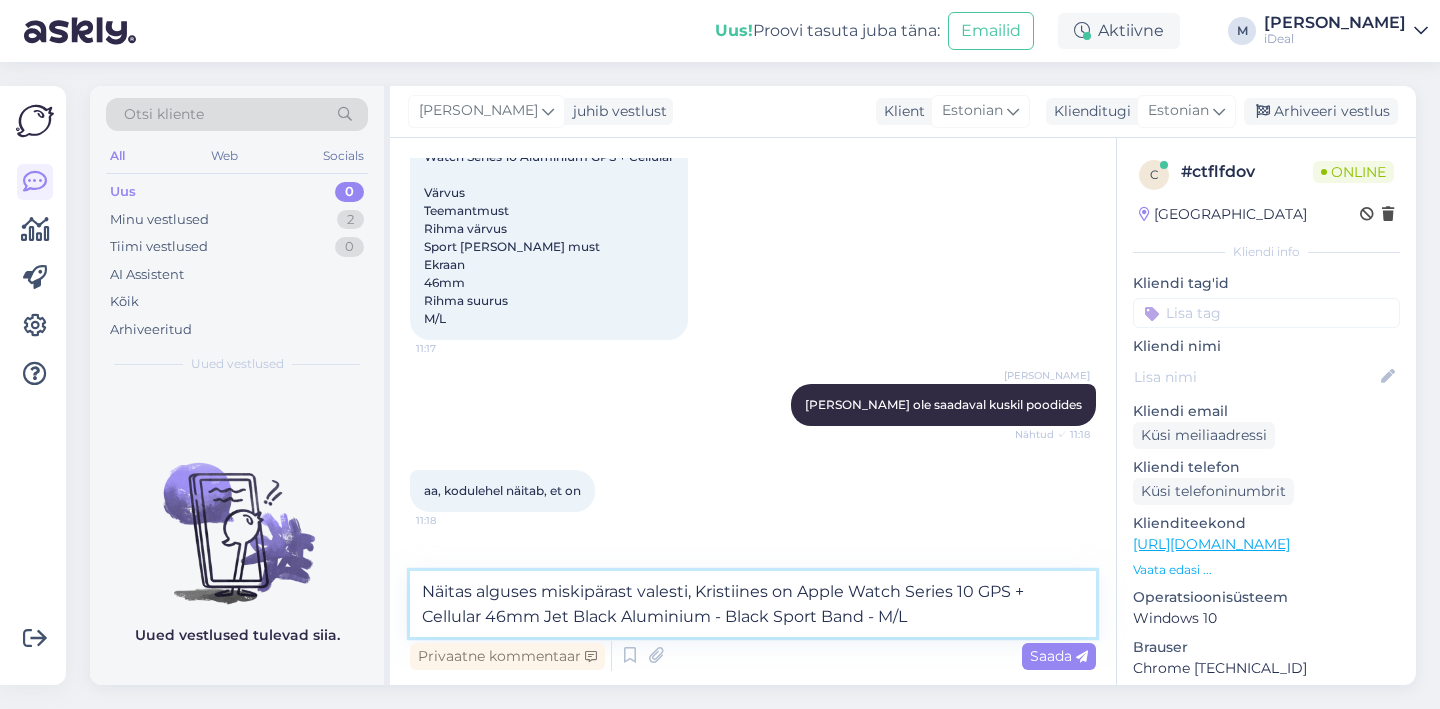 scroll, scrollTop: 869, scrollLeft: 0, axis: vertical 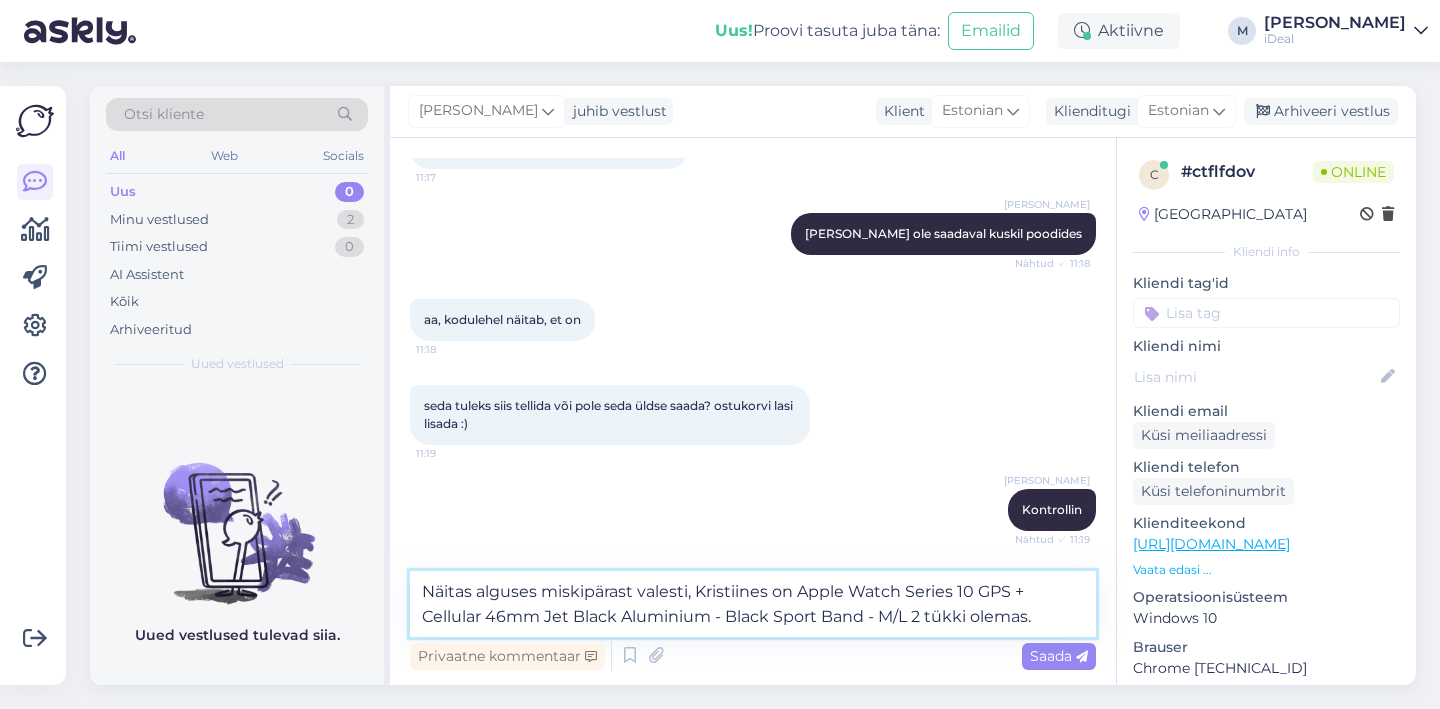 type on "Näitas alguses miskipärast valesti, Kristiines on Apple Watch Series 10 GPS + Cellular 46mm Jet Black Aluminium - Black Sport Band - M/L 2 tükki olemas." 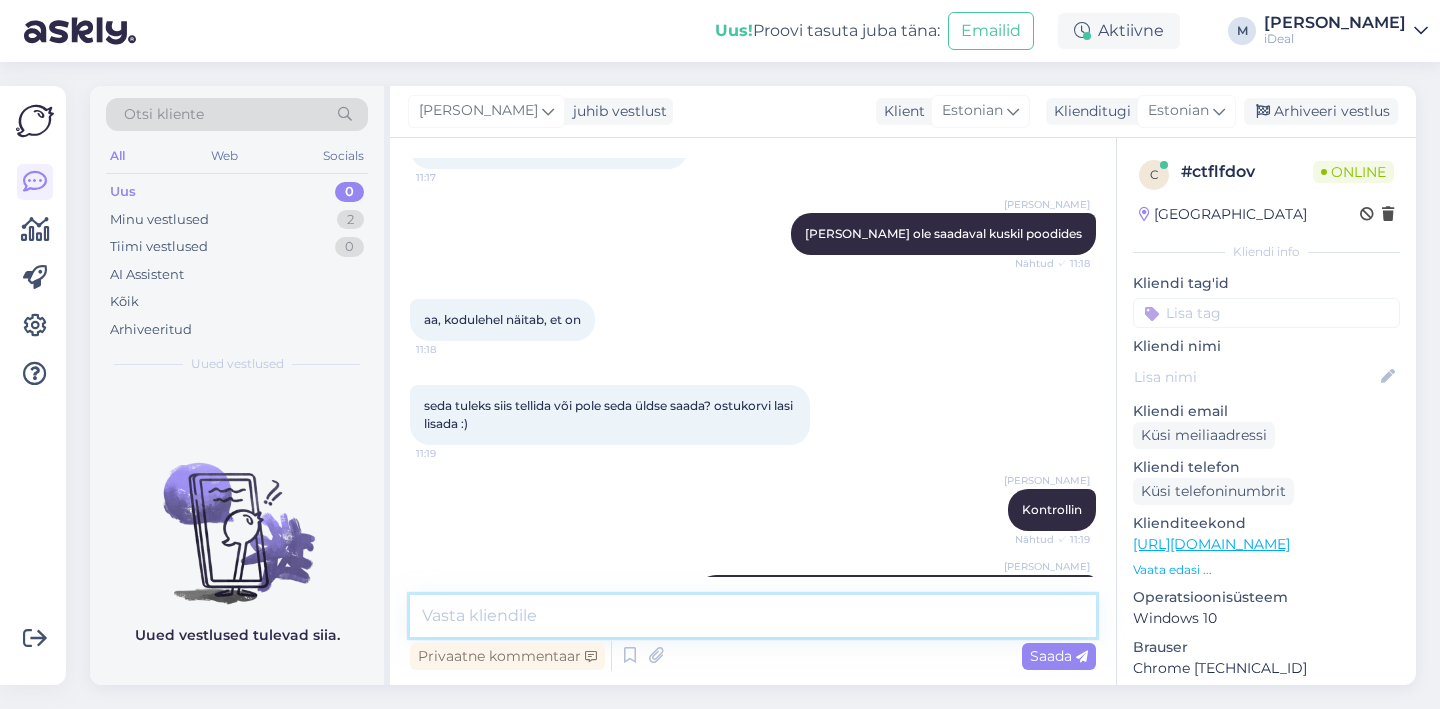 scroll, scrollTop: 967, scrollLeft: 0, axis: vertical 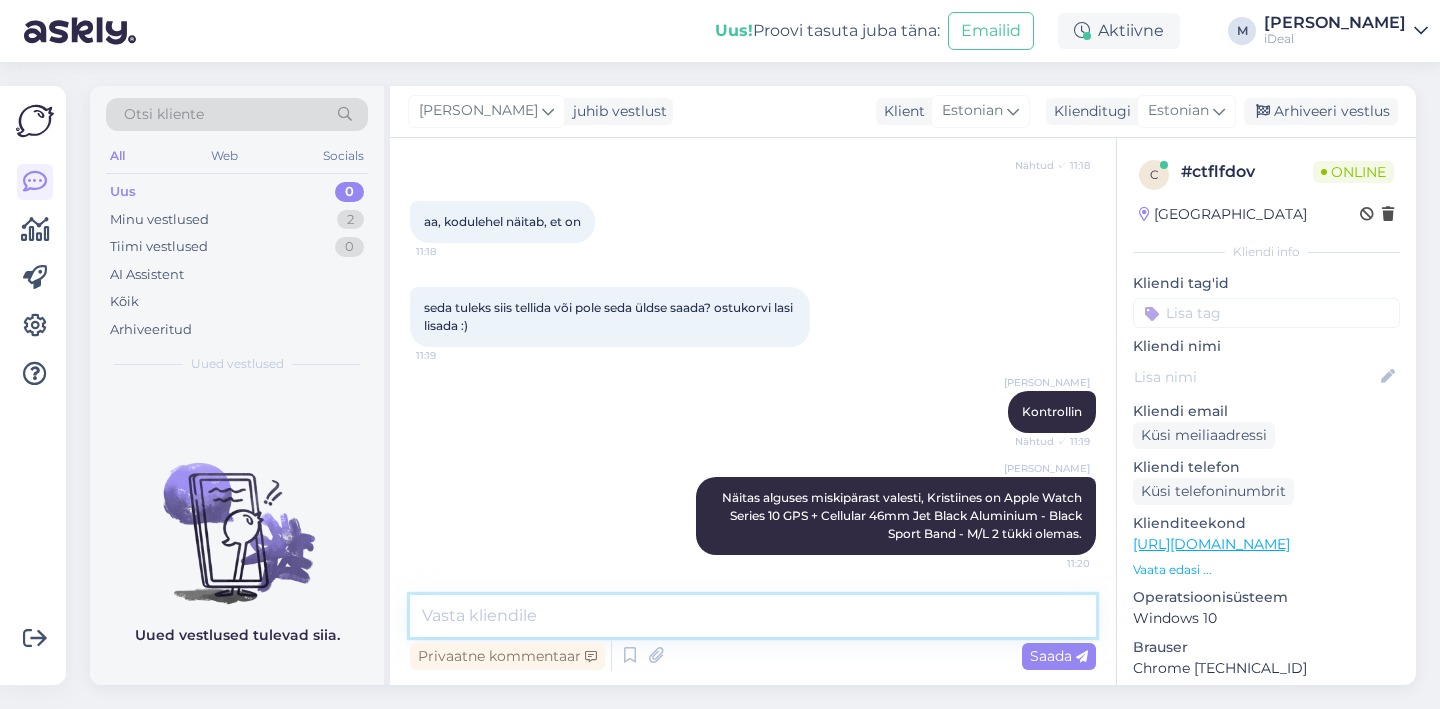 type 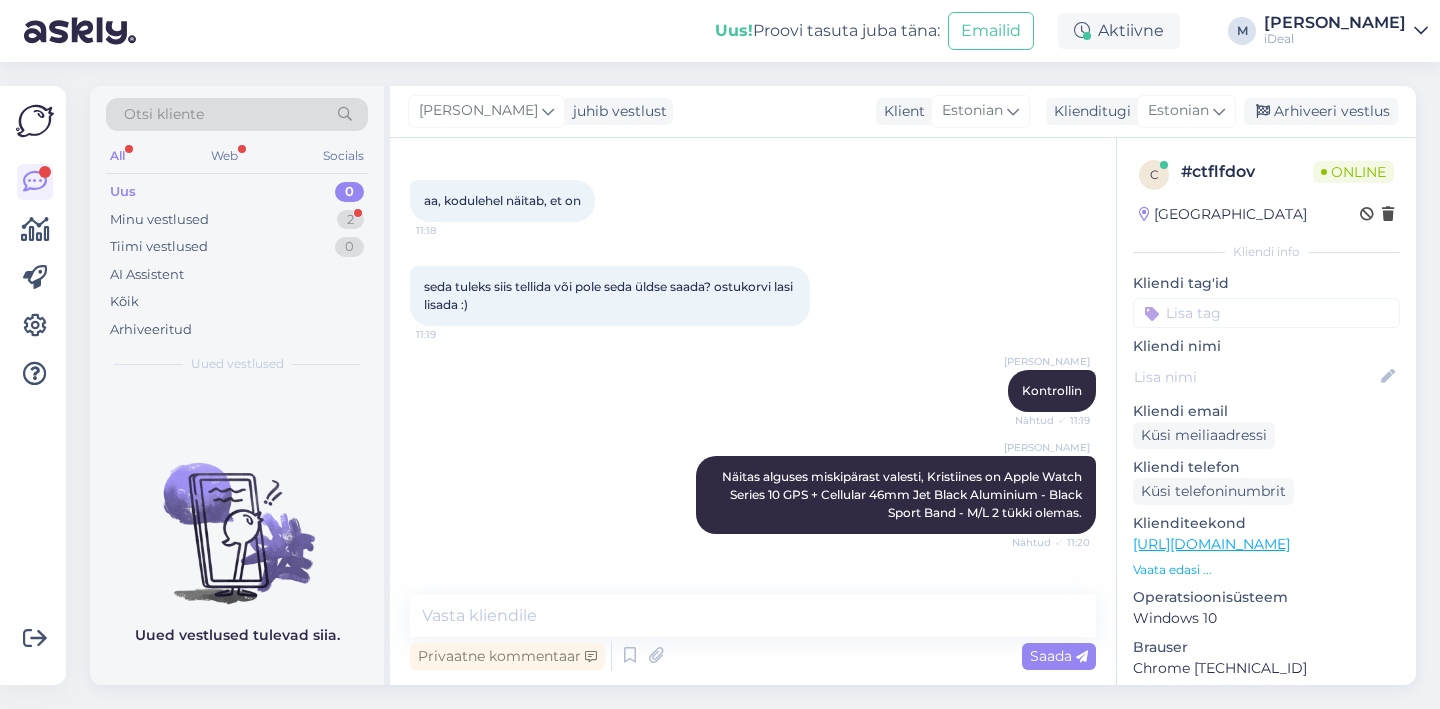 scroll, scrollTop: 1053, scrollLeft: 0, axis: vertical 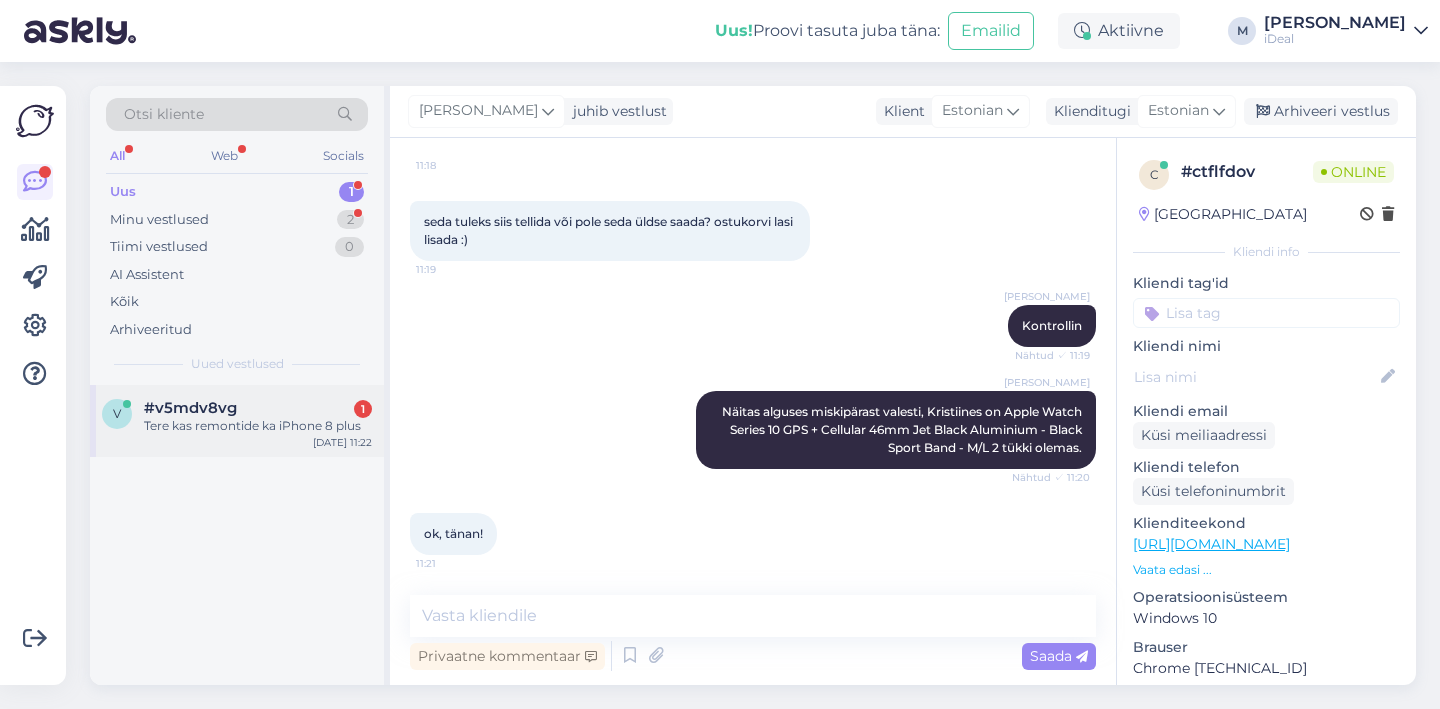 click on "Tere kas  remontide ka iPhone 8 plus" at bounding box center (258, 426) 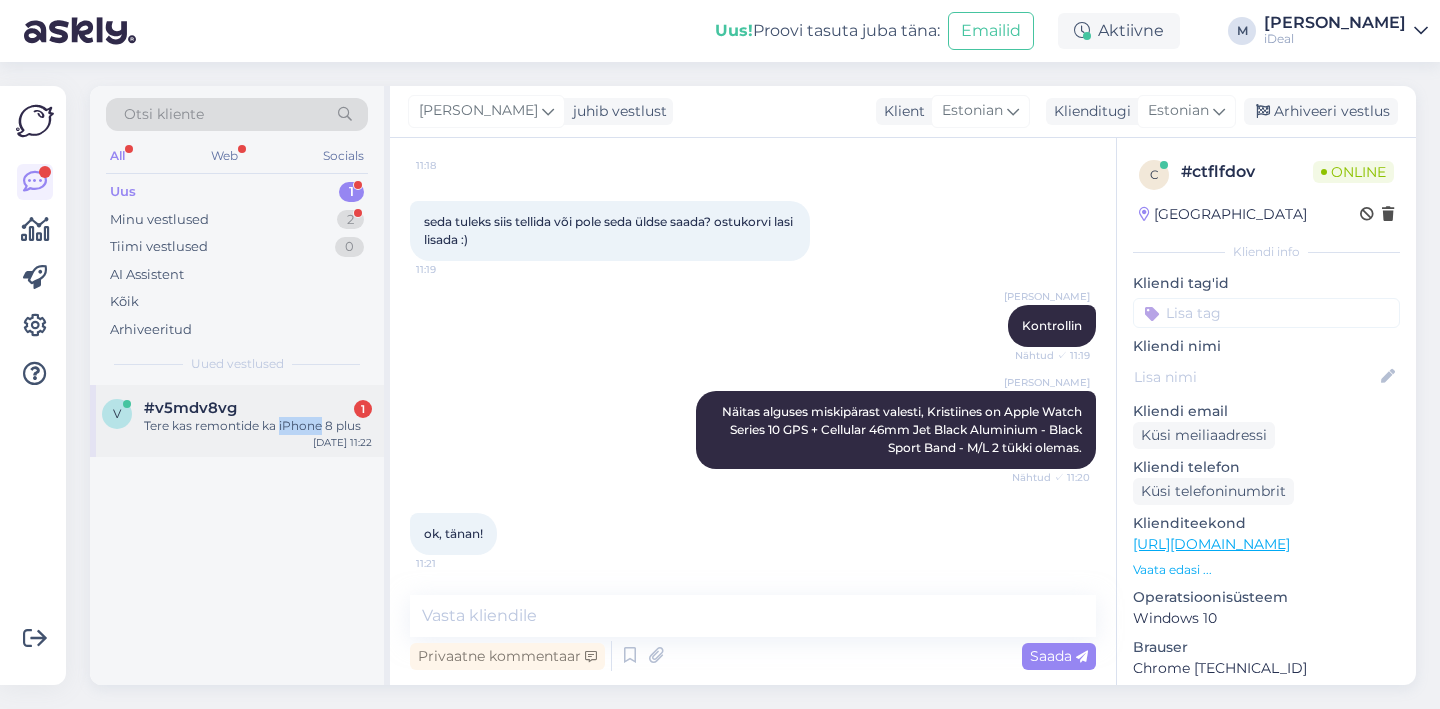 scroll, scrollTop: 0, scrollLeft: 0, axis: both 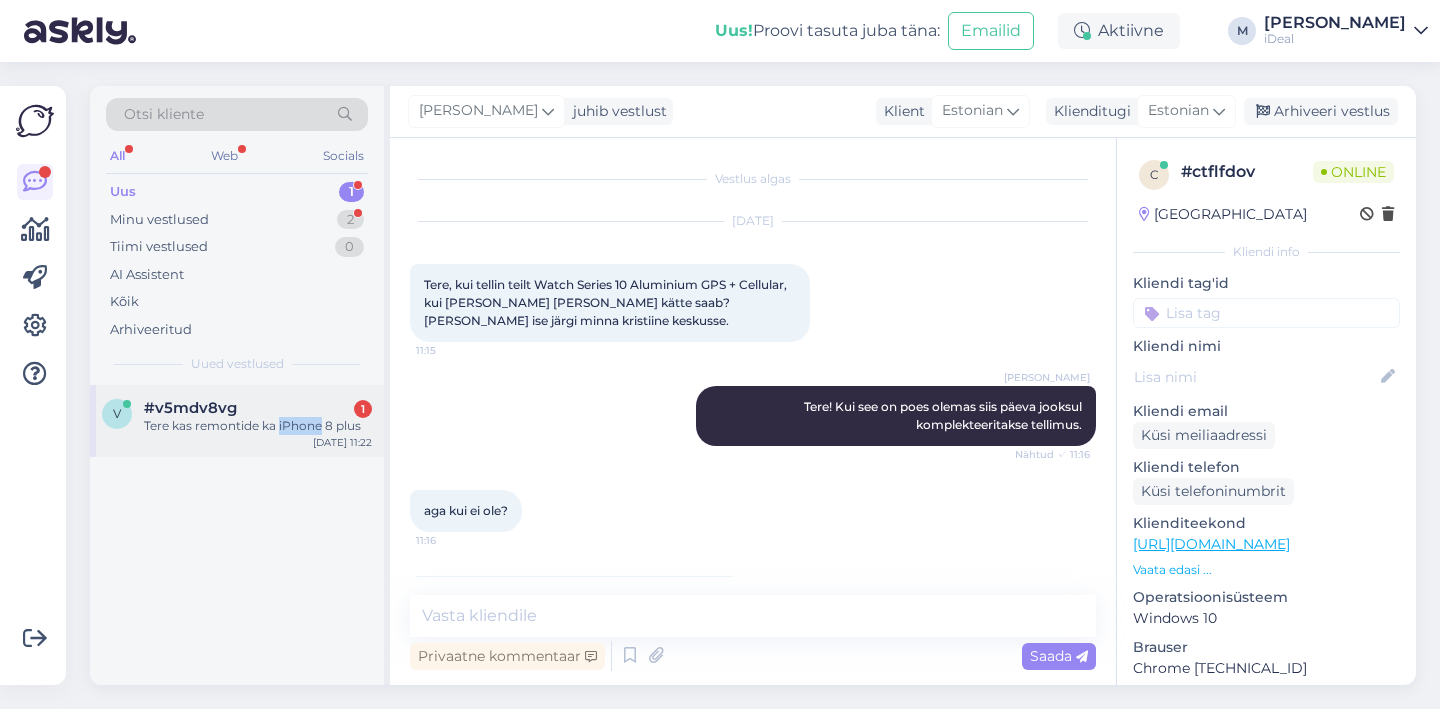 click on "Tere kas  remontide ka iPhone 8 plus" at bounding box center (258, 426) 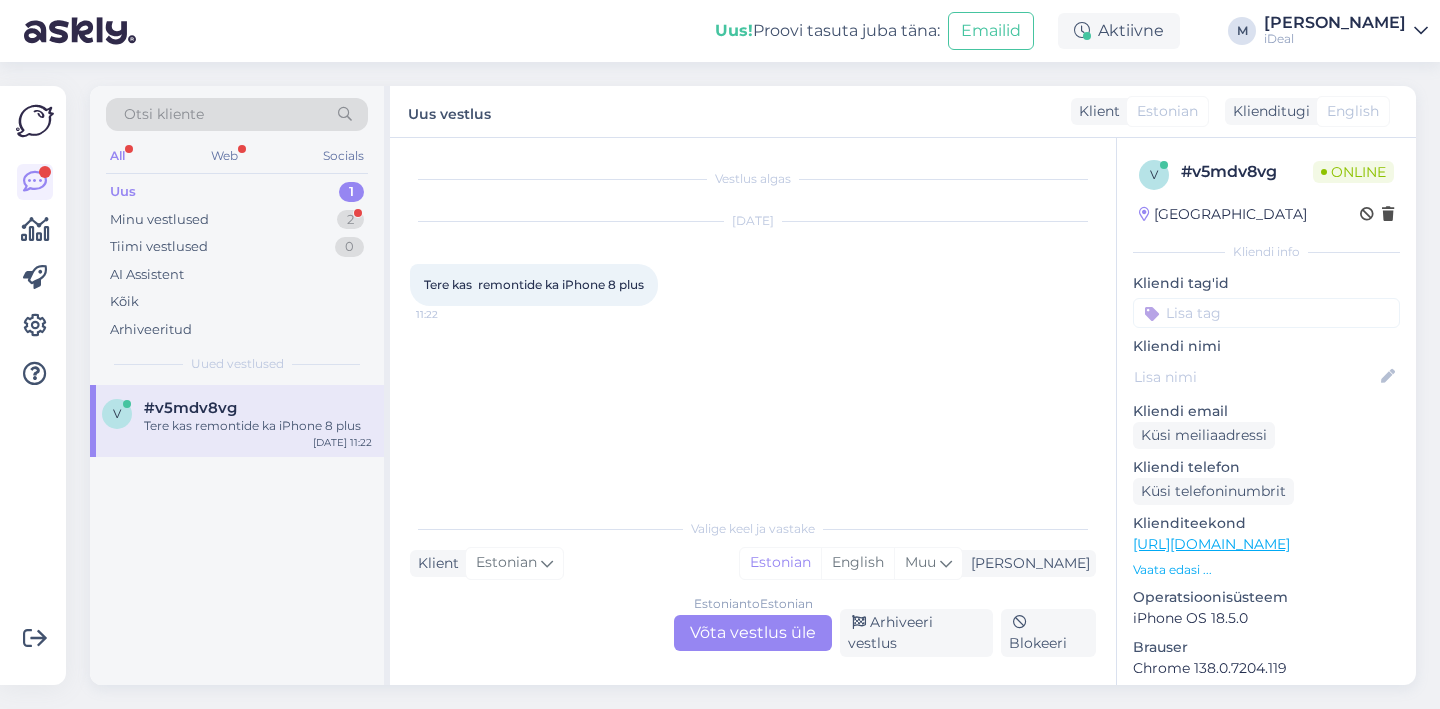 click on "Estonian  to  Estonian Võta vestlus üle" at bounding box center (753, 633) 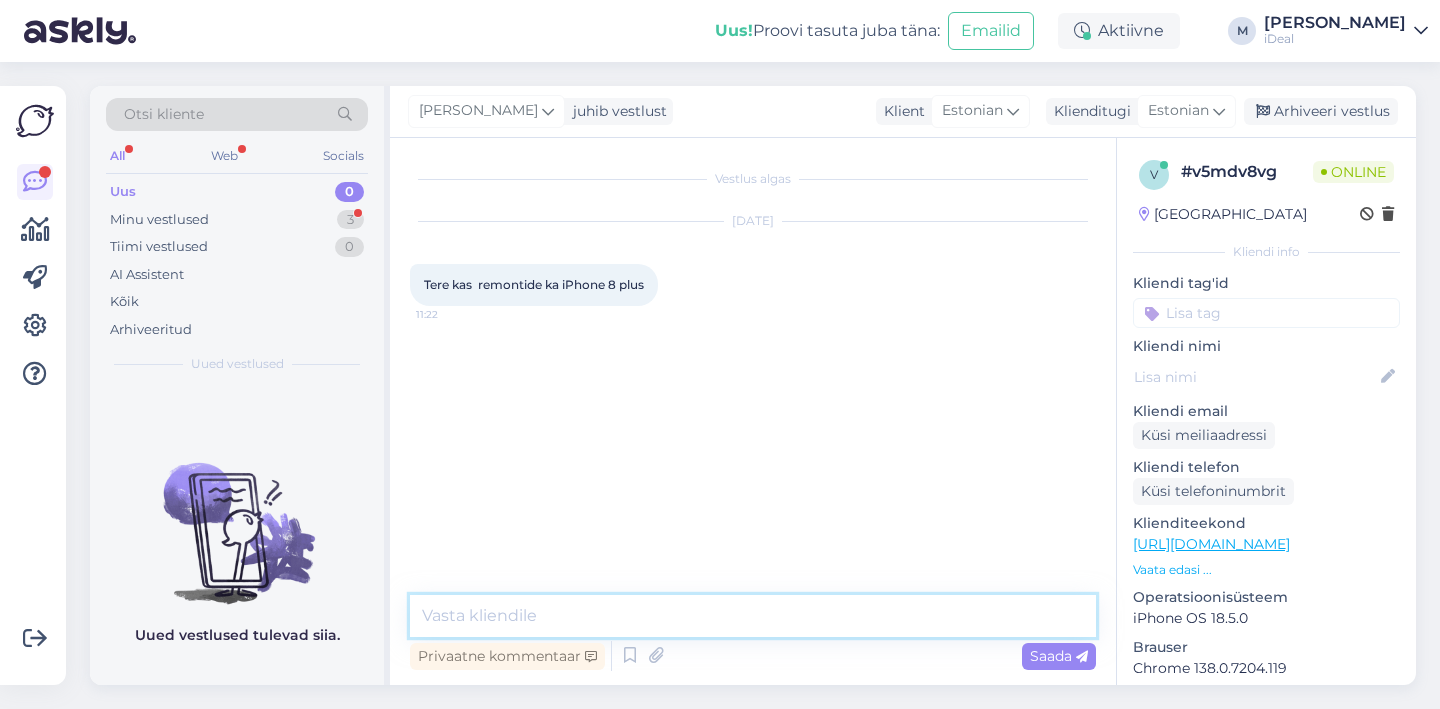 click at bounding box center [753, 616] 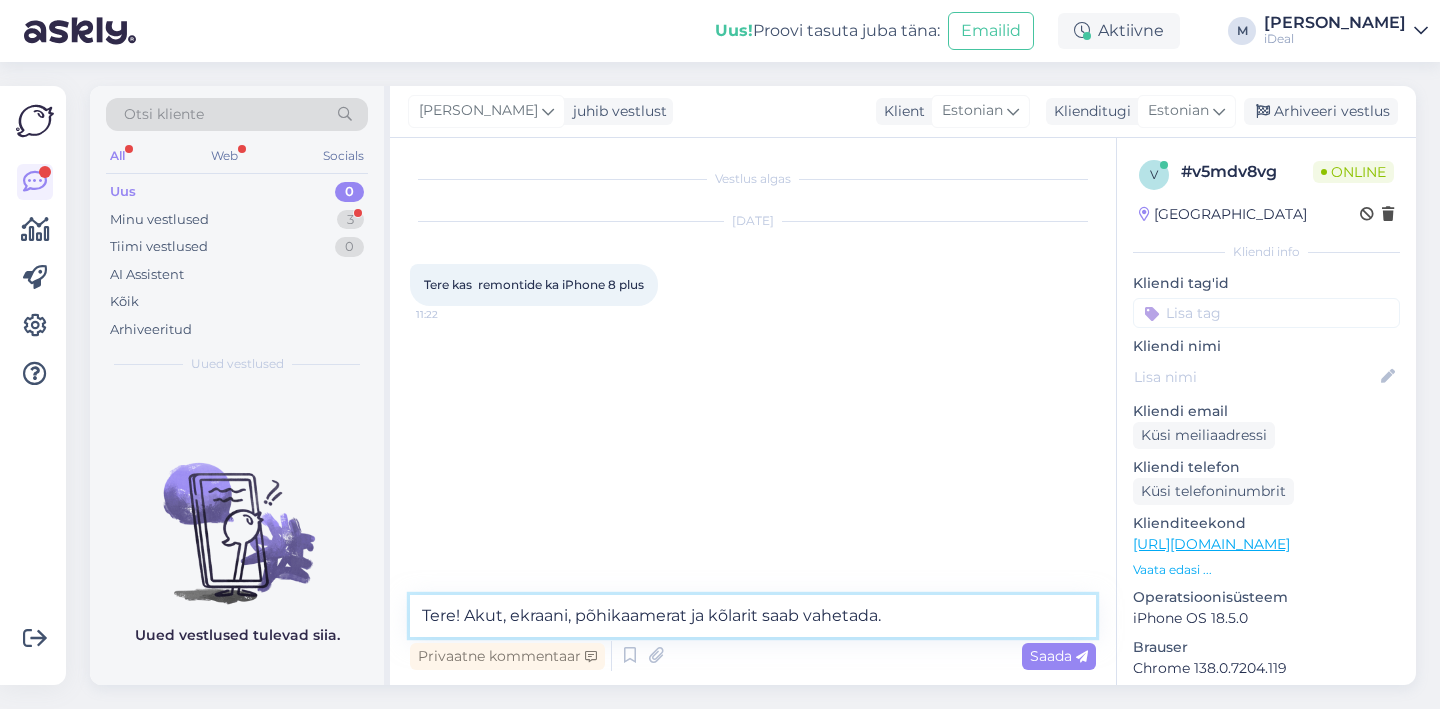 type on "Tere! Akut, ekraani, põhikaamerat ja kõlarit saab vahetada." 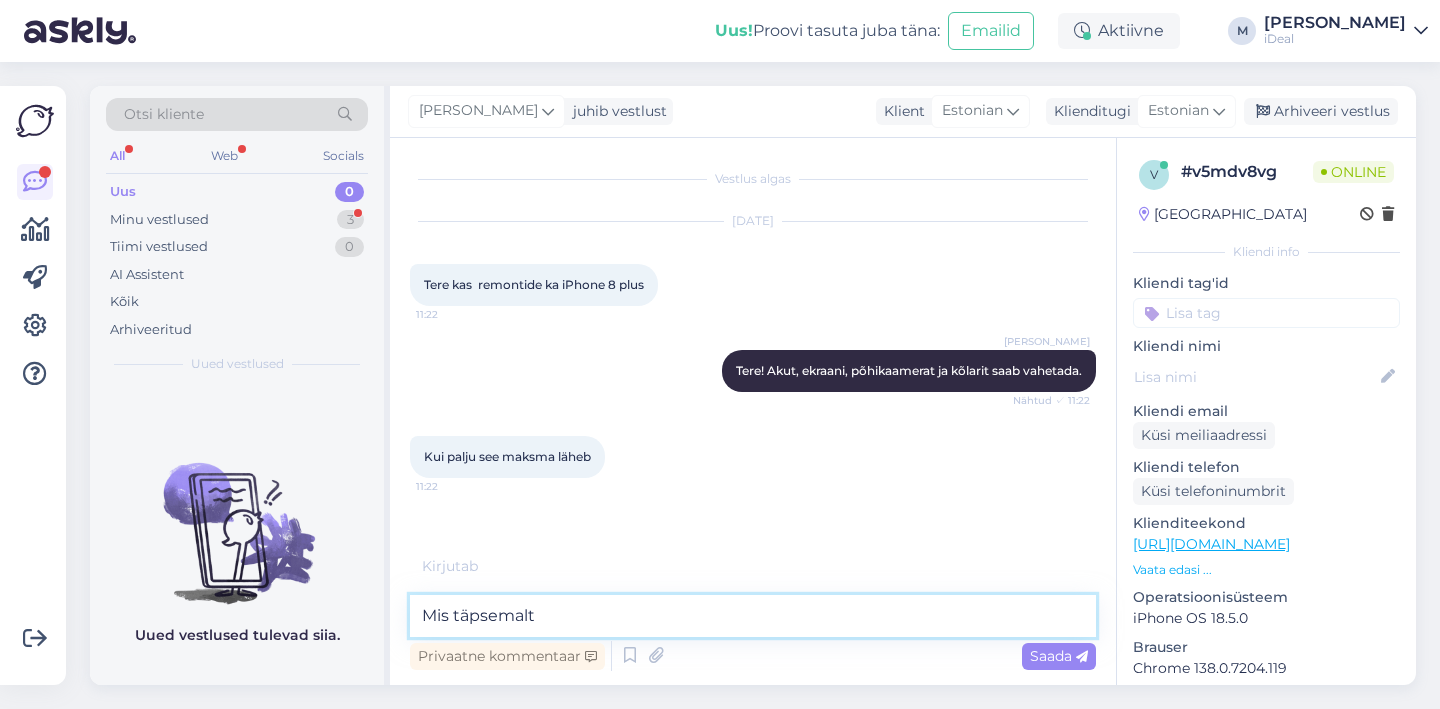 type on "Mis täpsemalt?" 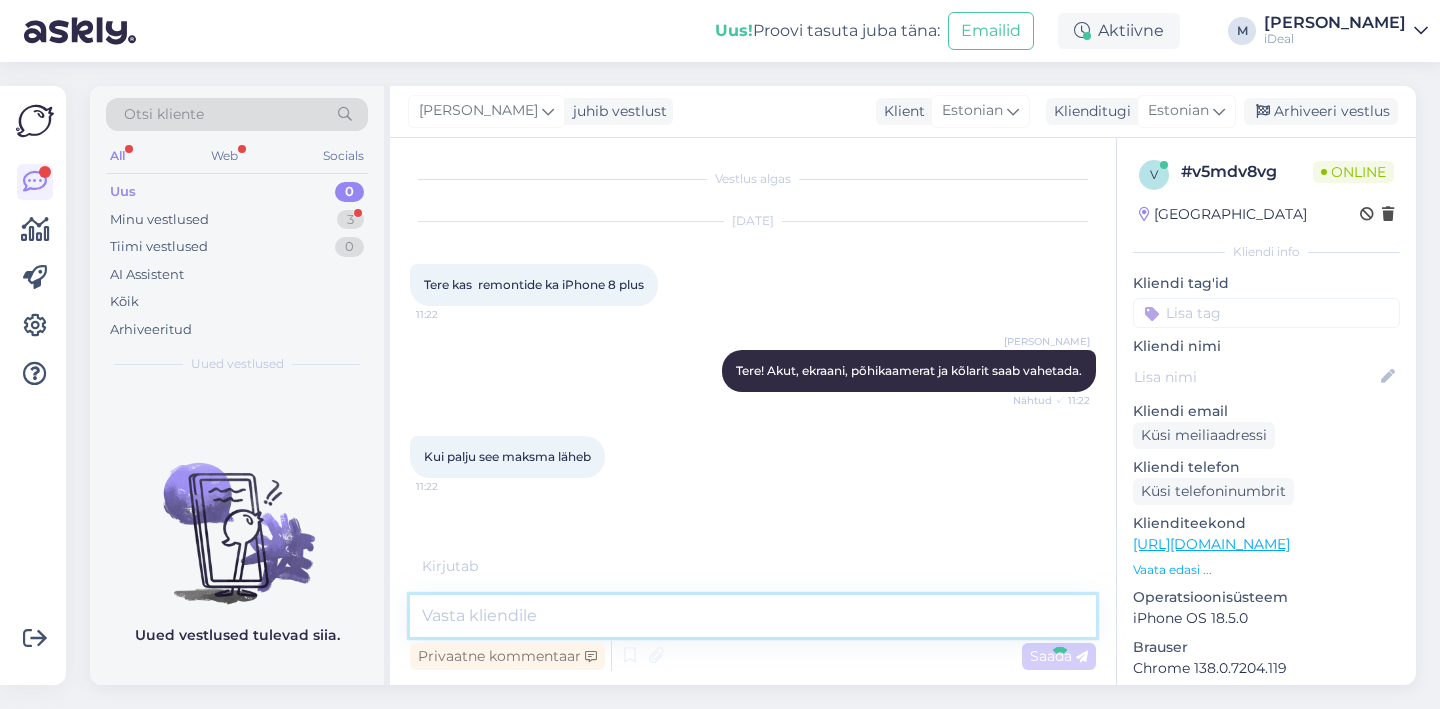 scroll, scrollTop: 9, scrollLeft: 0, axis: vertical 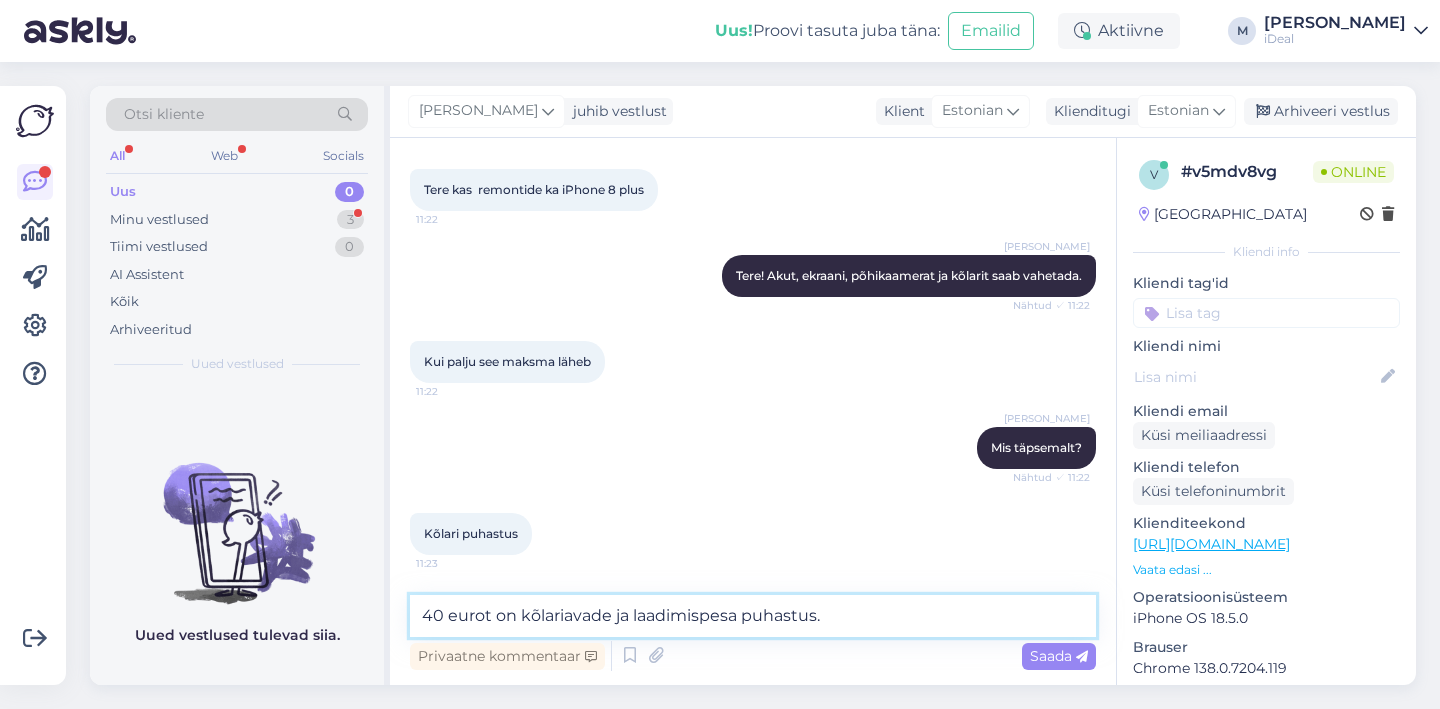 type on "40 eurot on kõlariavade ja laadimispesa puhastus." 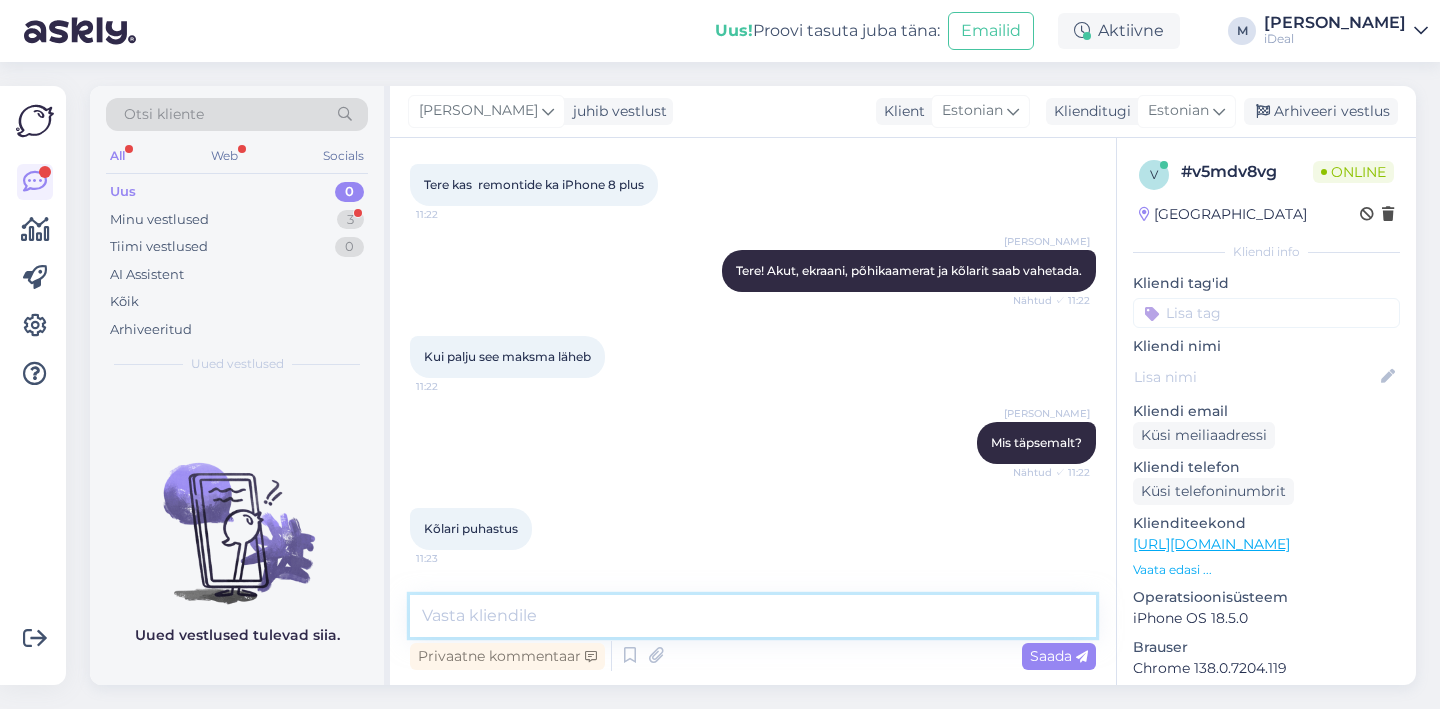 scroll, scrollTop: 181, scrollLeft: 0, axis: vertical 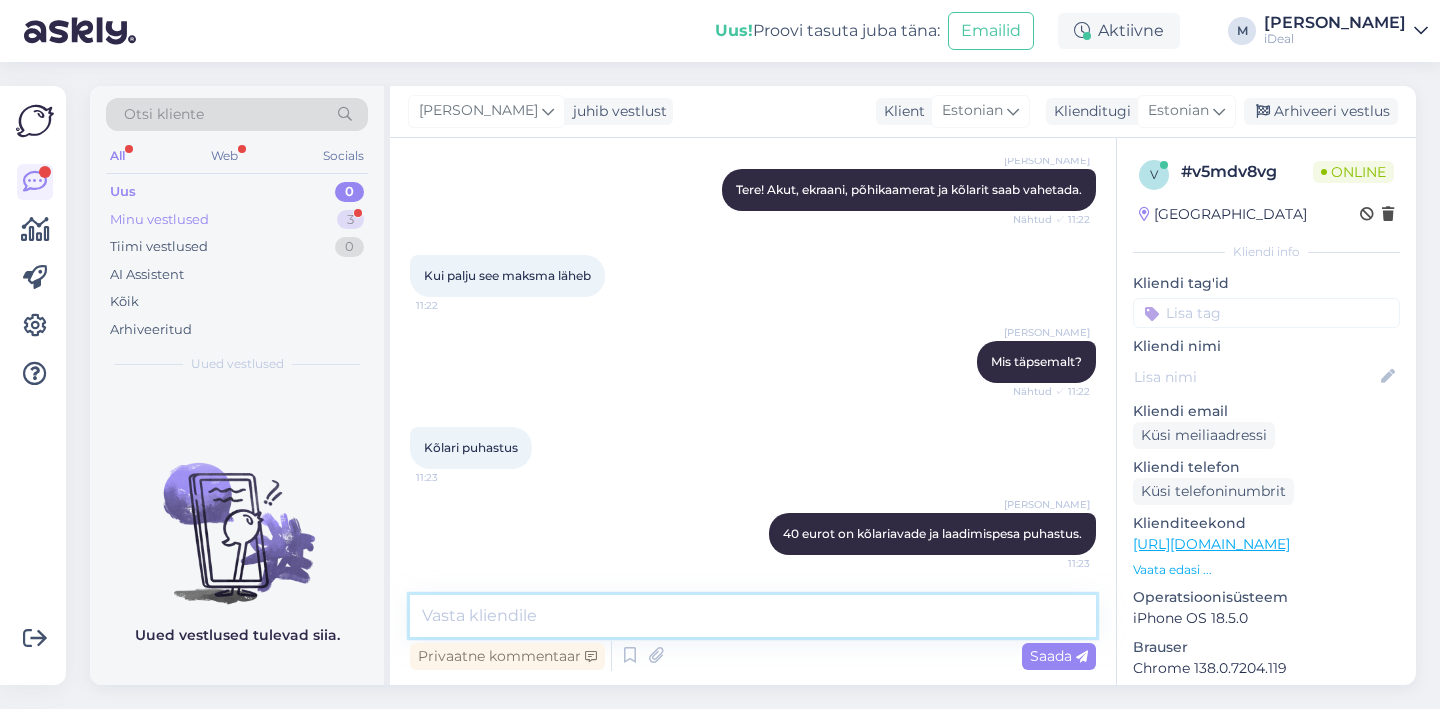 type 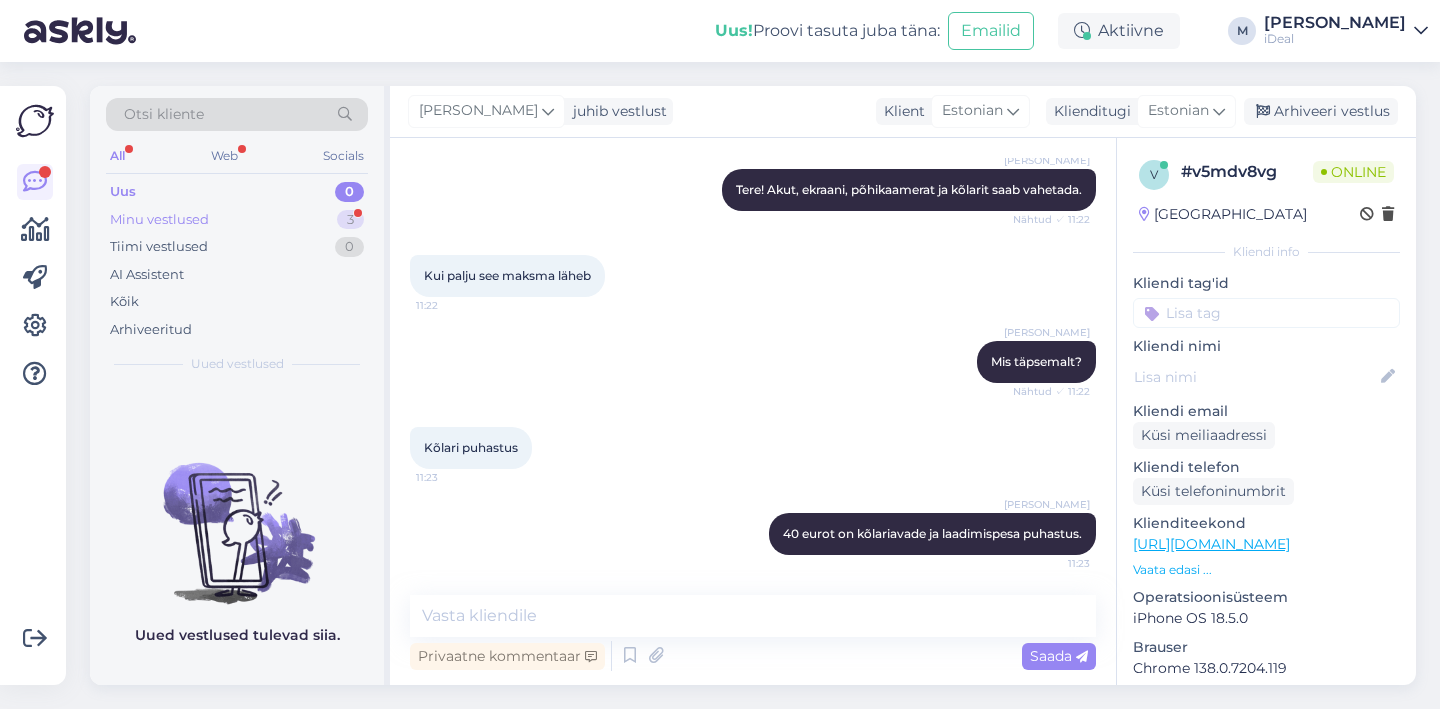 click on "Minu vestlused 3" at bounding box center (237, 220) 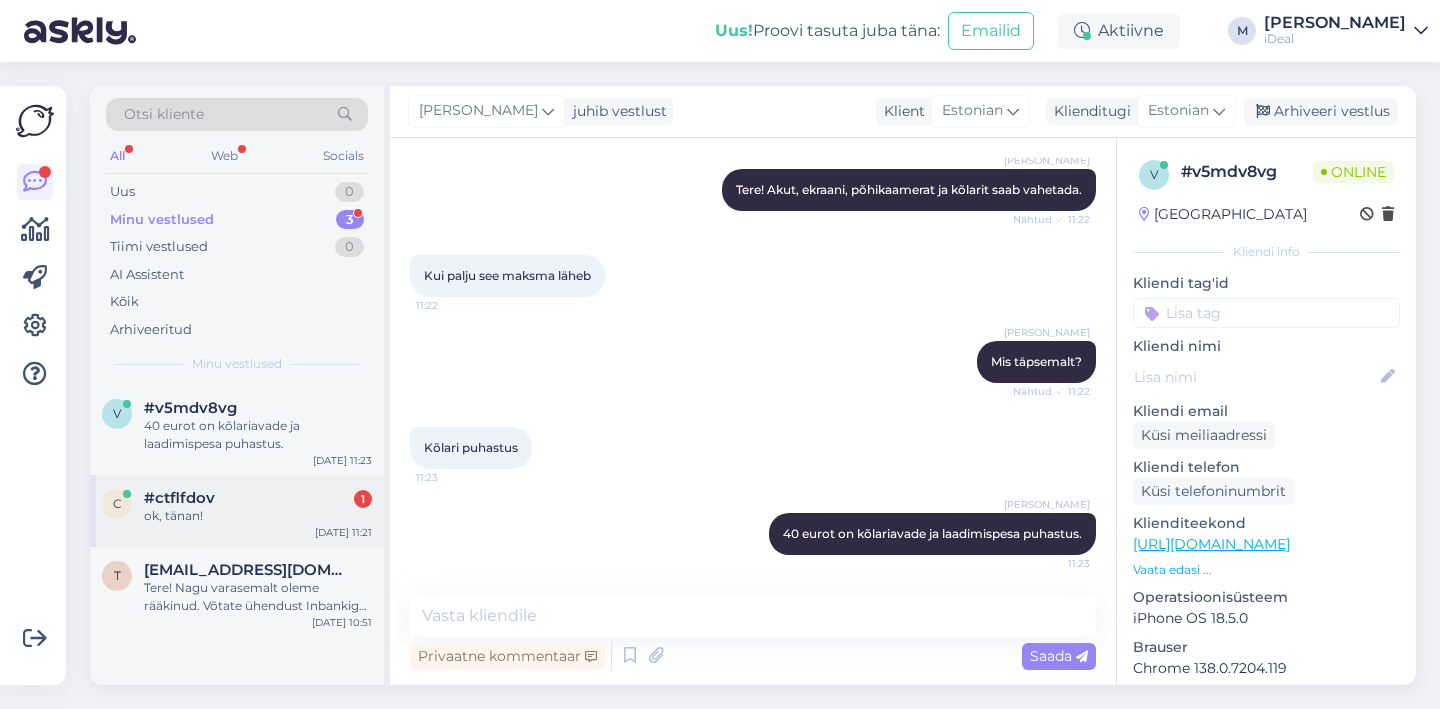 click on "ok, tänan!" at bounding box center (258, 516) 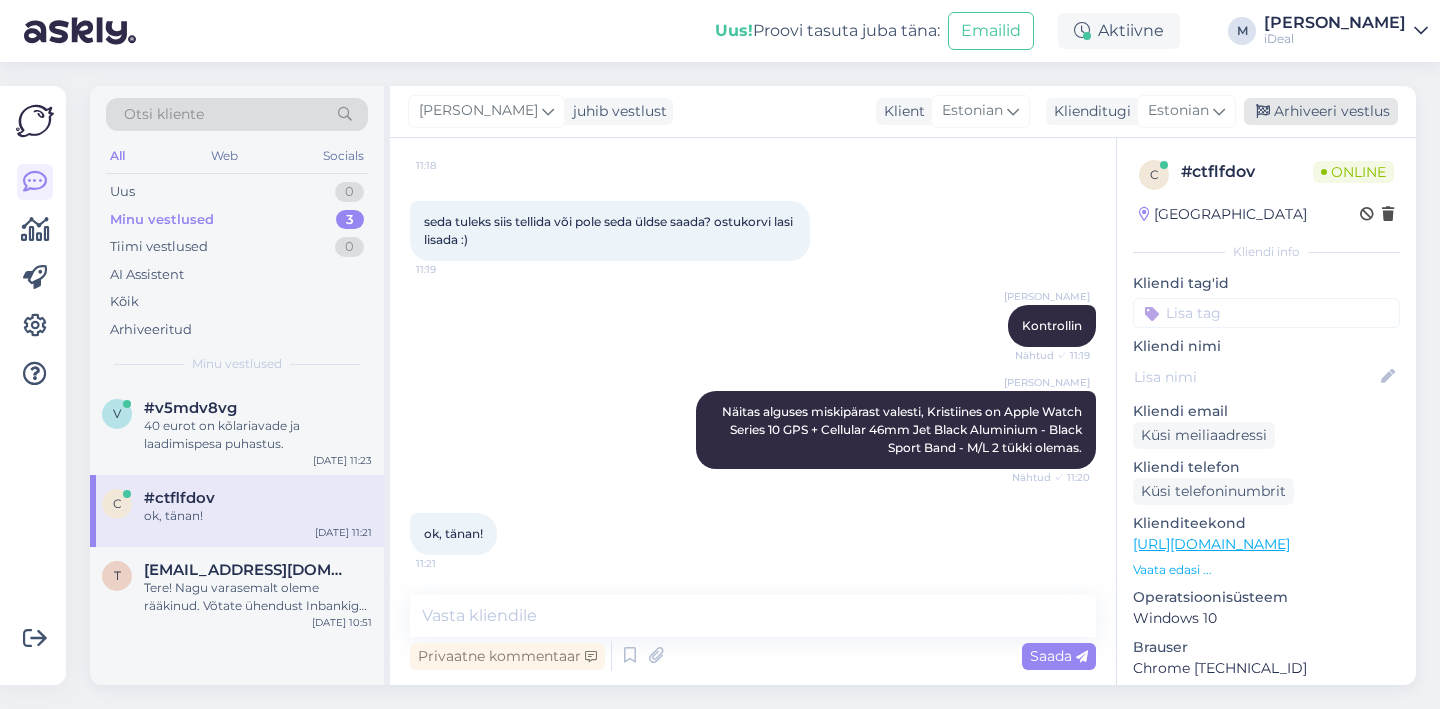 click on "Arhiveeri vestlus" at bounding box center [1321, 111] 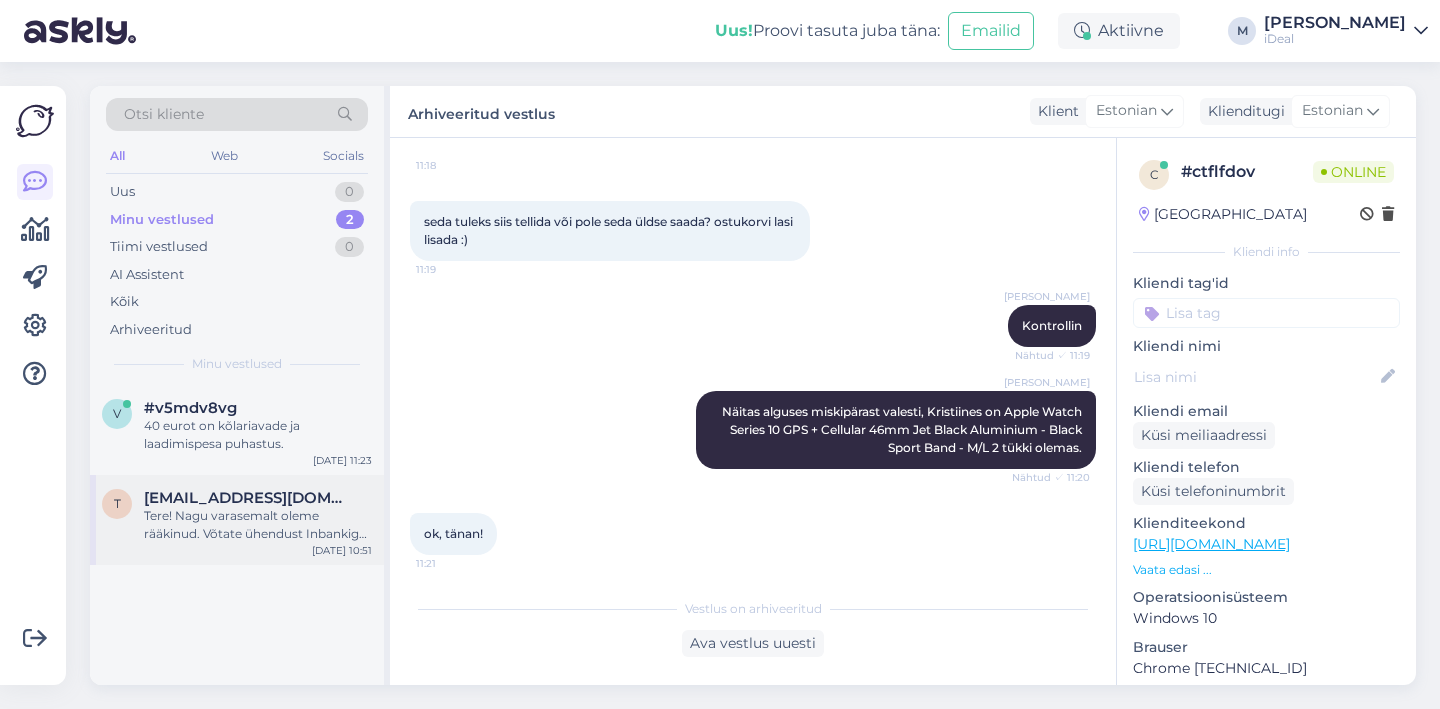 click on "t [EMAIL_ADDRESS][DOMAIN_NAME] Tere! Nagu varasemalt oleme rääkinud. Võtate ühendust Inbankiga. [EMAIL_ADDRESS][DOMAIN_NAME]
Maksate lõpetamise tasu Inbanki pakkumise alusel ning tagastate seadme.
Kui kliendil on jäänud rendilepingu lõppemiseni:
* 		12 kuumakset või vähem, siis on lõpetamise tasu - 3 kuu renditasu;
* 		13 kuni 24 makset- 6 kuu renditasu;
* 		25 või enam makset - 12 kuu renditasu [DATE] 10:51" at bounding box center (237, 520) 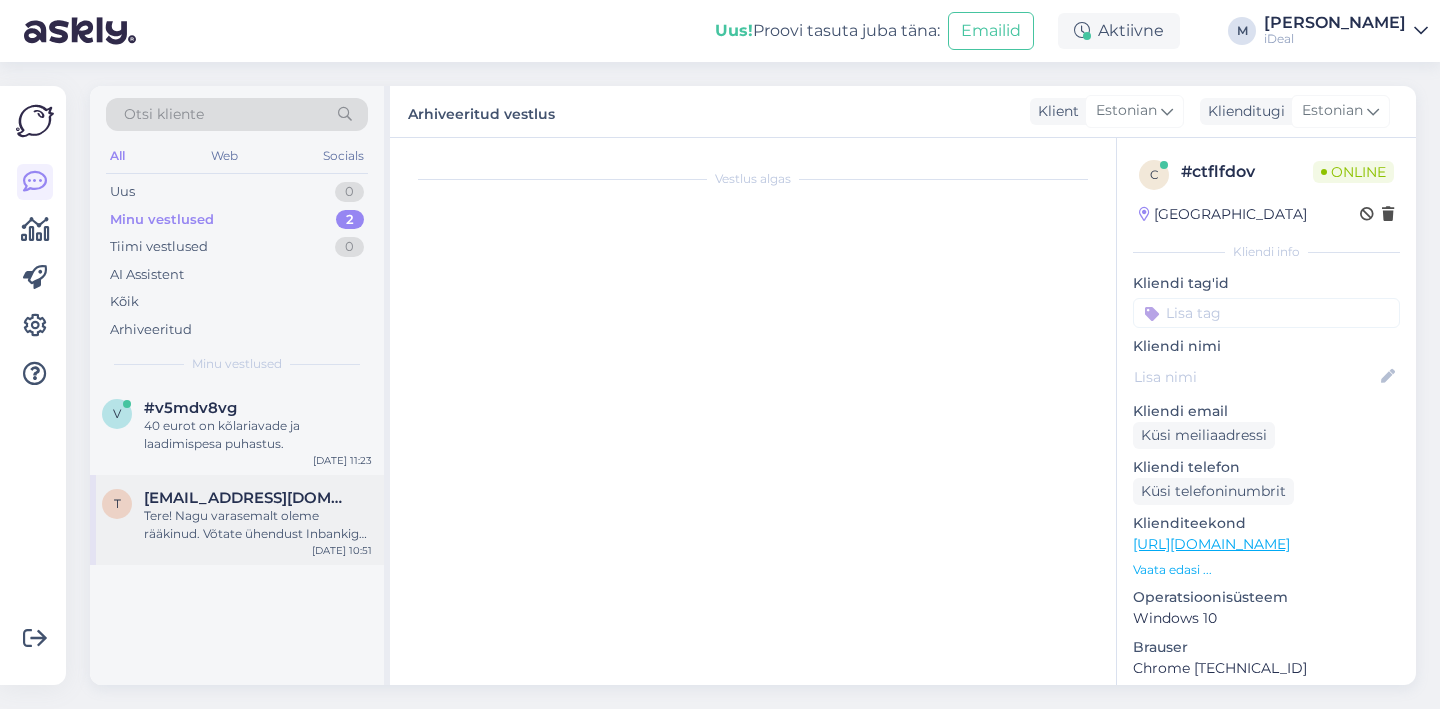 scroll, scrollTop: 1629, scrollLeft: 0, axis: vertical 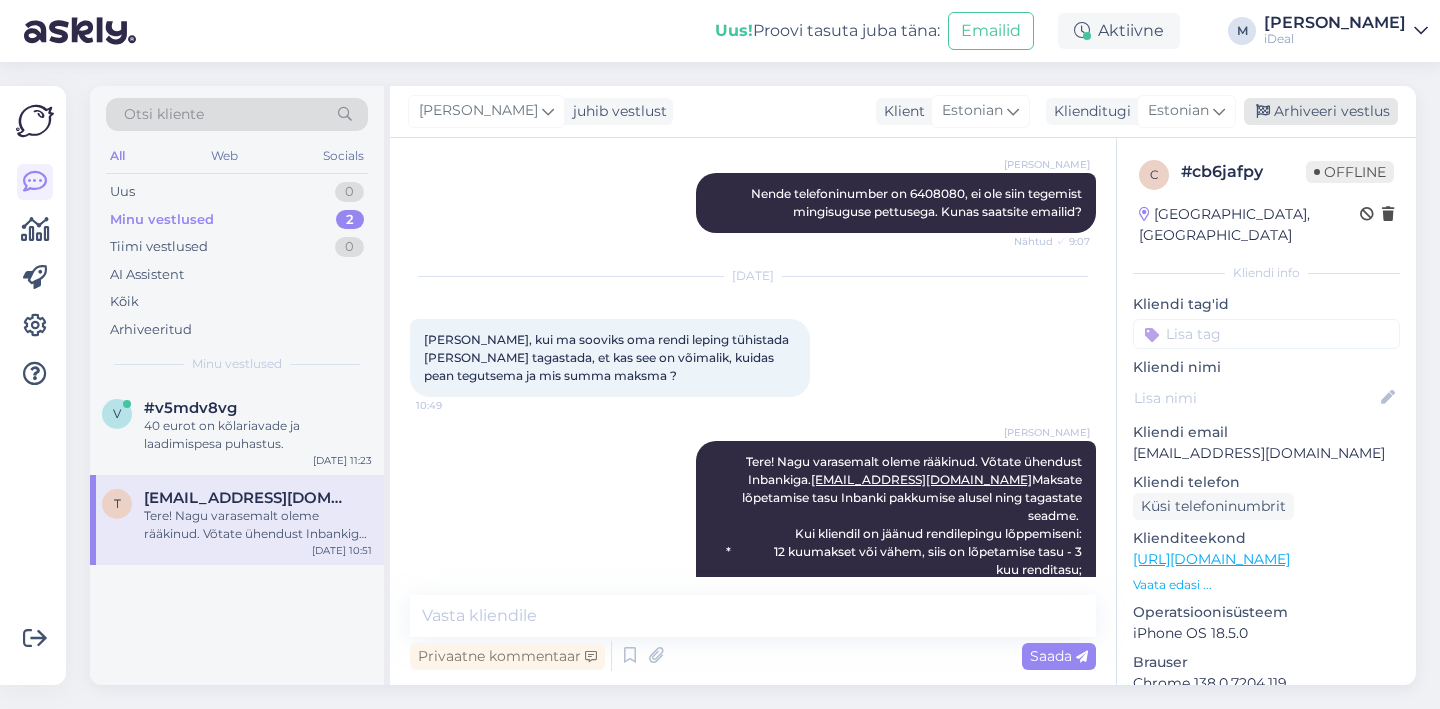click on "Arhiveeri vestlus" at bounding box center [1321, 111] 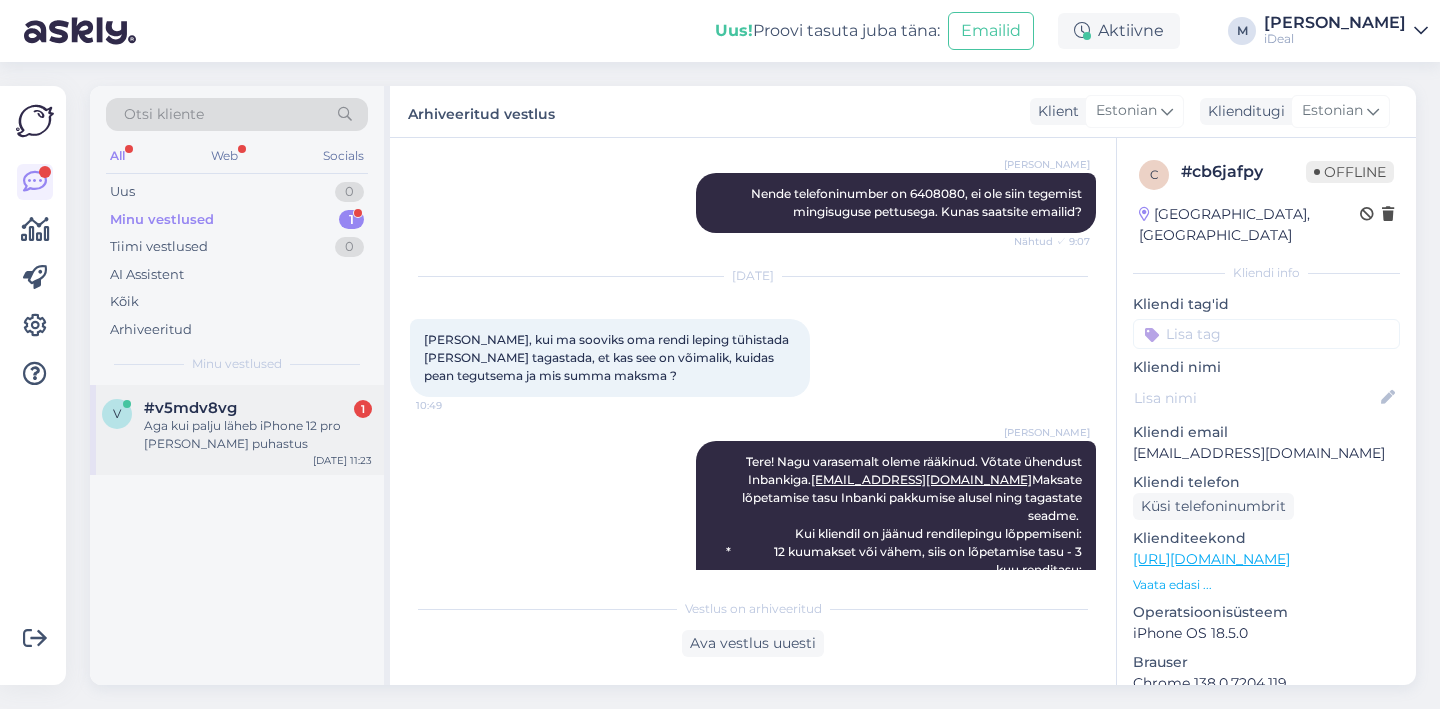 click on "Aga kui palju läheb iPhone 12 pro [PERSON_NAME] puhastus" at bounding box center (258, 435) 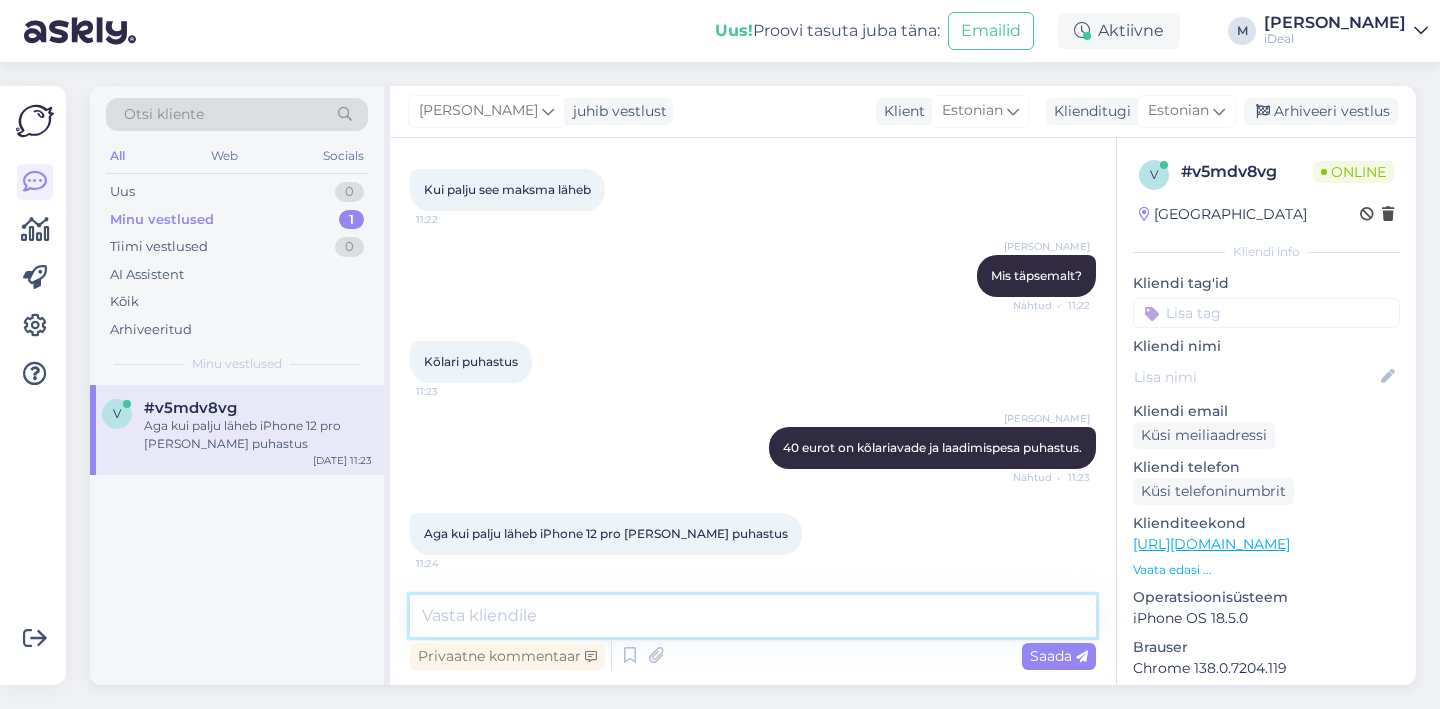 click at bounding box center [753, 616] 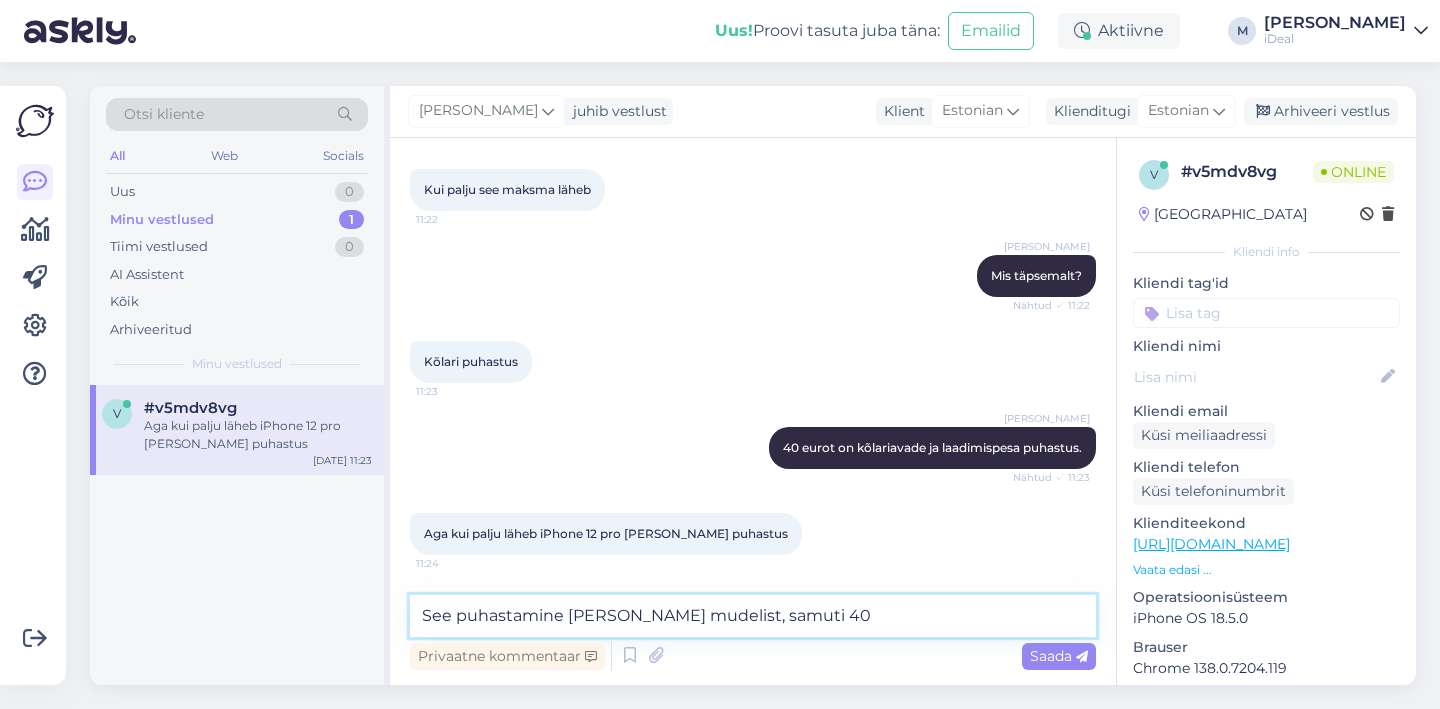 type on "See puhastamine [PERSON_NAME] mudelist, samuti 40€" 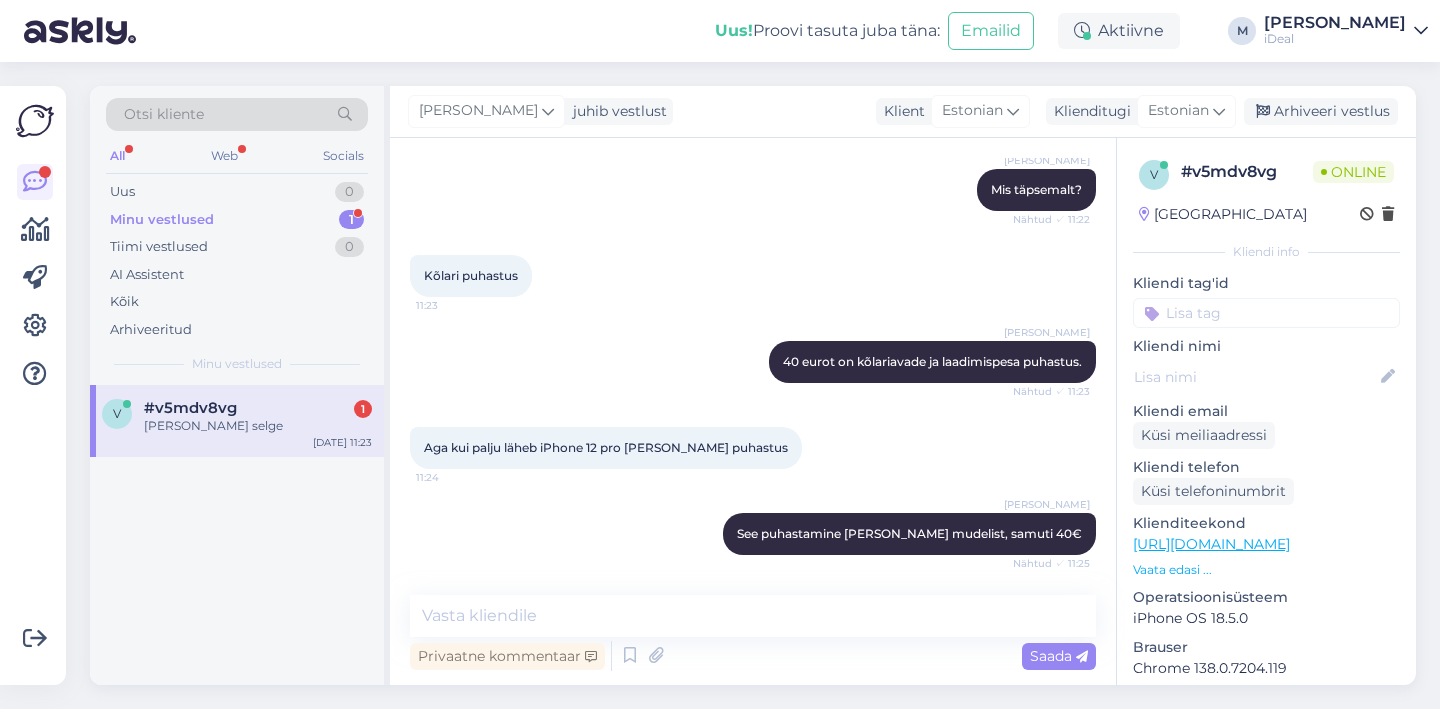 scroll, scrollTop: 439, scrollLeft: 0, axis: vertical 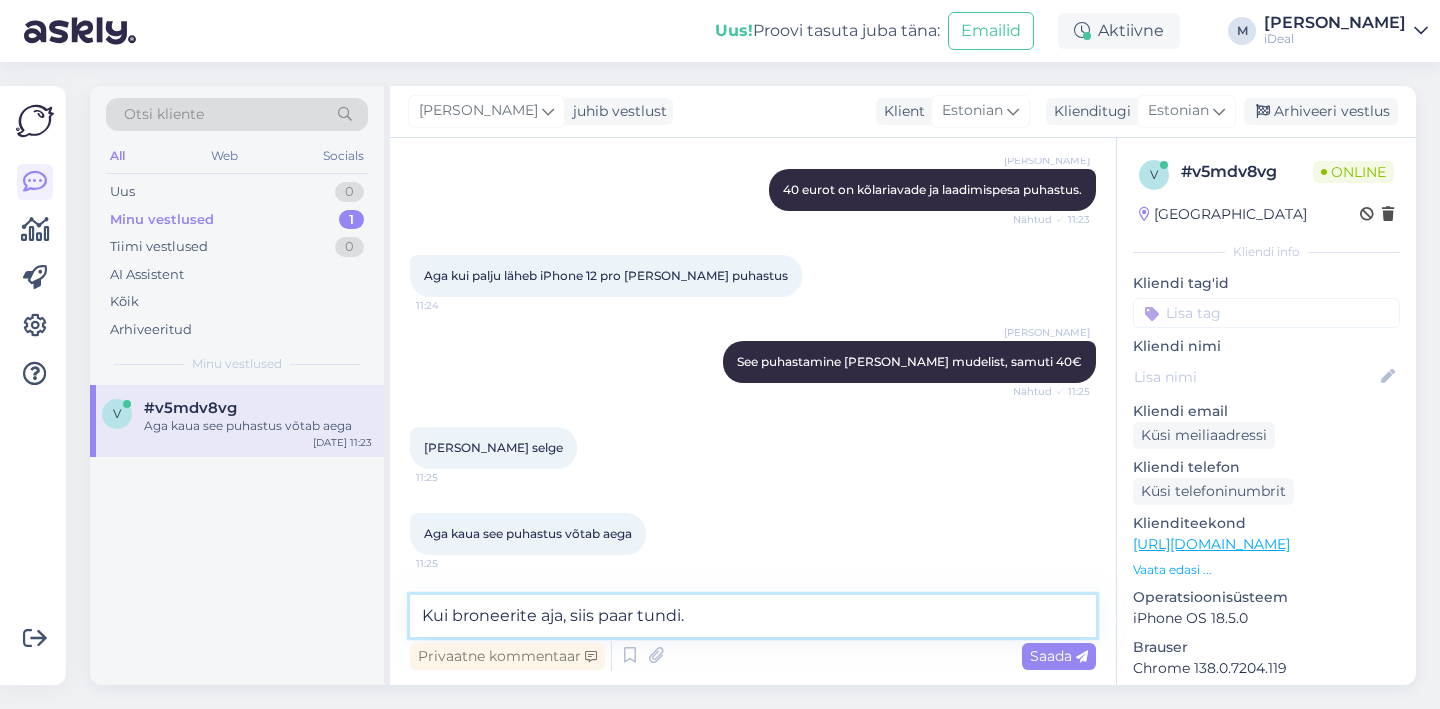 type on "Kui broneerite aja, siis paar tundi." 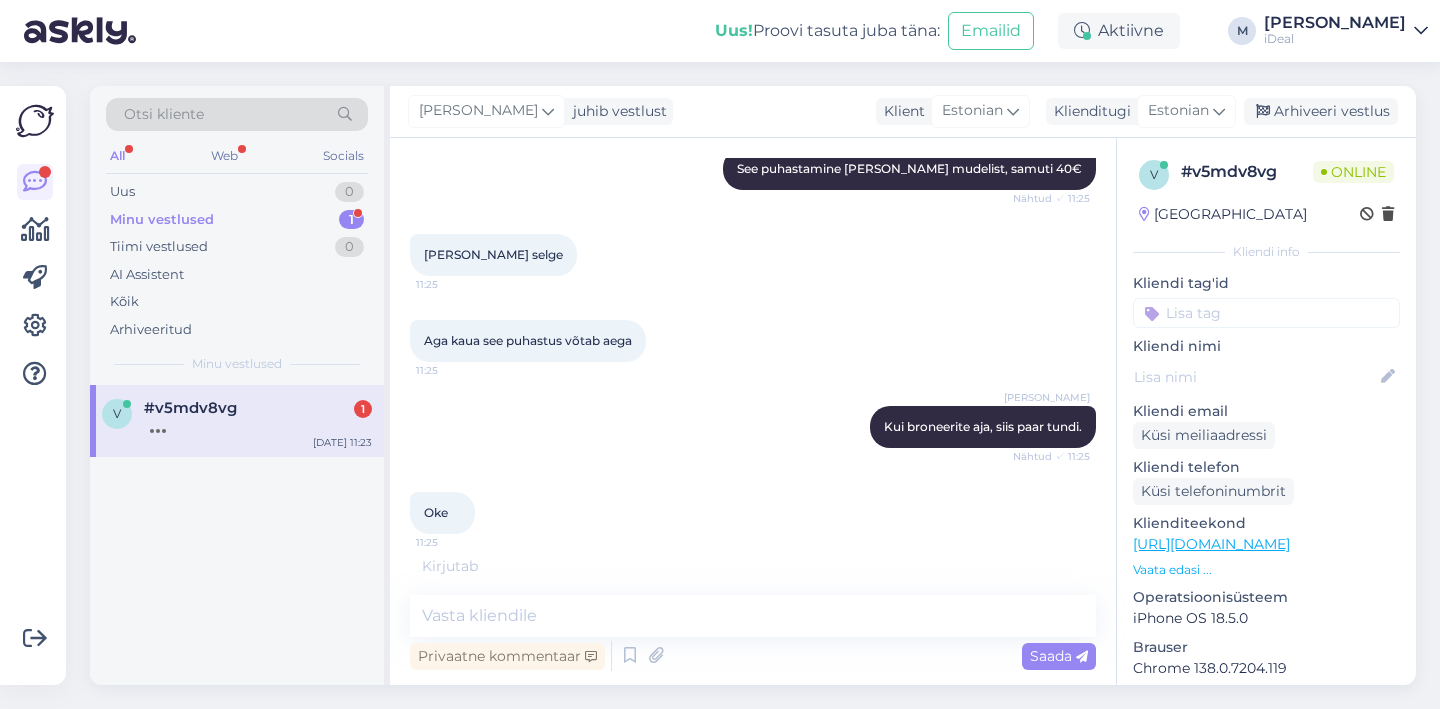 scroll, scrollTop: 783, scrollLeft: 0, axis: vertical 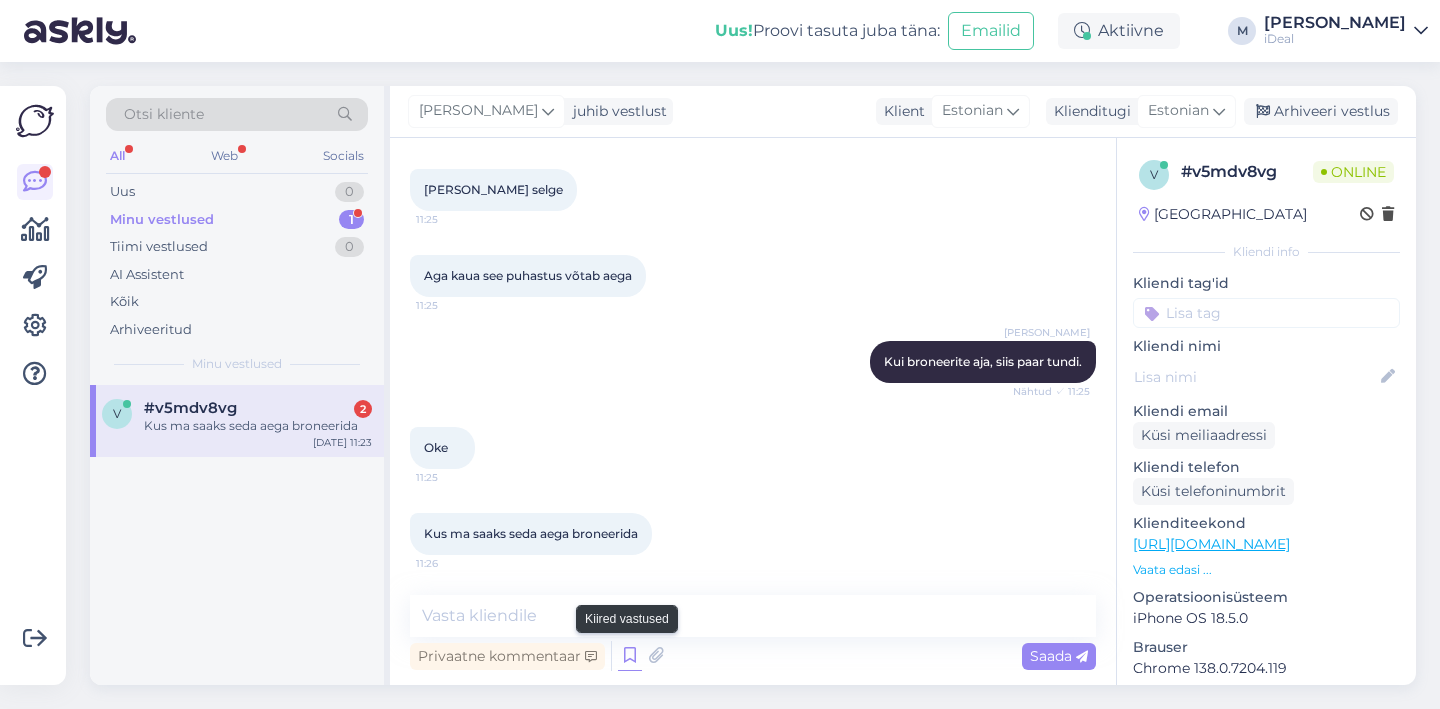 click at bounding box center (630, 656) 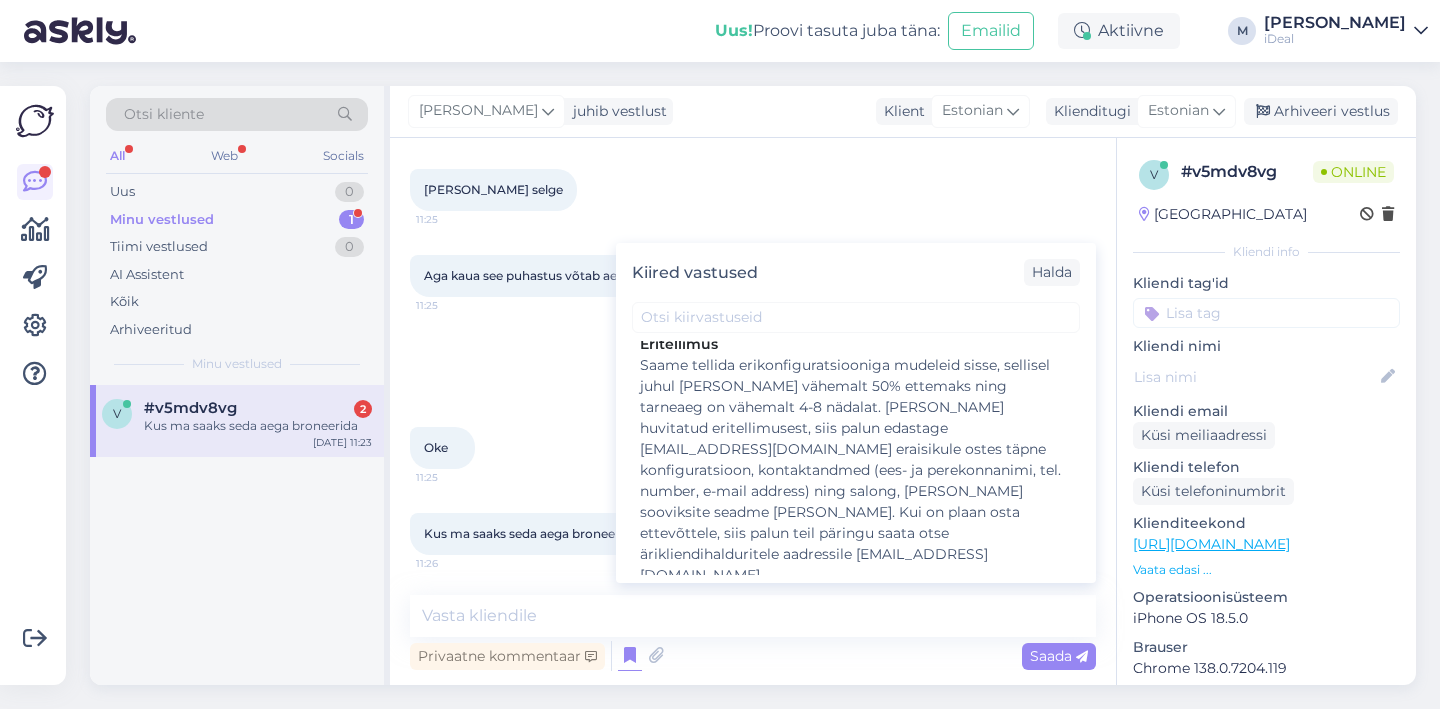 scroll, scrollTop: 3231, scrollLeft: 0, axis: vertical 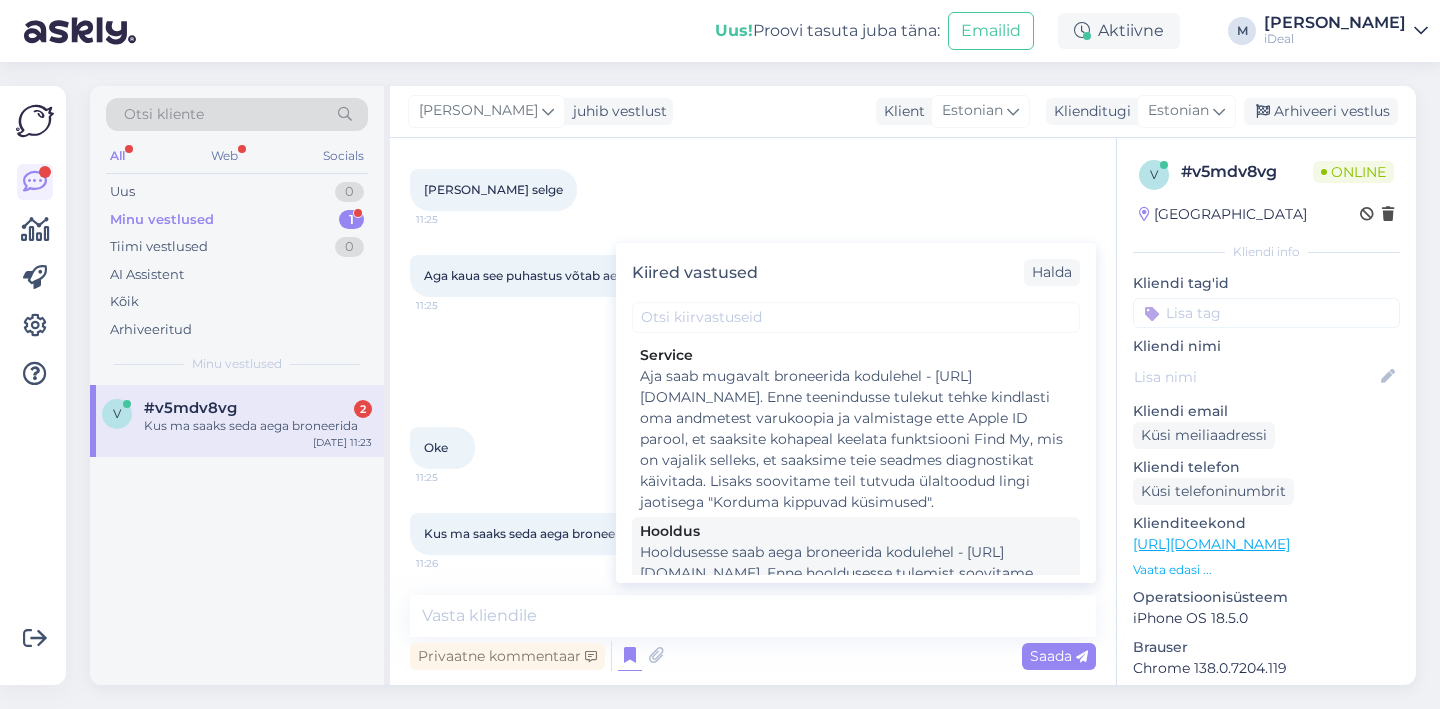 click on "Hooldusesse saab aega broneerida kodulehel - [URL][DOMAIN_NAME].
Enne hooldusesse tulemist soovitame tutvuda ka kodulehel asuva korduma kippuvate küsimustega.
Valmistage ette oma Apple ID parool ja lülitage välja Find My iPhone/Find My Mac funktsioon.
Lisaks on vajalik teha andmete tagavarakoopia!" at bounding box center (856, 605) 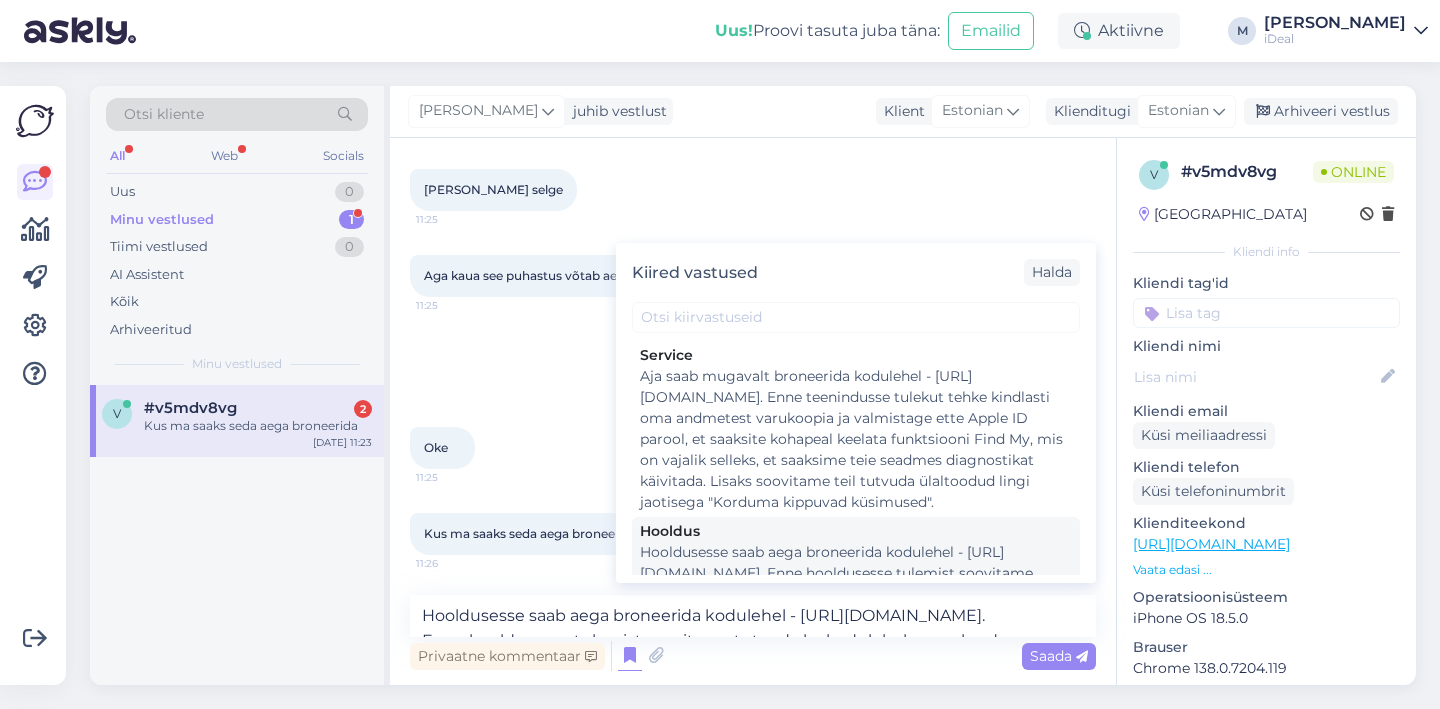 scroll, scrollTop: 804, scrollLeft: 0, axis: vertical 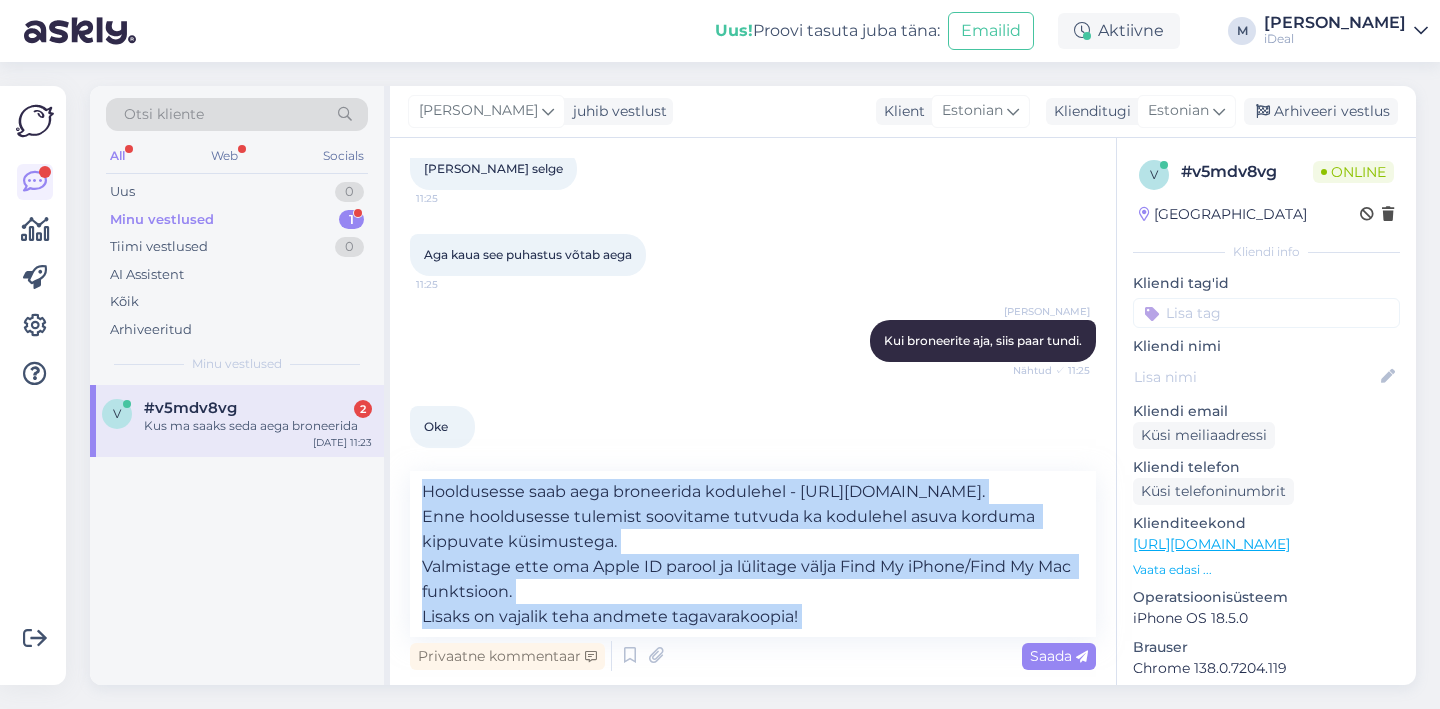 drag, startPoint x: 830, startPoint y: 637, endPoint x: 395, endPoint y: 559, distance: 441.93777 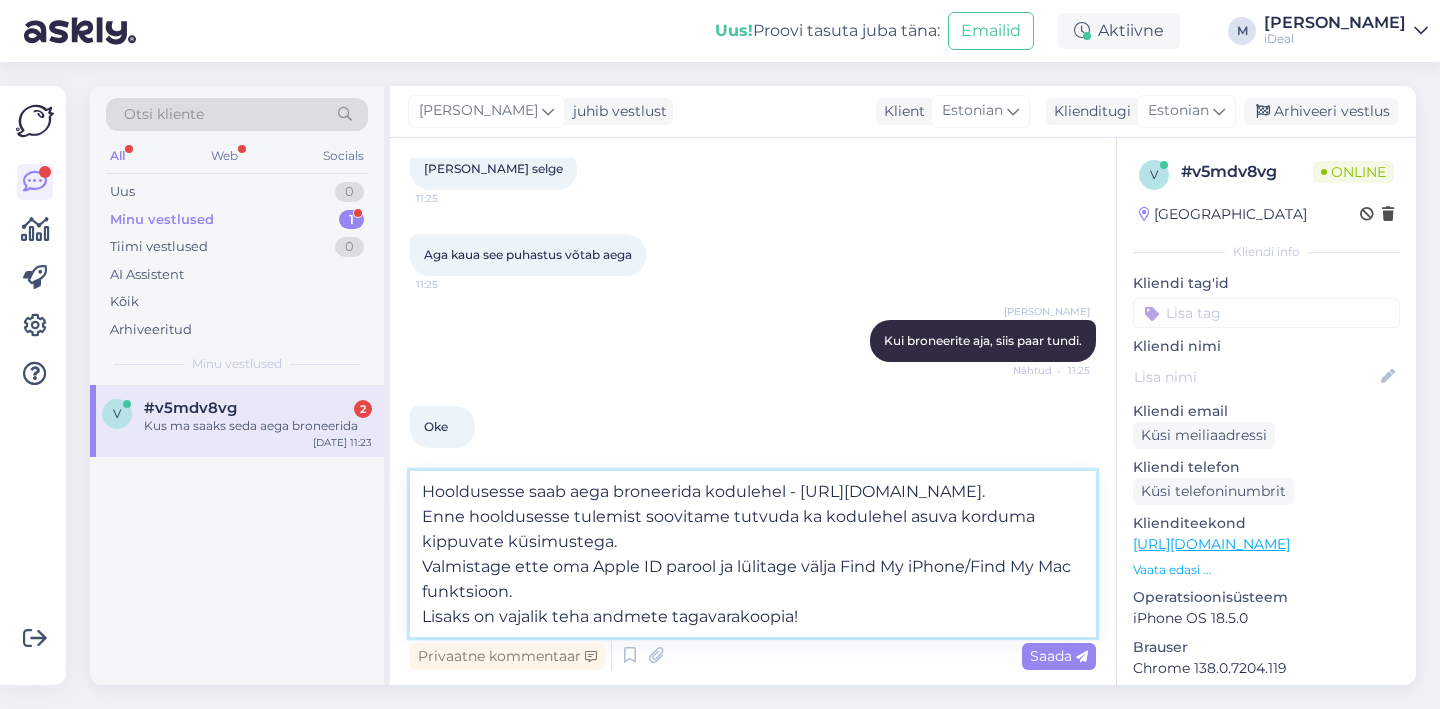 click on "Hooldusesse saab aega broneerida kodulehel - [URL][DOMAIN_NAME].
Enne hooldusesse tulemist soovitame tutvuda ka kodulehel asuva korduma kippuvate küsimustega.
Valmistage ette oma Apple ID parool ja lülitage välja Find My iPhone/Find My Mac funktsioon.
Lisaks on vajalik teha andmete tagavarakoopia!" at bounding box center (753, 554) 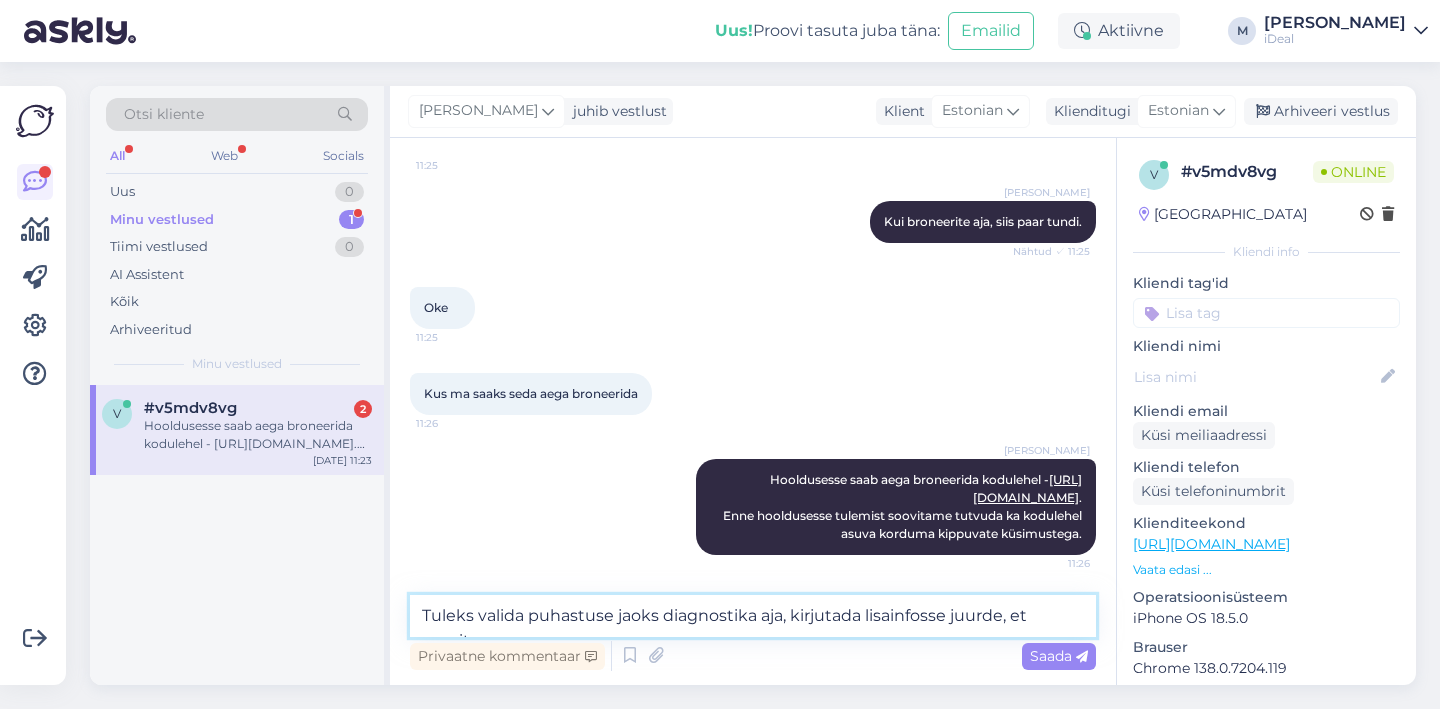 scroll, scrollTop: 947, scrollLeft: 0, axis: vertical 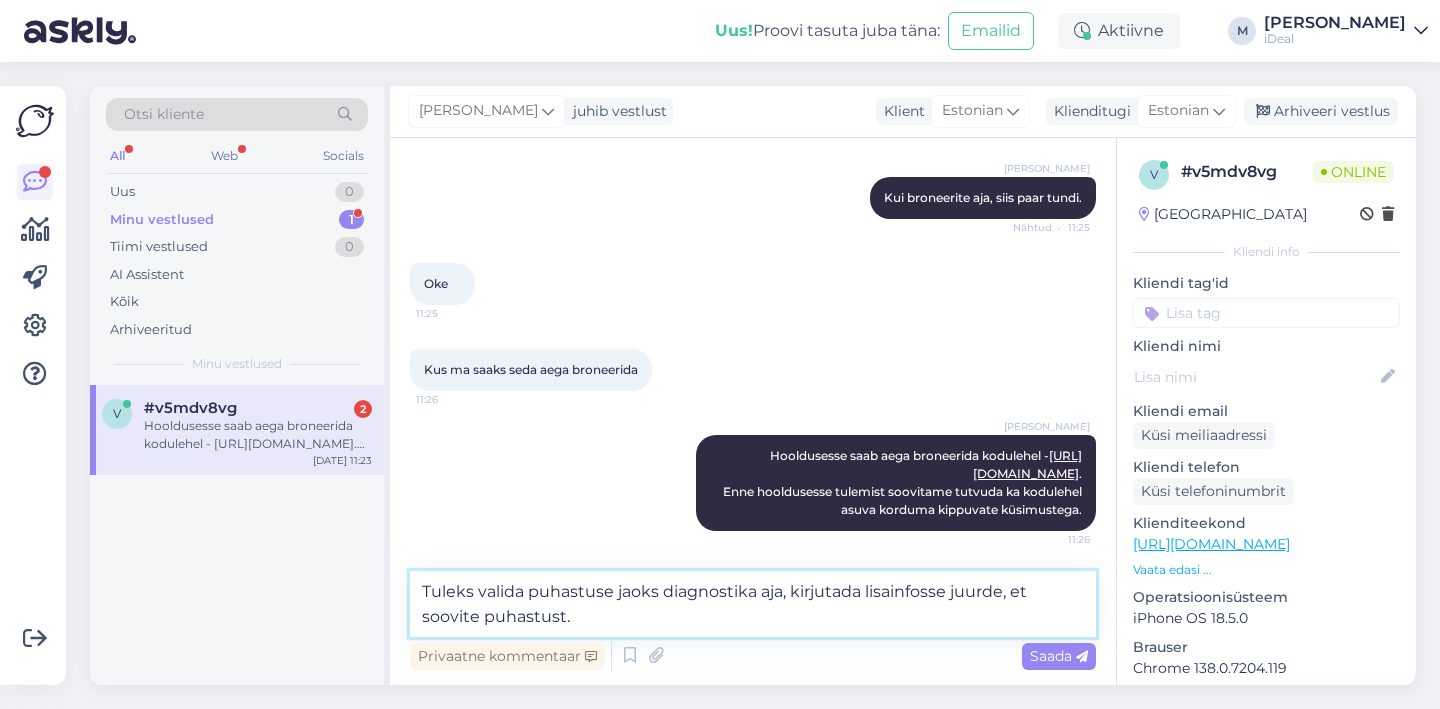 type on "Tuleks valida puhastuse jaoks diagnostika aja, kirjutada lisainfosse juurde, et soovite puhastust." 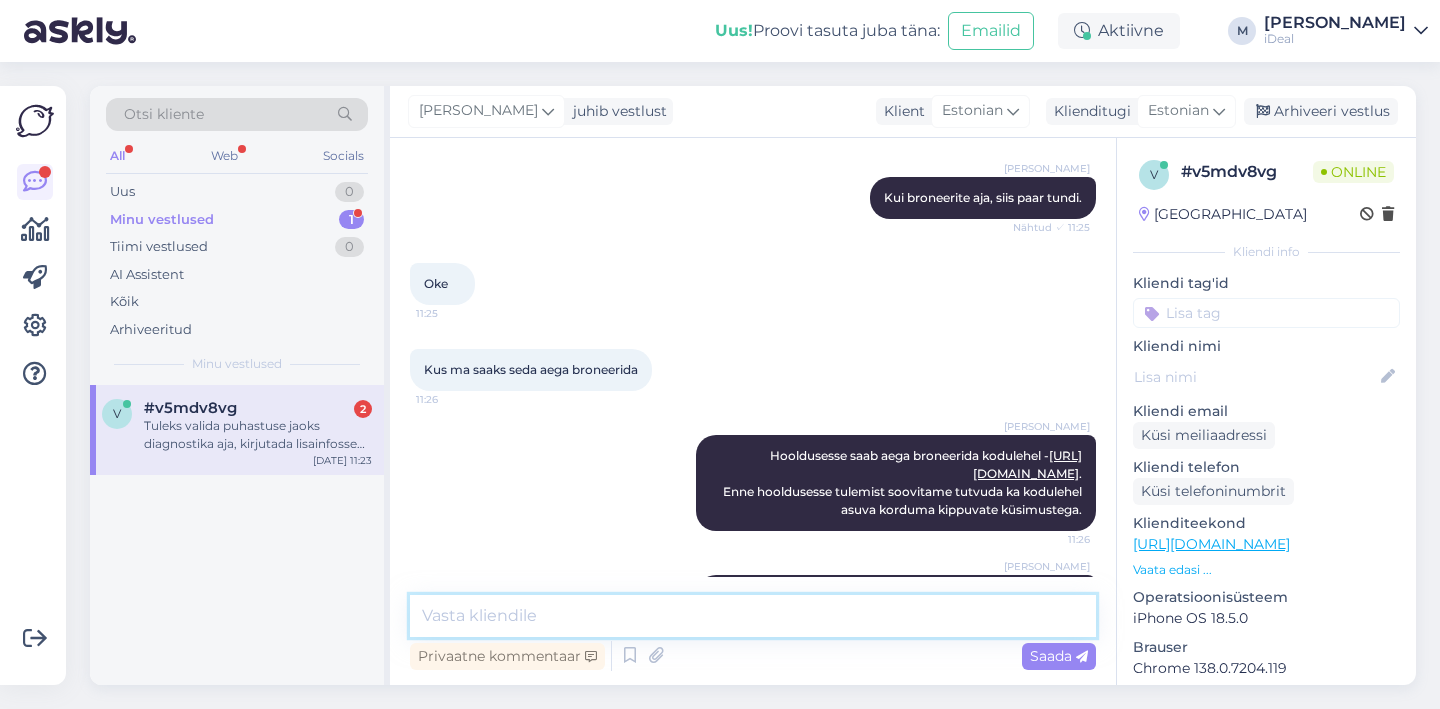 scroll, scrollTop: 1027, scrollLeft: 0, axis: vertical 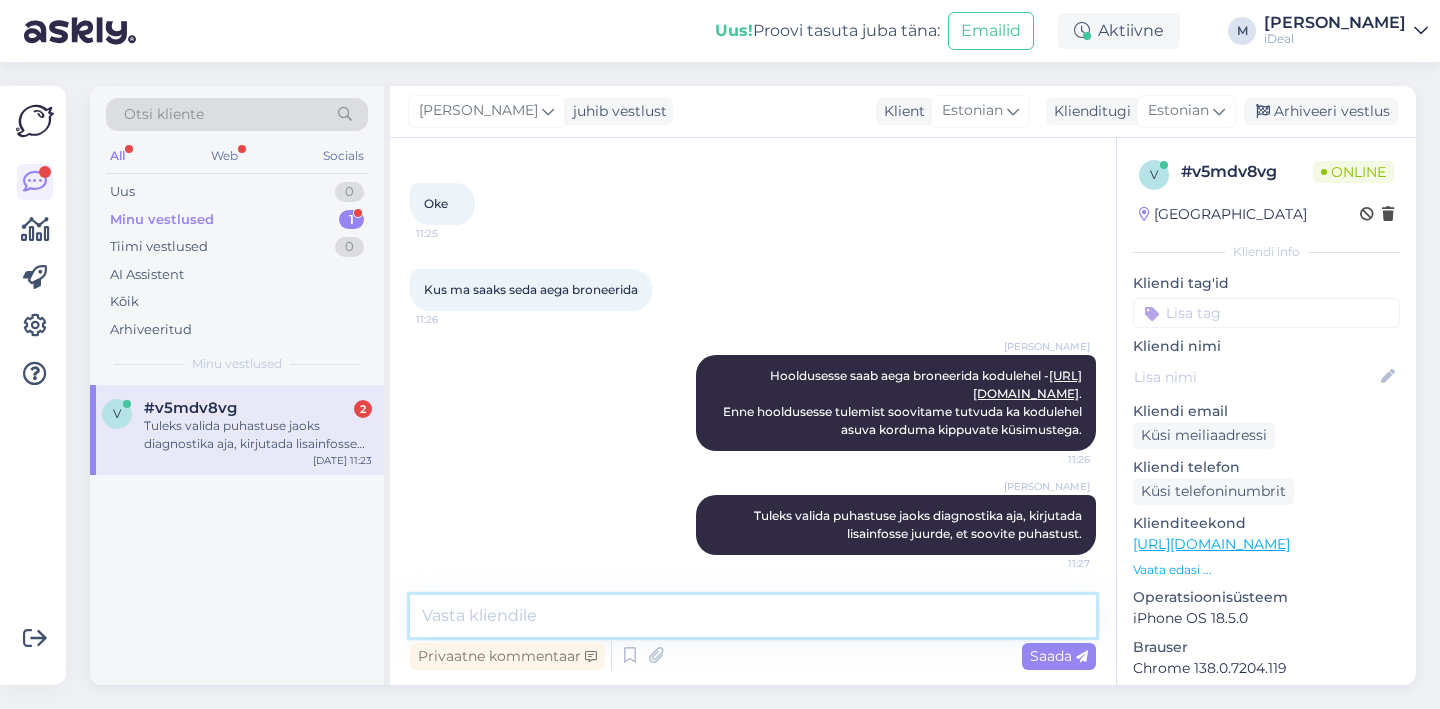 type 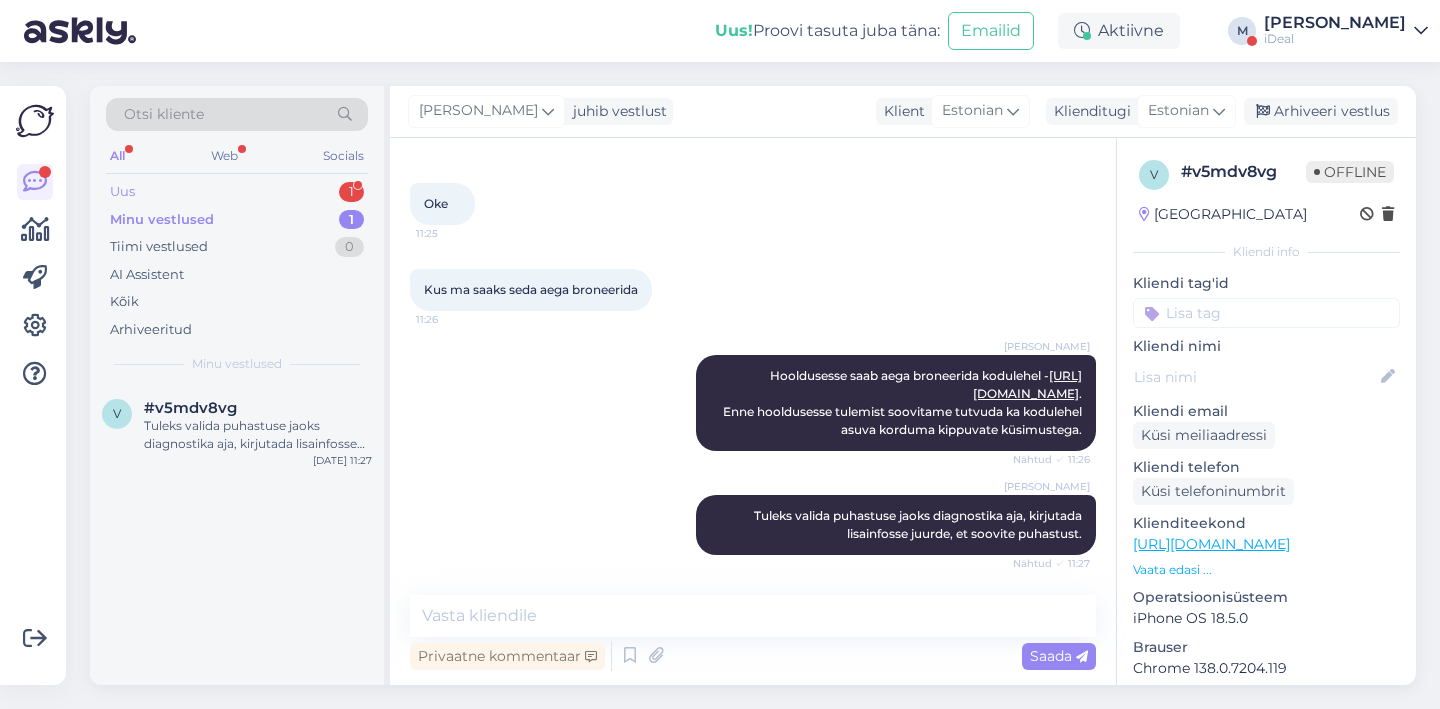 click on "1" at bounding box center [351, 192] 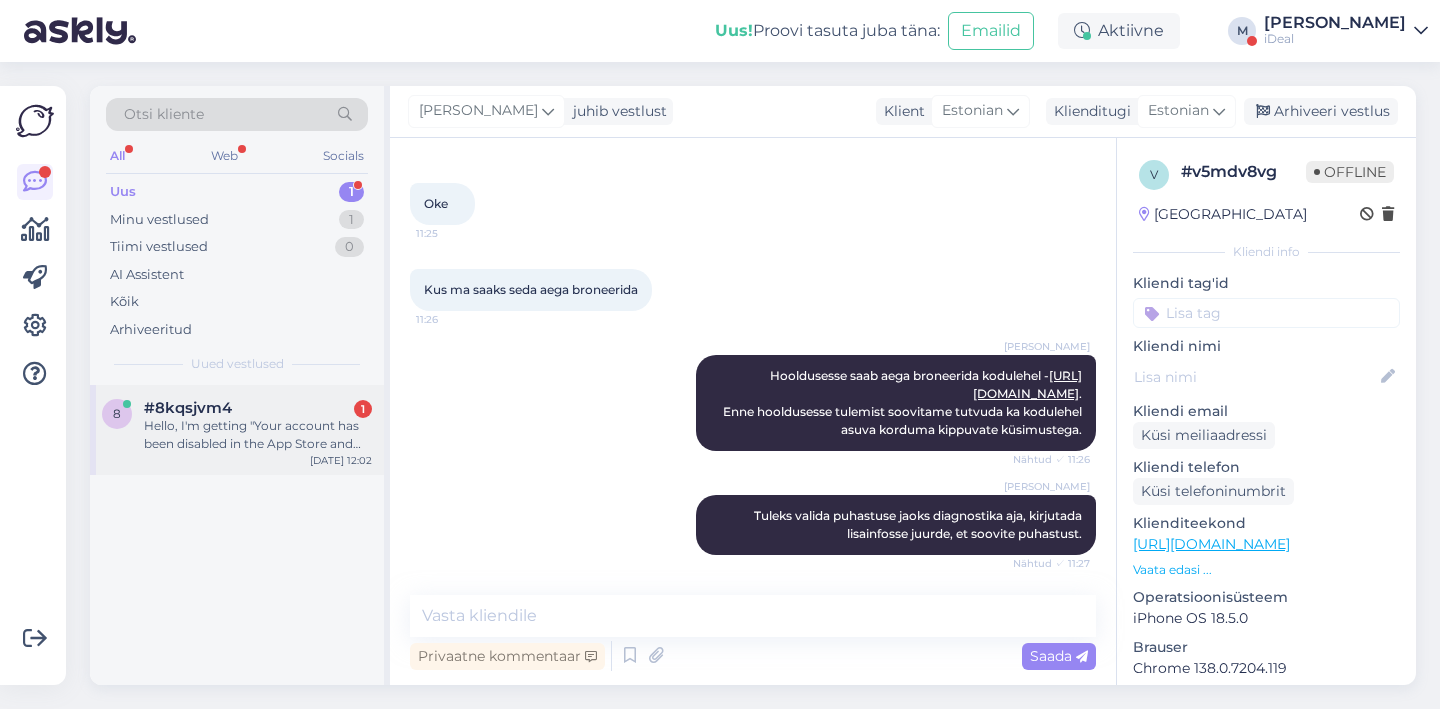 click on "Hello, I'm getting "Your account has been disabled in the App Store and iTunes." when trying to update my apps on my mac" at bounding box center [258, 435] 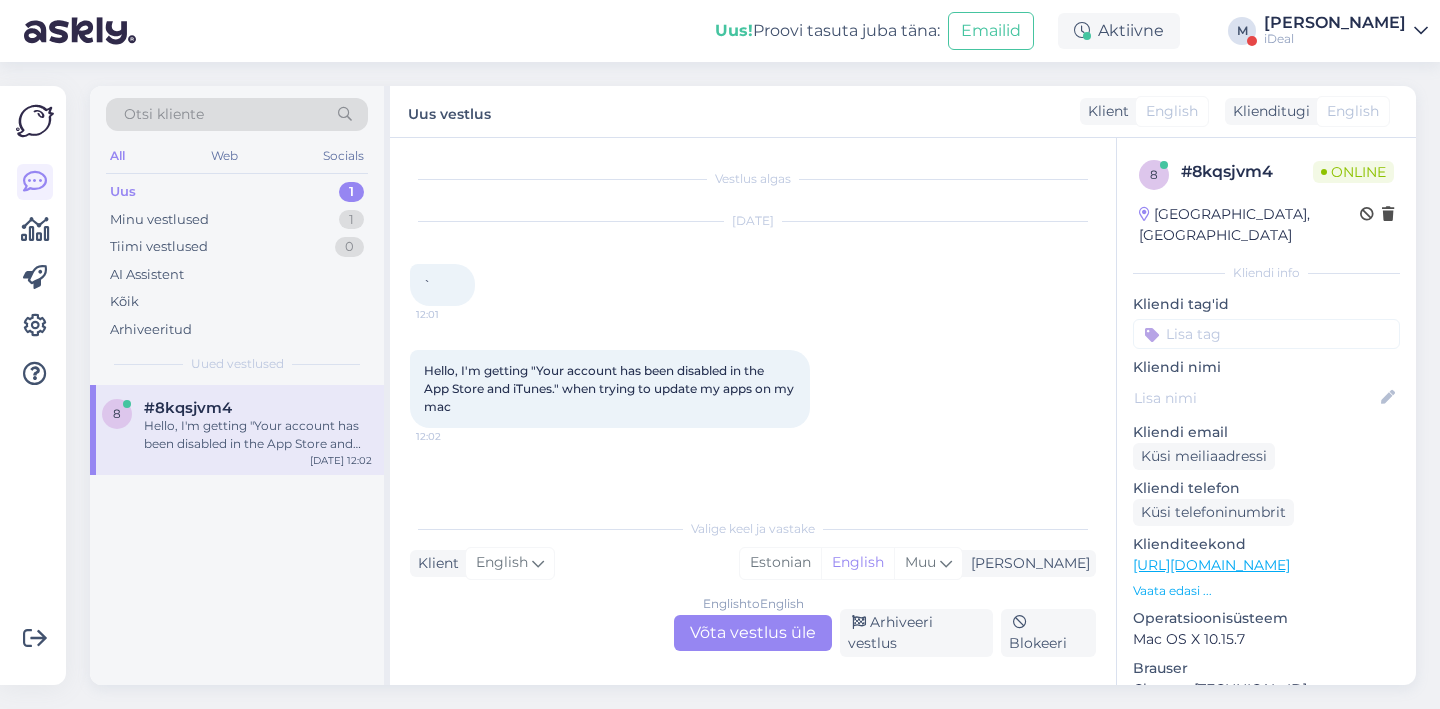 click on "English  to  English Võta vestlus üle" at bounding box center [753, 633] 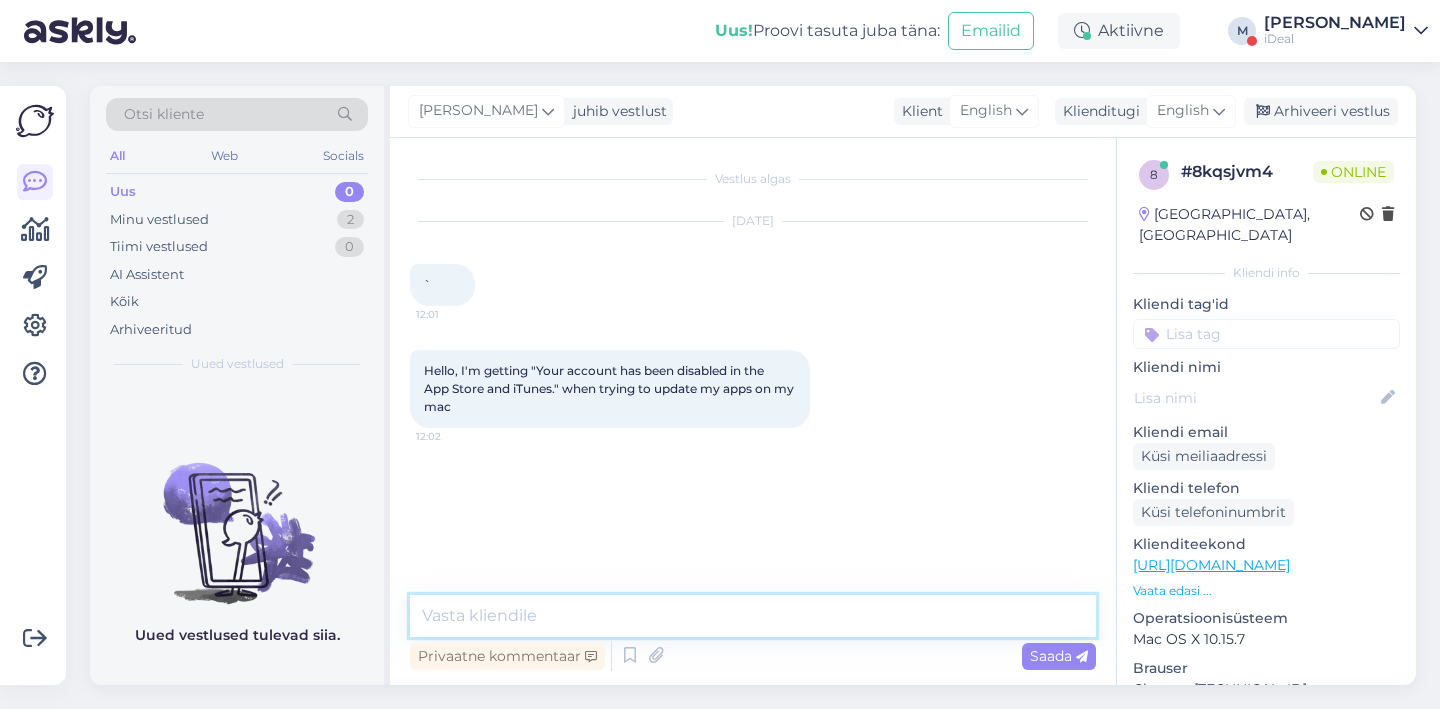 click at bounding box center [753, 616] 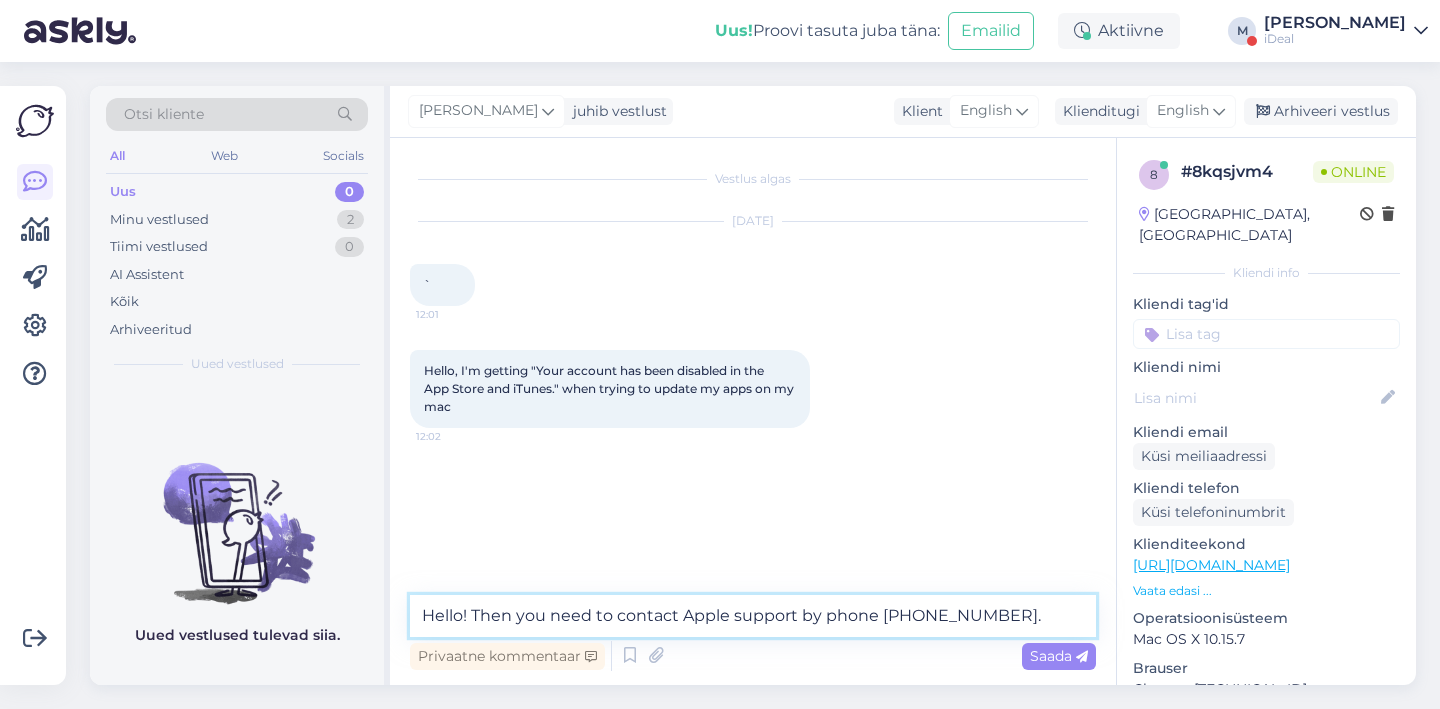 type on "Hello! Then you need to contact Apple support by phone [PHONE_NUMBER]." 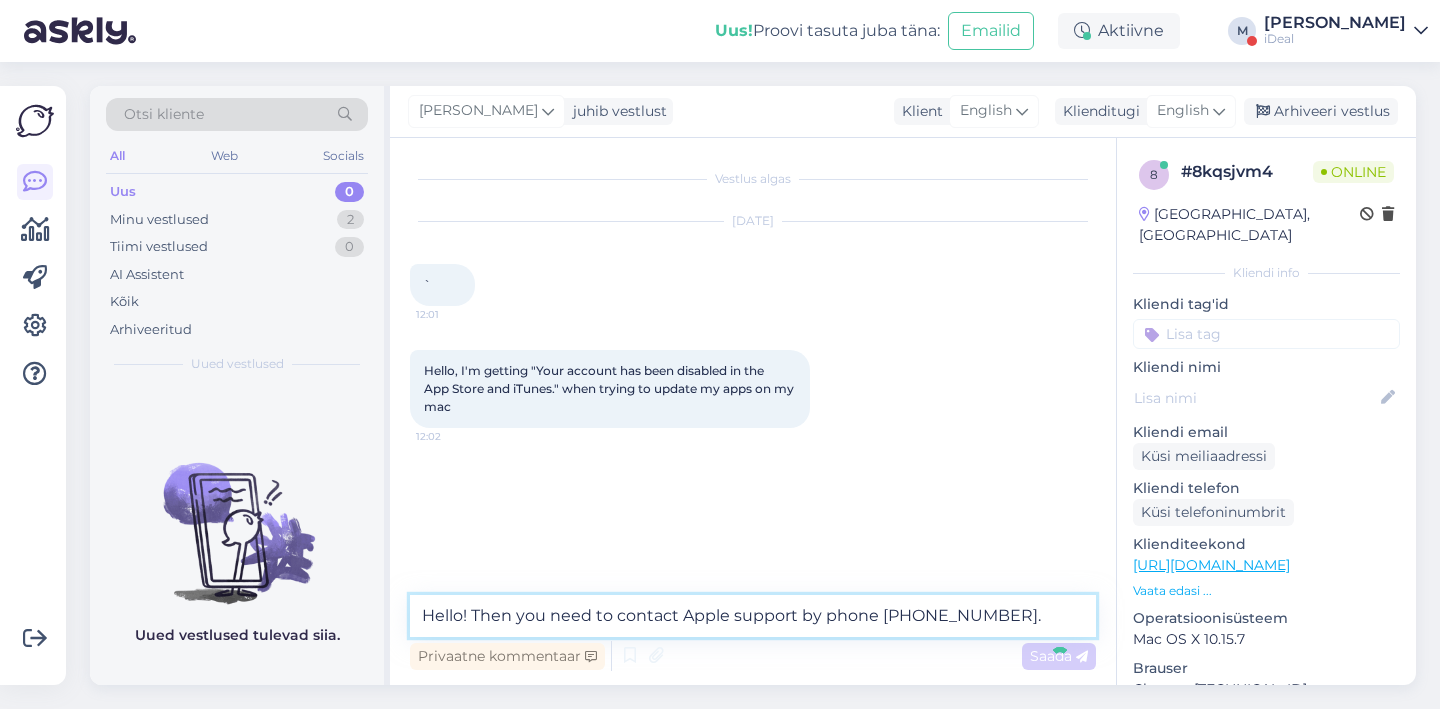 type 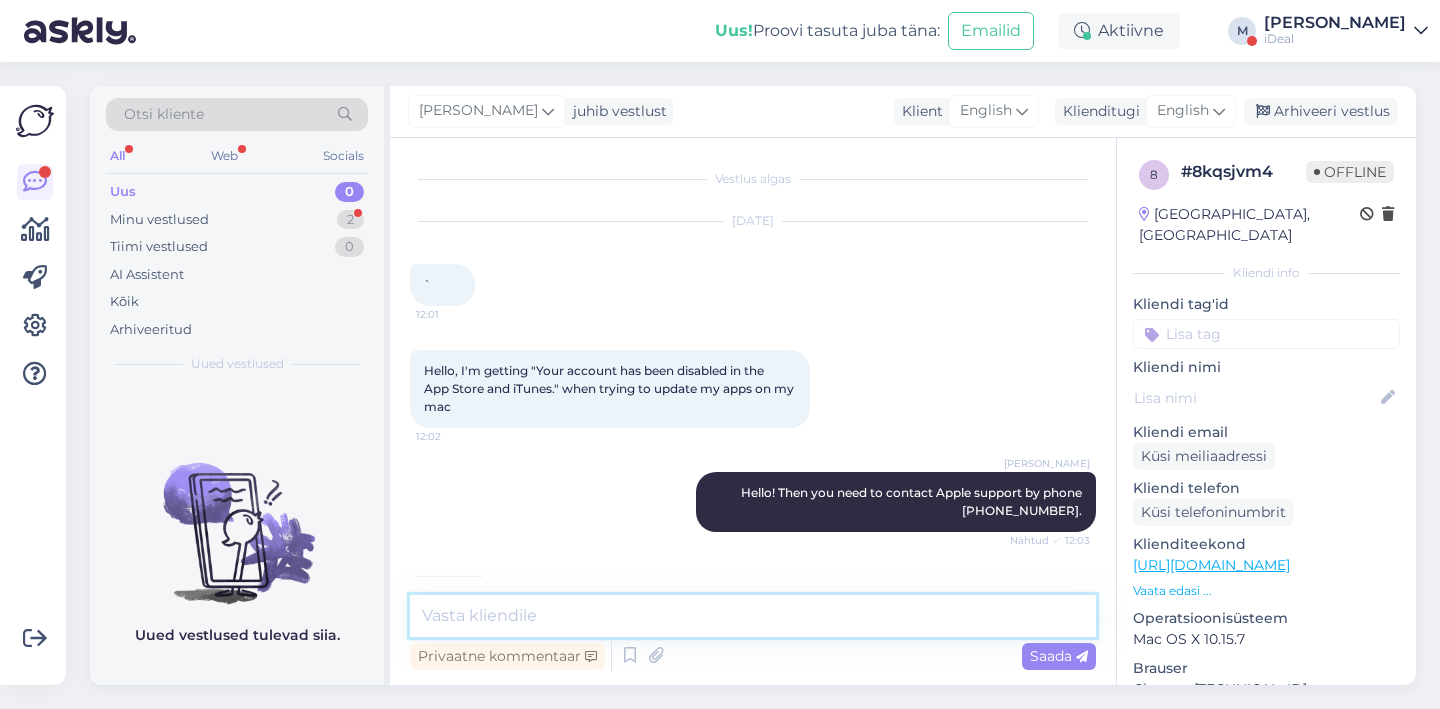 scroll, scrollTop: 63, scrollLeft: 0, axis: vertical 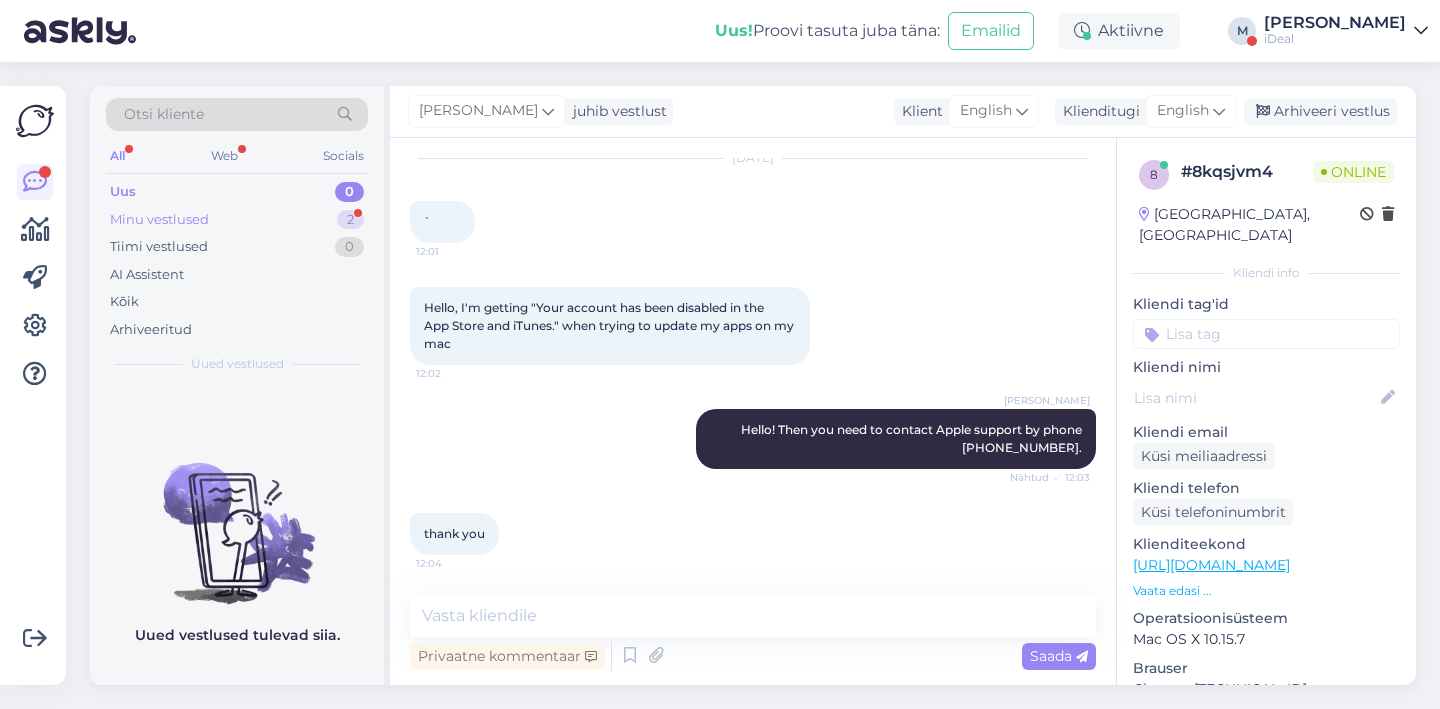 click on "2" at bounding box center [350, 220] 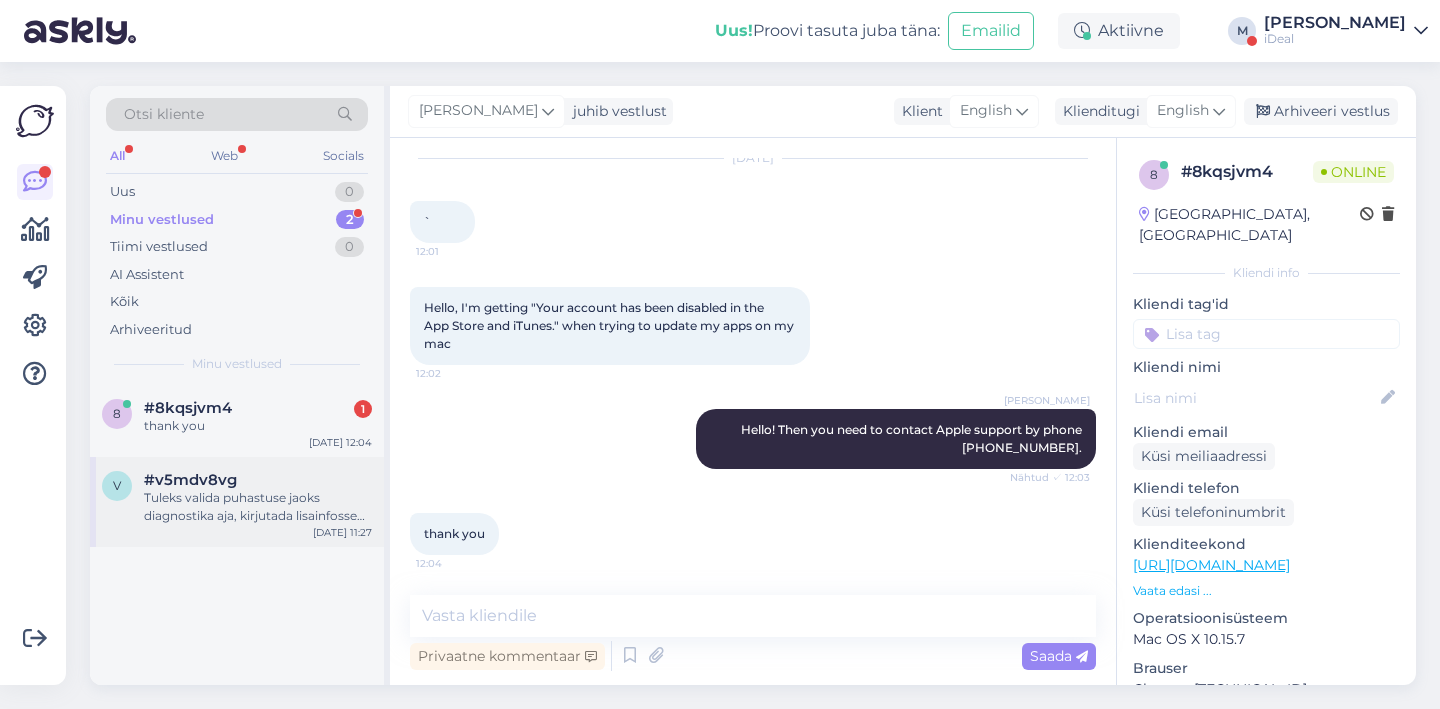 click on "v #v5mdv8vg Tuleks valida puhastuse jaoks diagnostika aja, kirjutada lisainfosse juurde, et soovite puhastust.  [DATE] 11:27" at bounding box center [237, 502] 